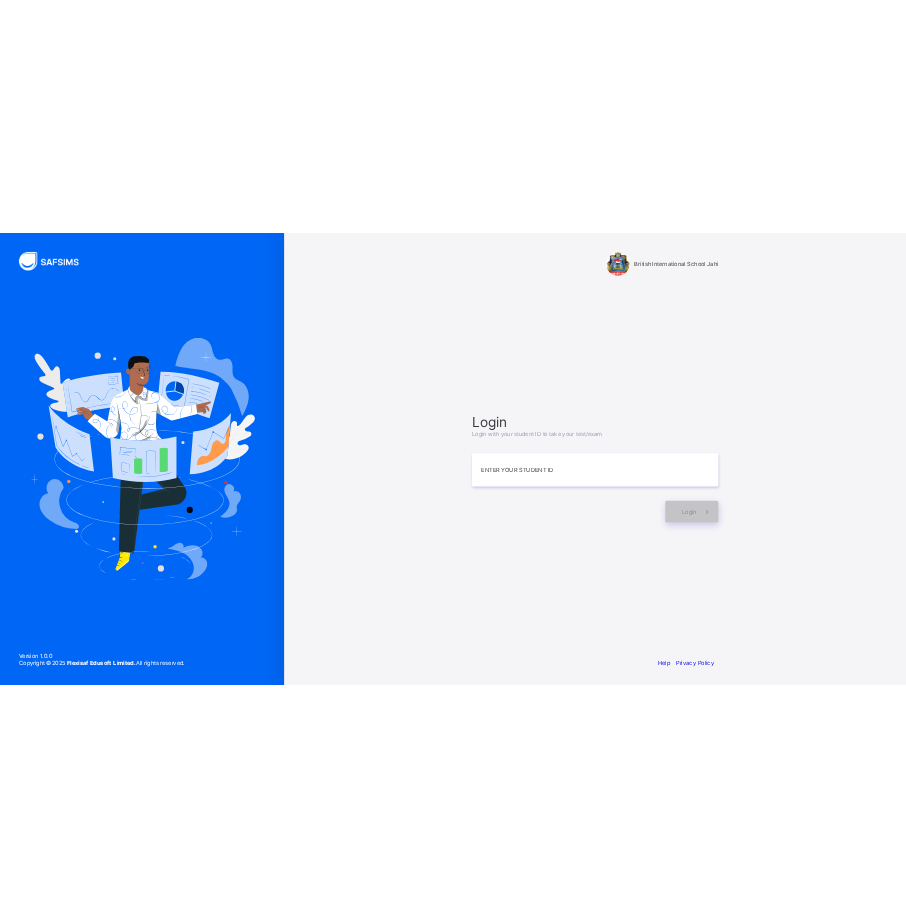 scroll, scrollTop: 0, scrollLeft: 0, axis: both 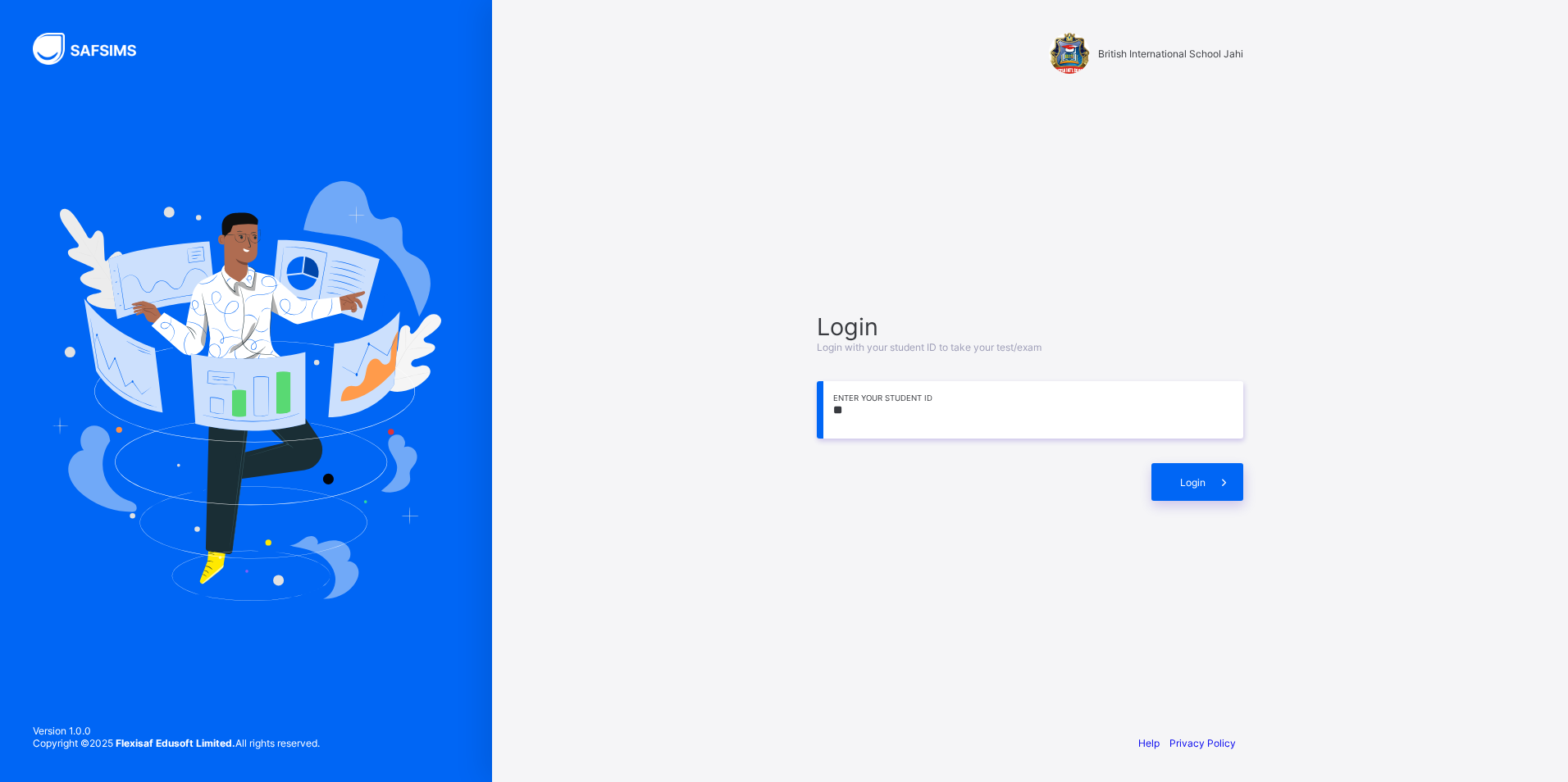 type on "*" 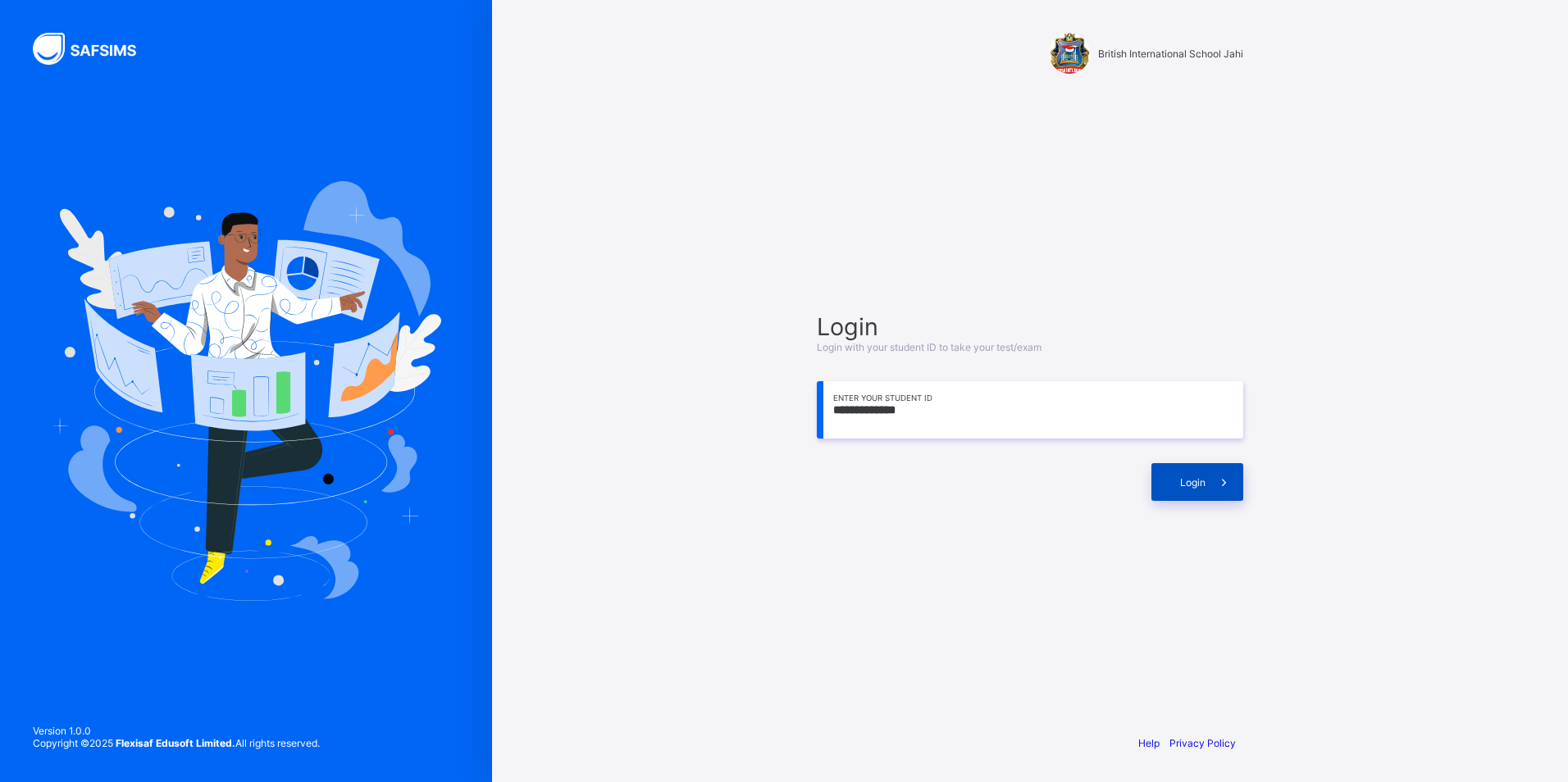 type on "**********" 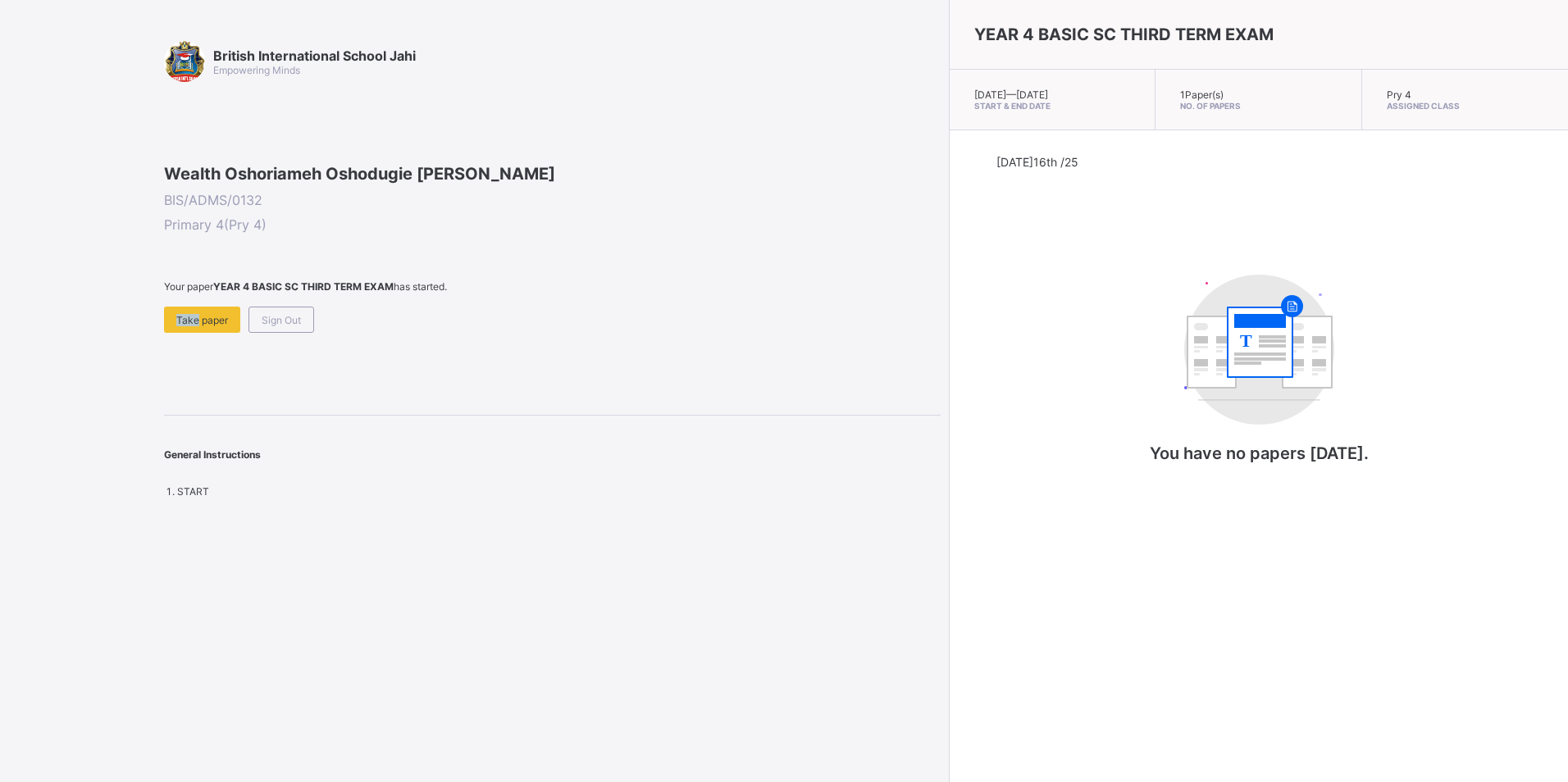 drag, startPoint x: 193, startPoint y: 418, endPoint x: 207, endPoint y: 411, distance: 15.652476 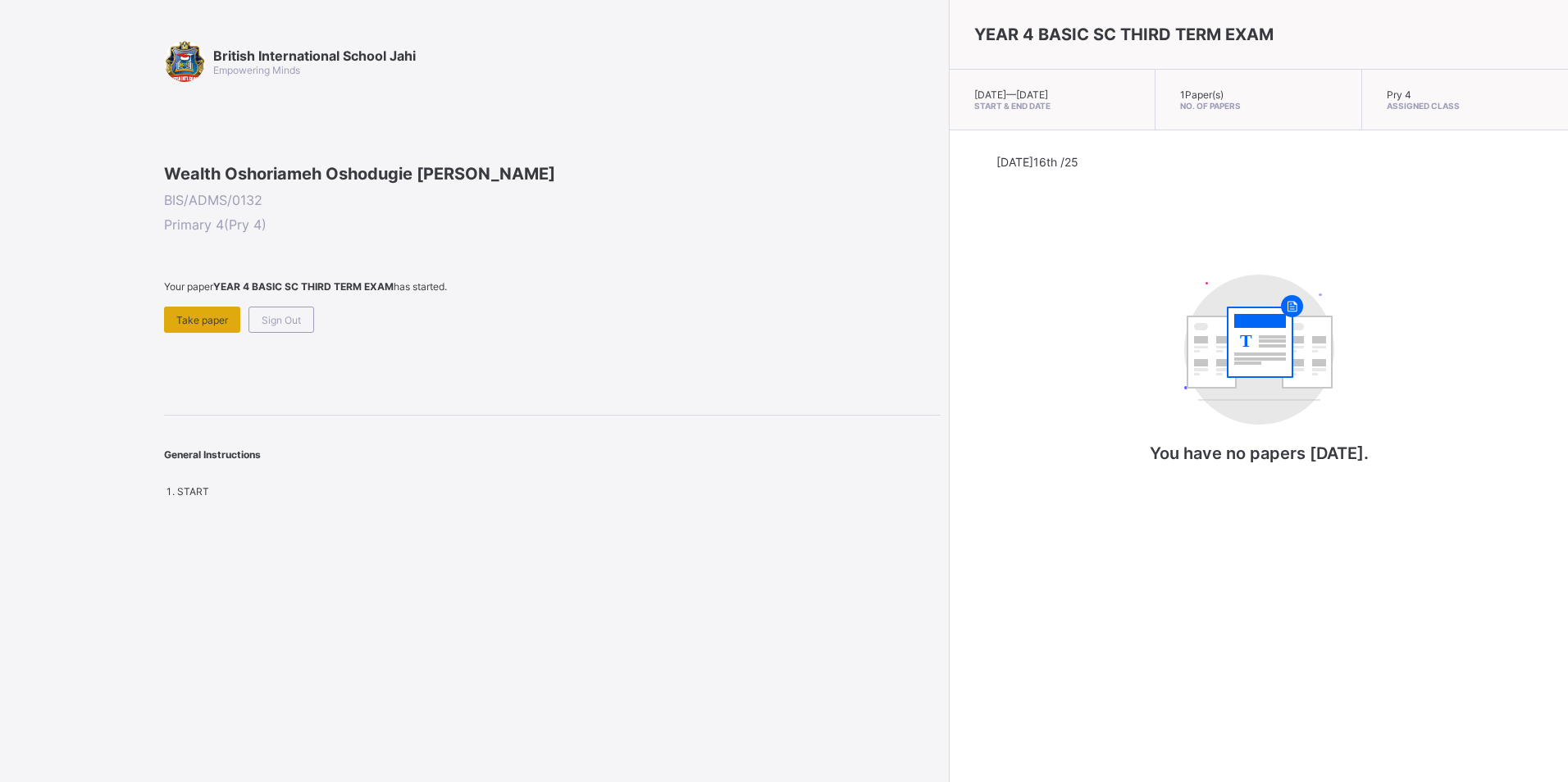 drag, startPoint x: 207, startPoint y: 411, endPoint x: 207, endPoint y: 433, distance: 22 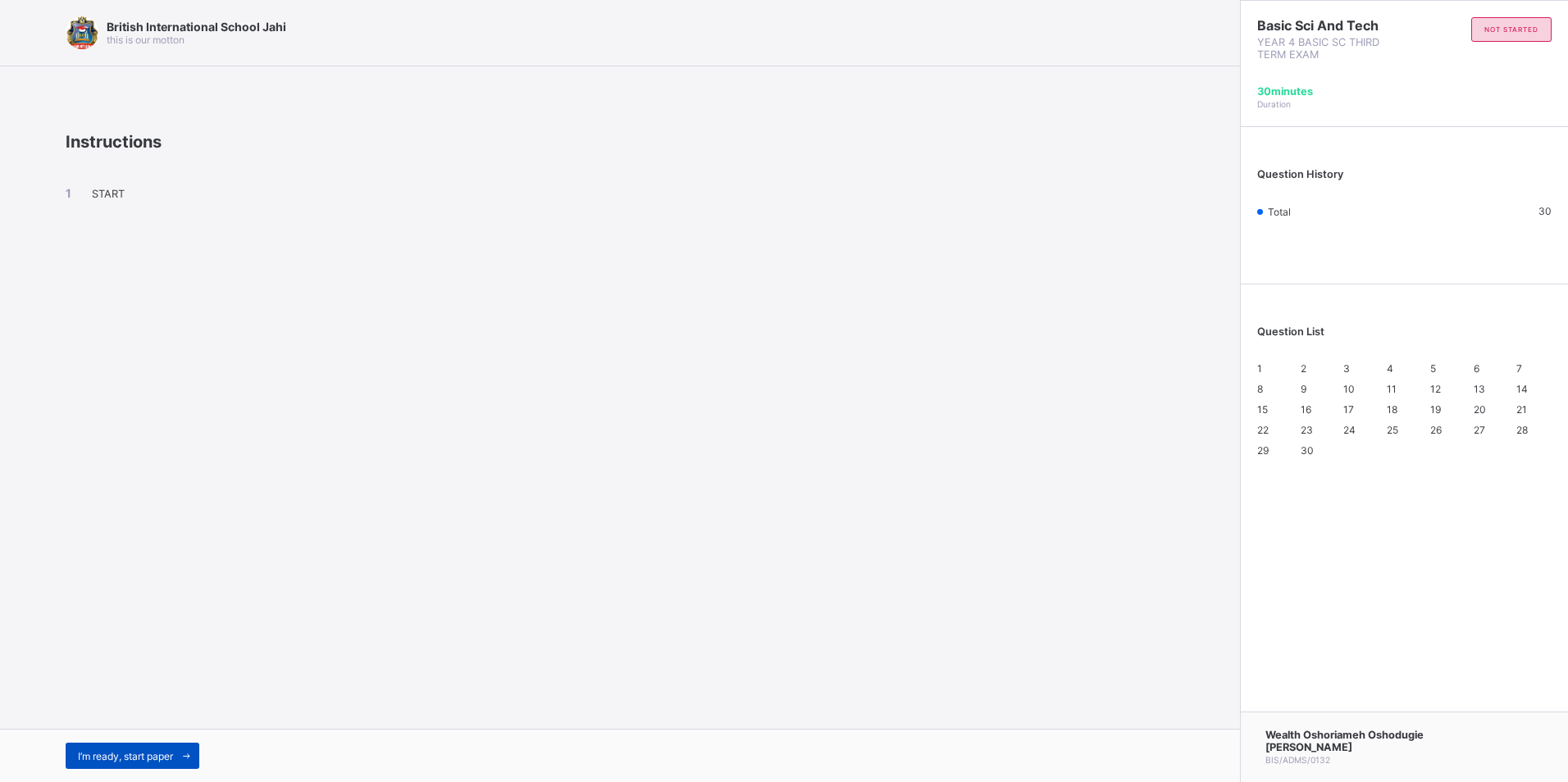 drag, startPoint x: 103, startPoint y: 752, endPoint x: 103, endPoint y: 764, distance: 12 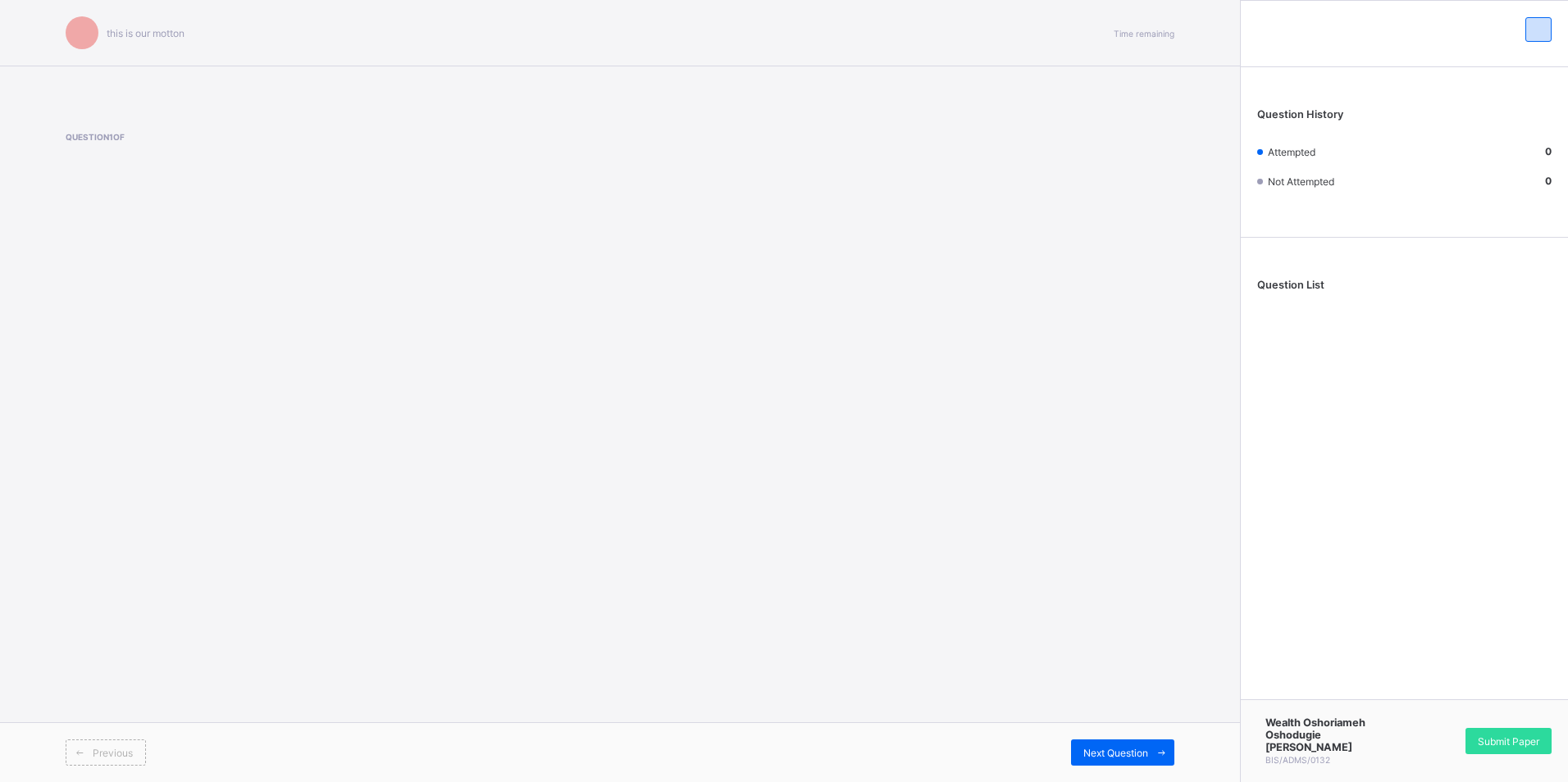 click on "this is our [PERSON_NAME] Time remaining Question  1  of  Previous Next Question" at bounding box center [620, 391] 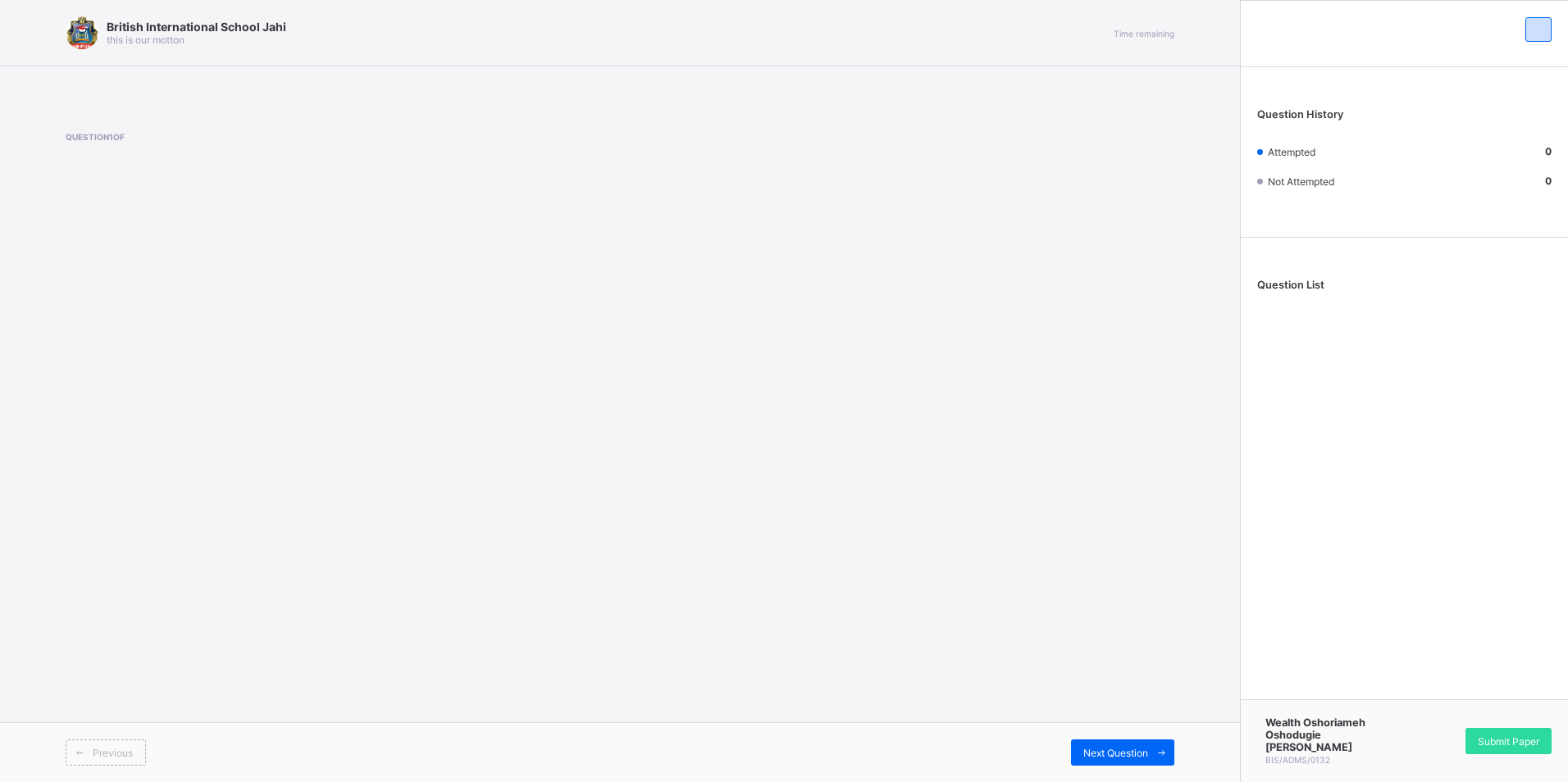 drag, startPoint x: 990, startPoint y: 367, endPoint x: 684, endPoint y: 457, distance: 318.96081 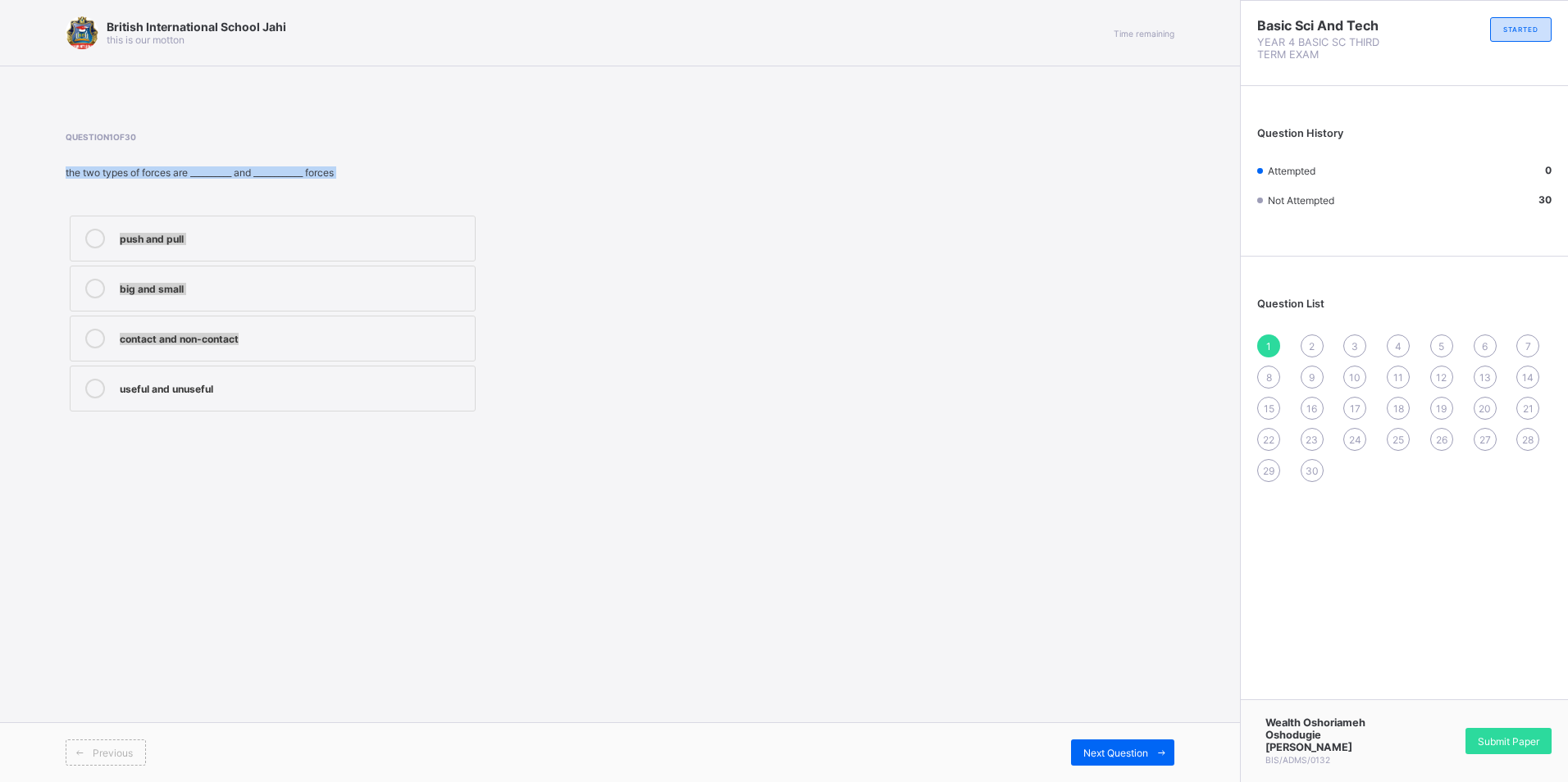 drag, startPoint x: 189, startPoint y: 436, endPoint x: 72, endPoint y: 811, distance: 392.82821 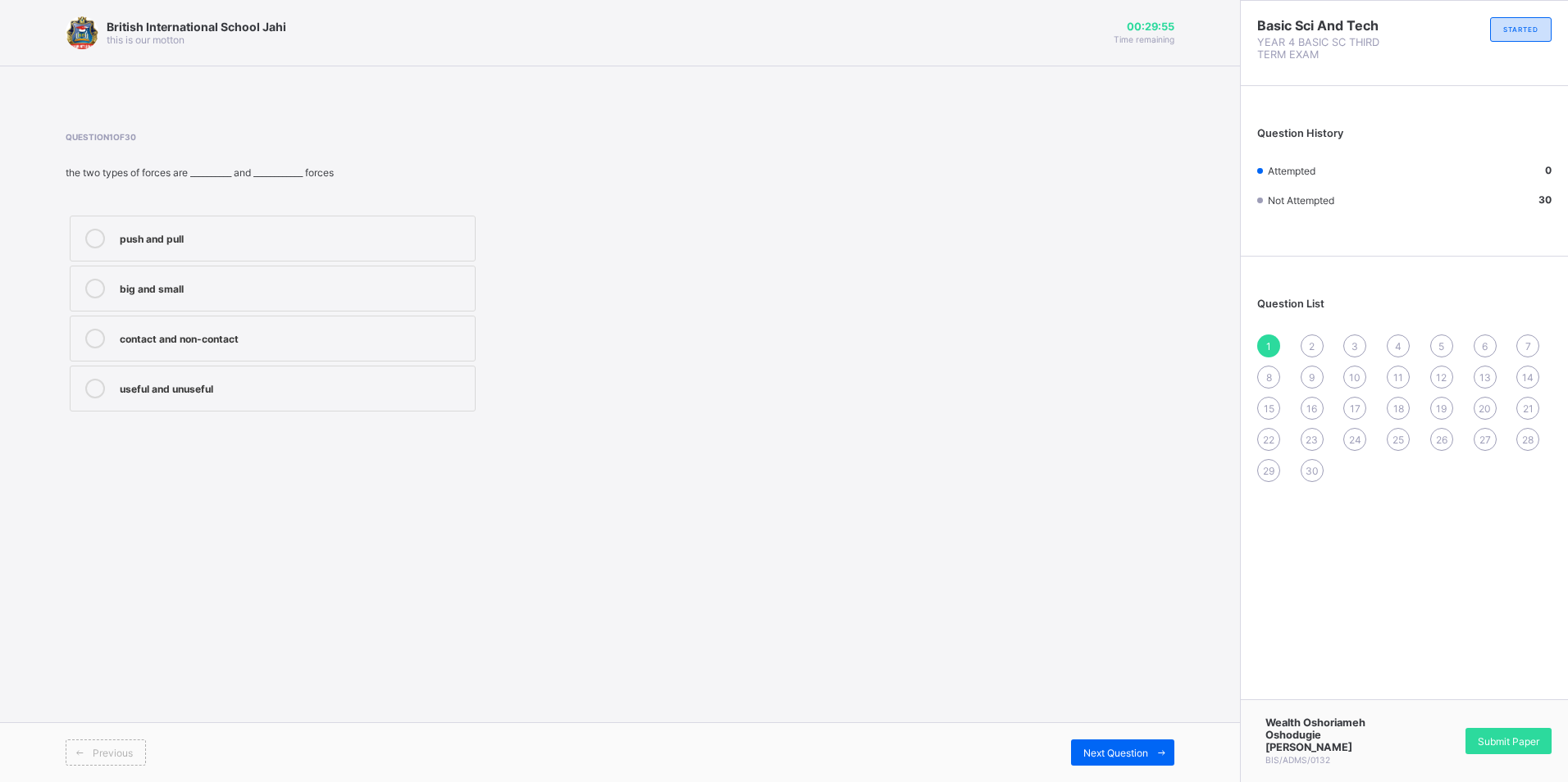 drag, startPoint x: 72, startPoint y: 811, endPoint x: 354, endPoint y: 524, distance: 402.35929 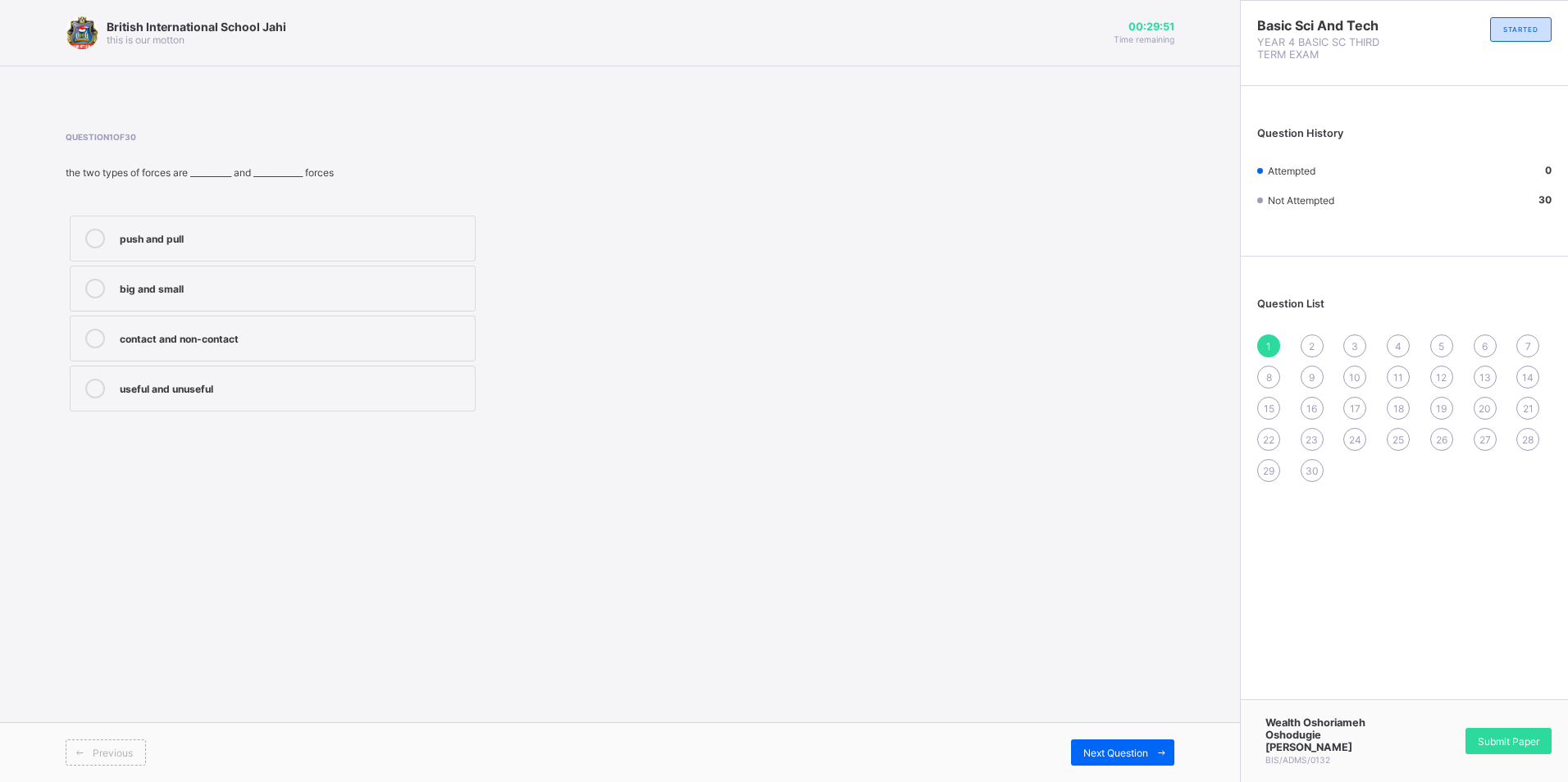 drag, startPoint x: 253, startPoint y: 329, endPoint x: 235, endPoint y: 339, distance: 20.59126 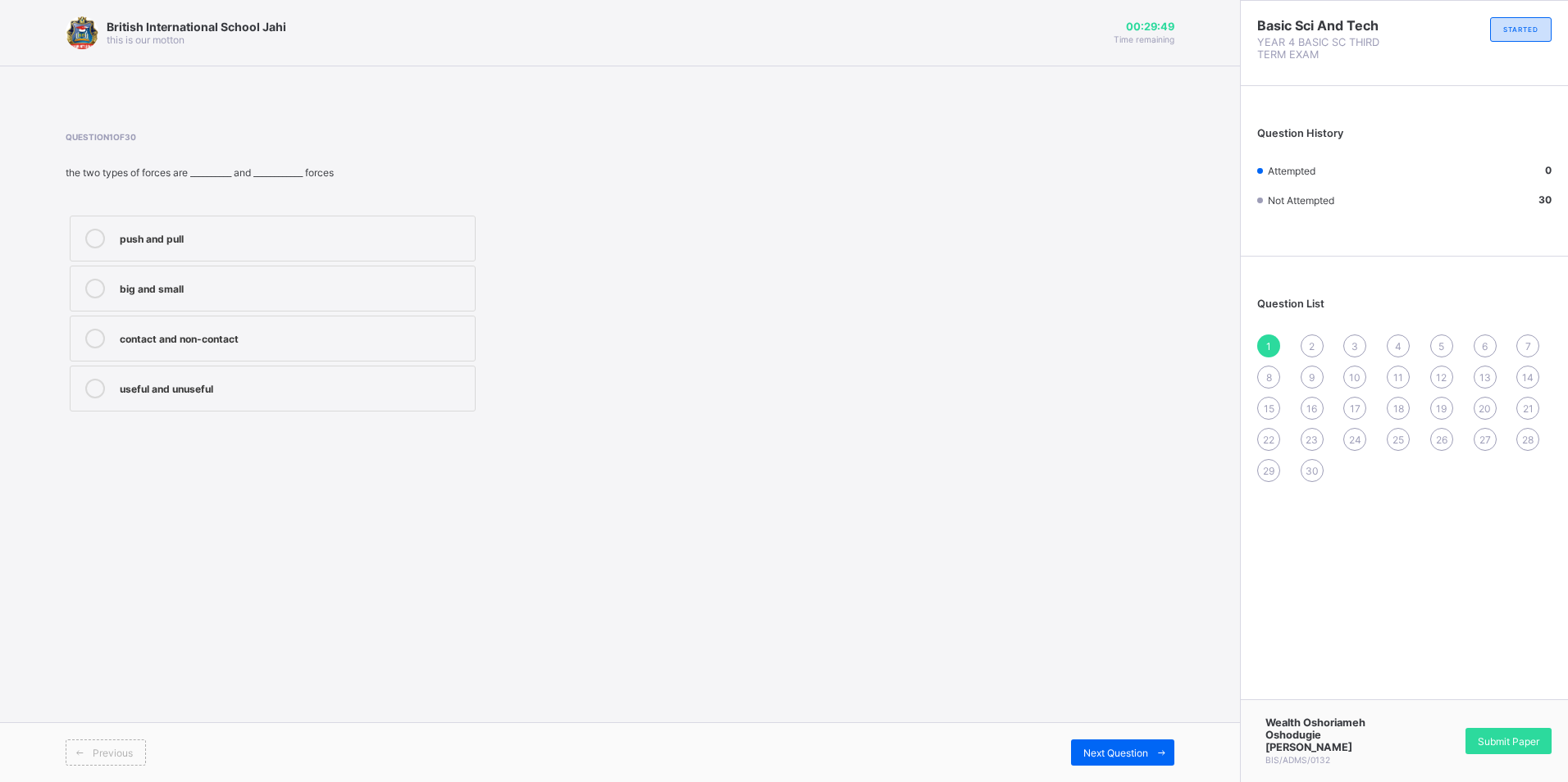 drag, startPoint x: 235, startPoint y: 339, endPoint x: 199, endPoint y: 316, distance: 42.720019 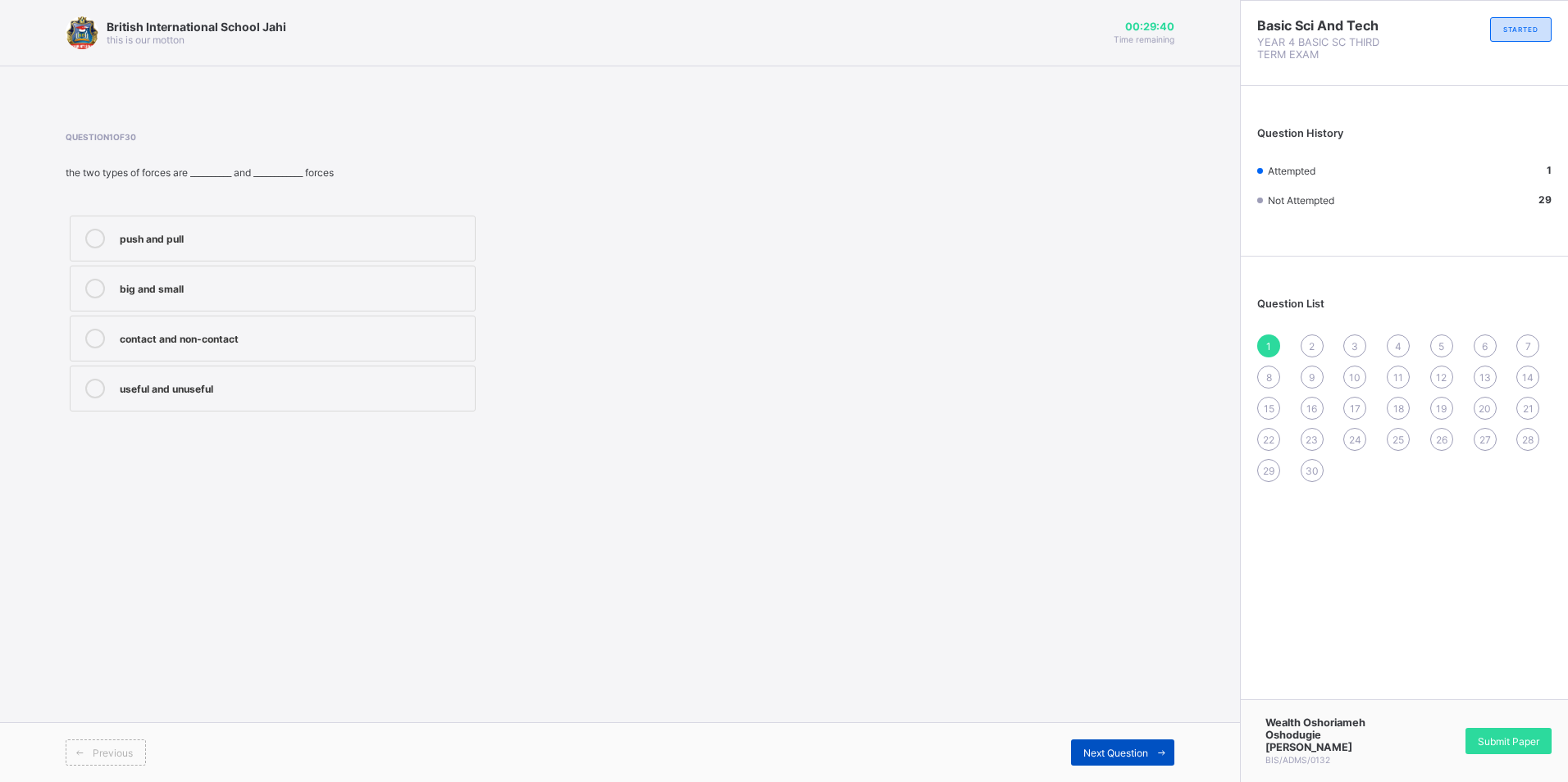 drag, startPoint x: 1151, startPoint y: 752, endPoint x: 1155, endPoint y: 739, distance: 13.601471 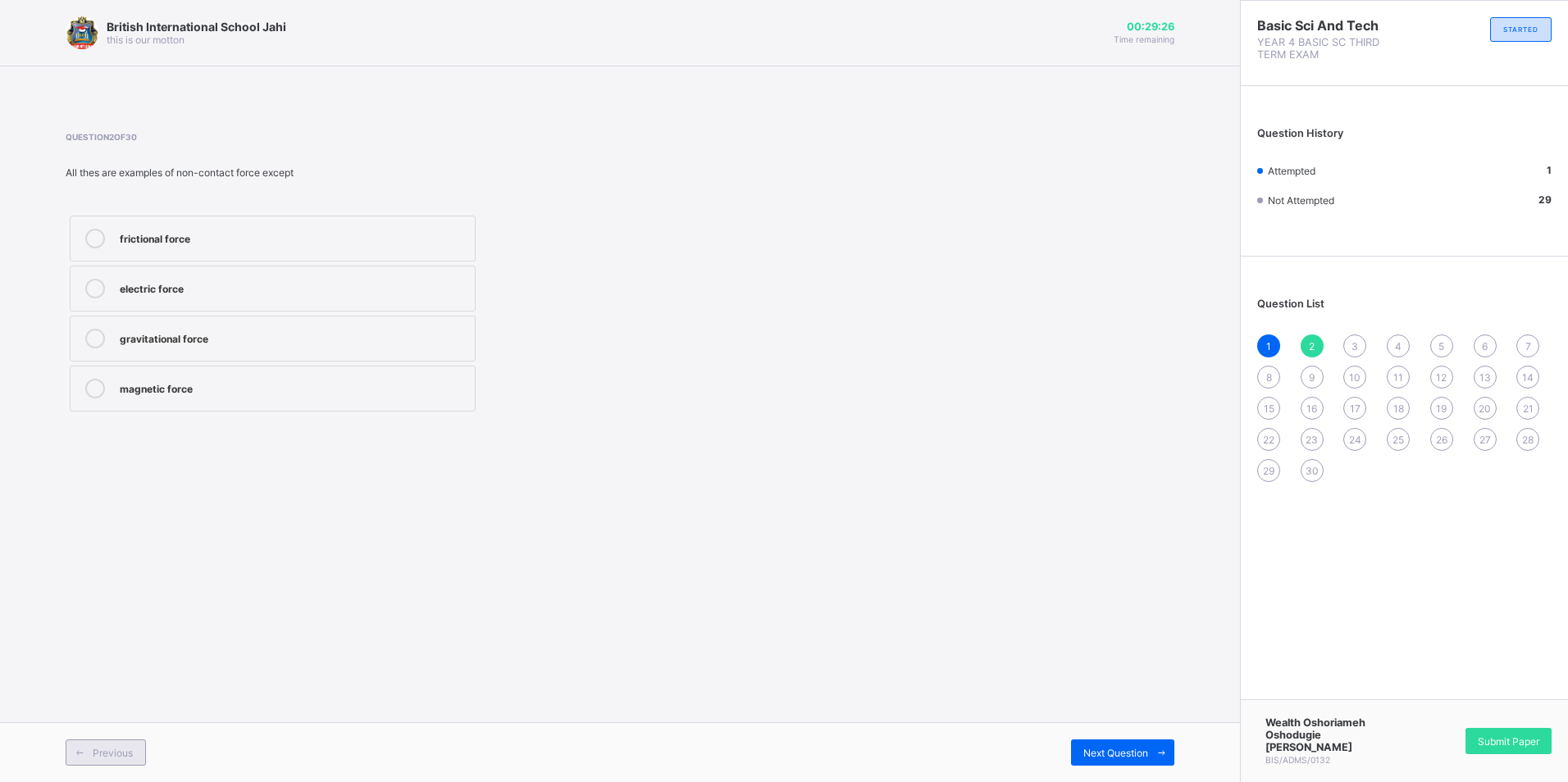 click on "Previous" at bounding box center [106, 752] 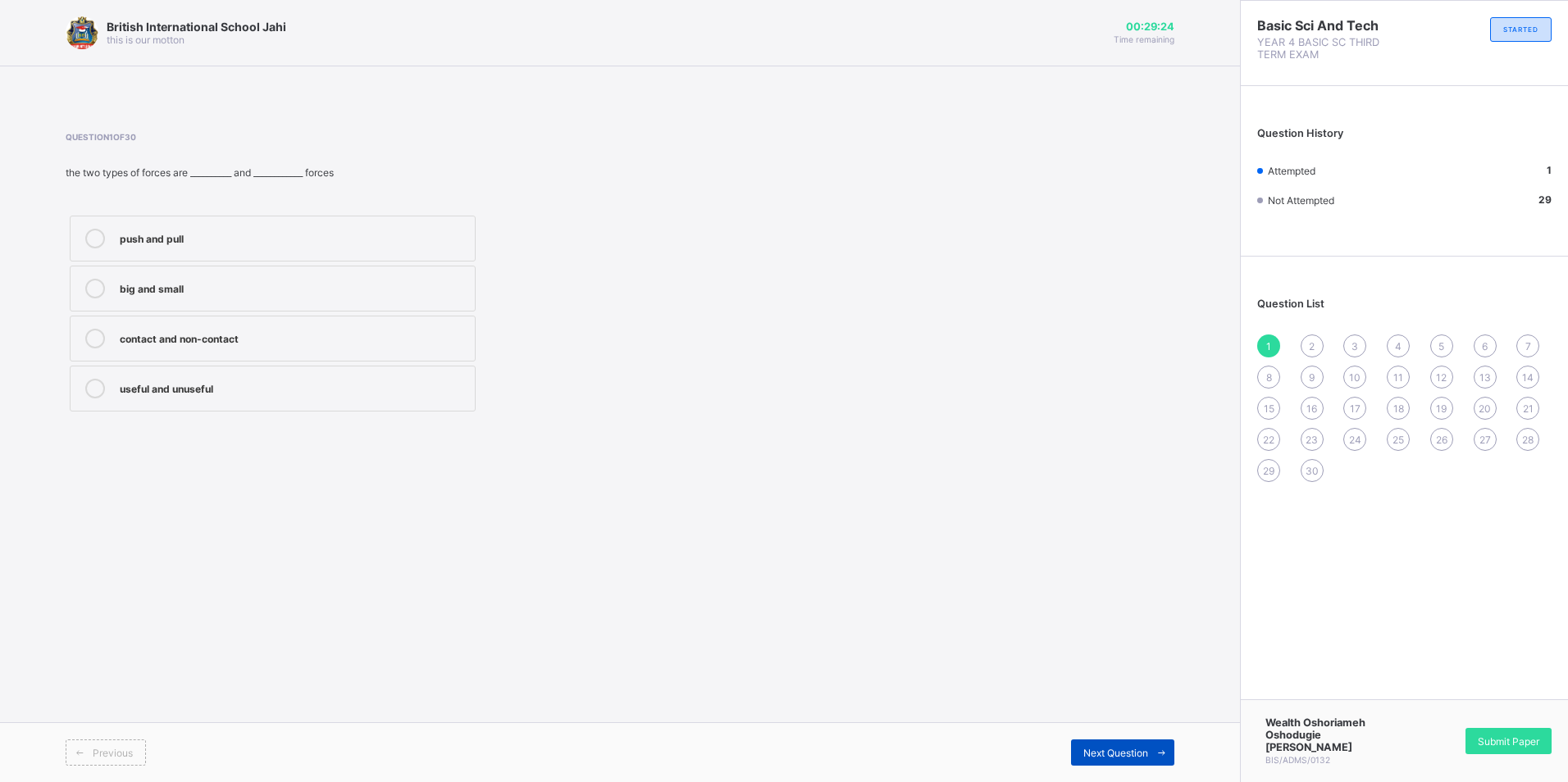 click on "Next Question" at bounding box center (1123, 752) 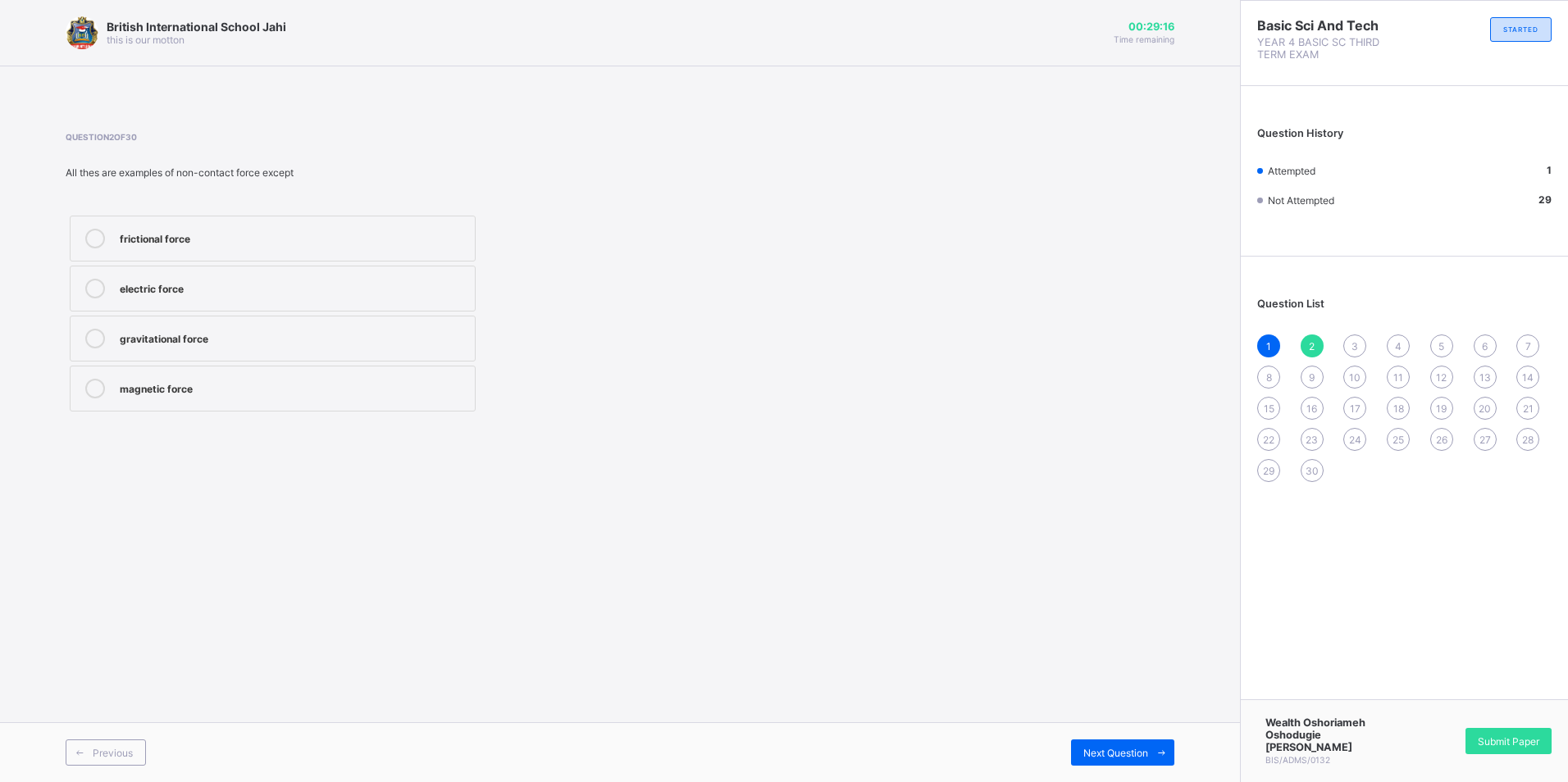 click on "frictional force" at bounding box center [293, 237] 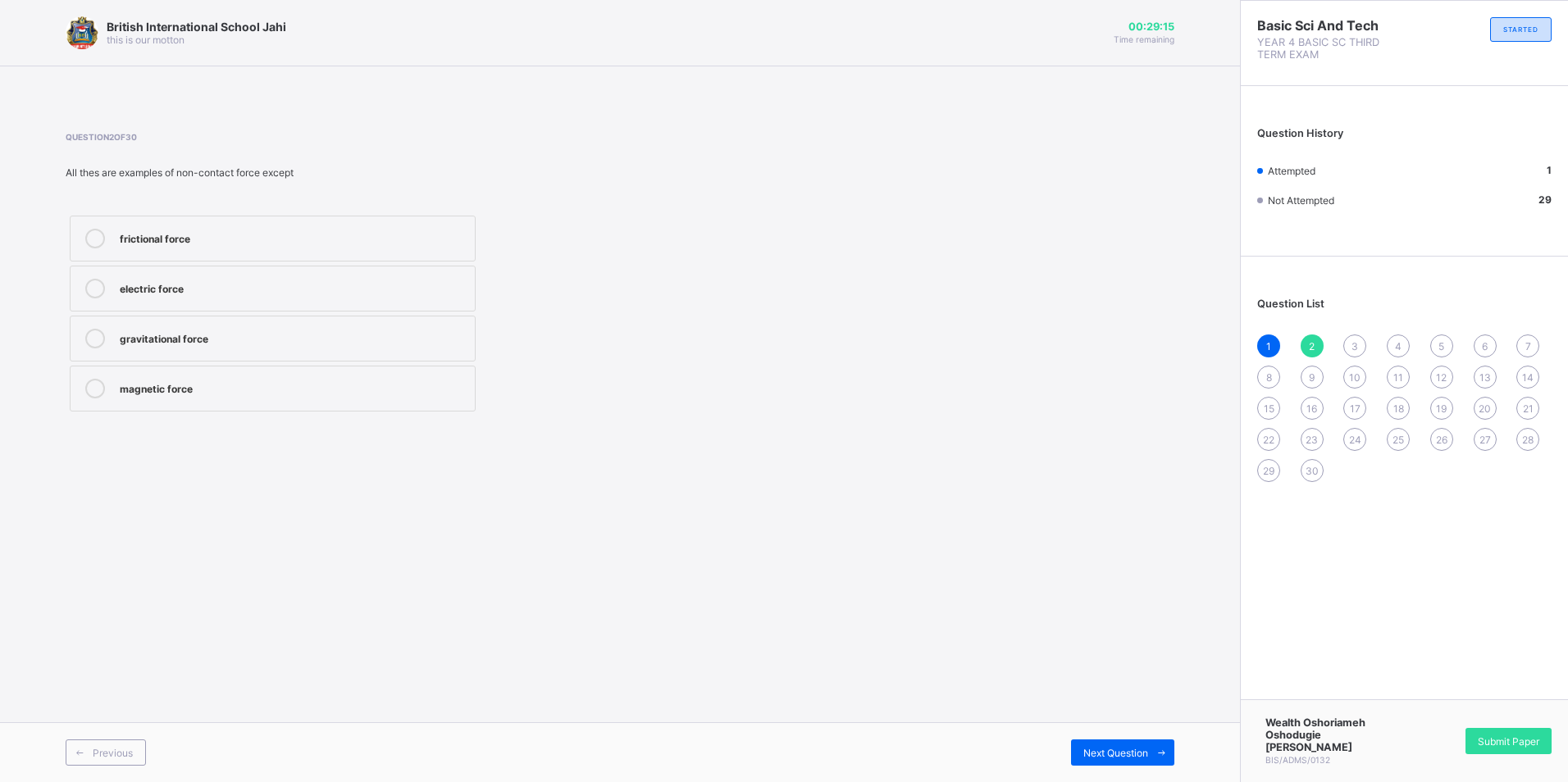 click on "Previous Next Question" at bounding box center [620, 752] 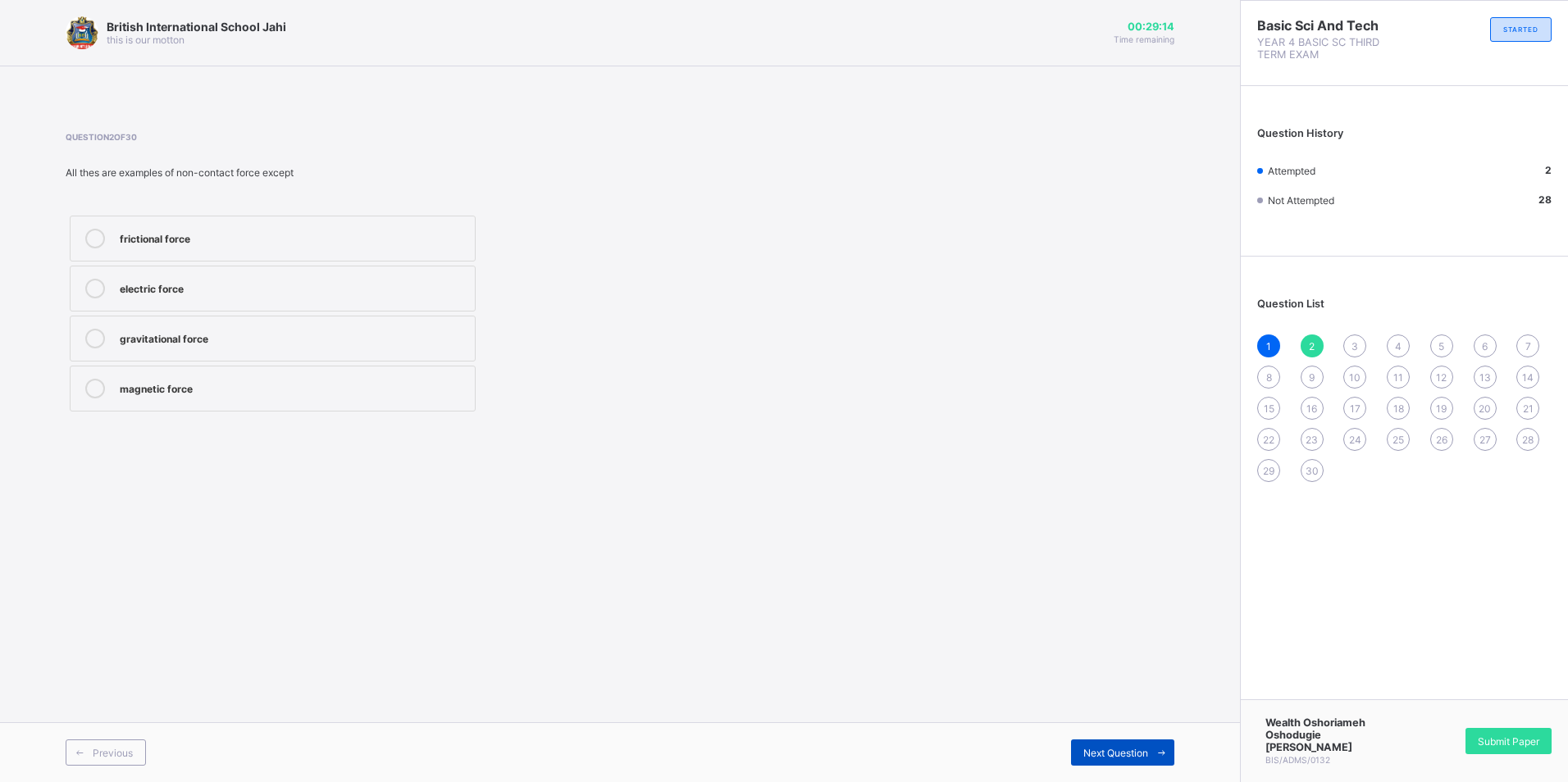 click on "Next Question" at bounding box center [1115, 752] 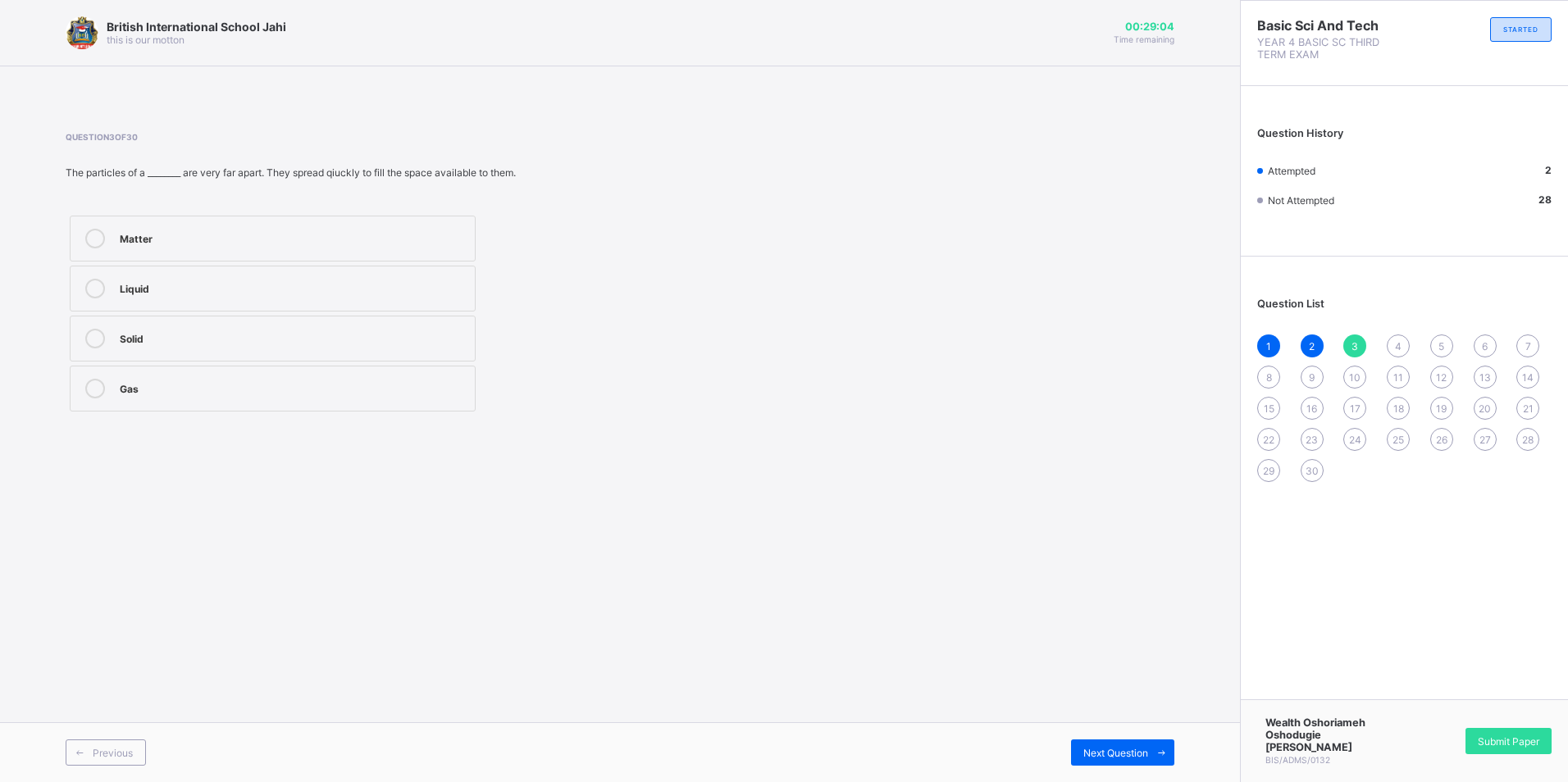 click on "Gas" at bounding box center (272, 389) 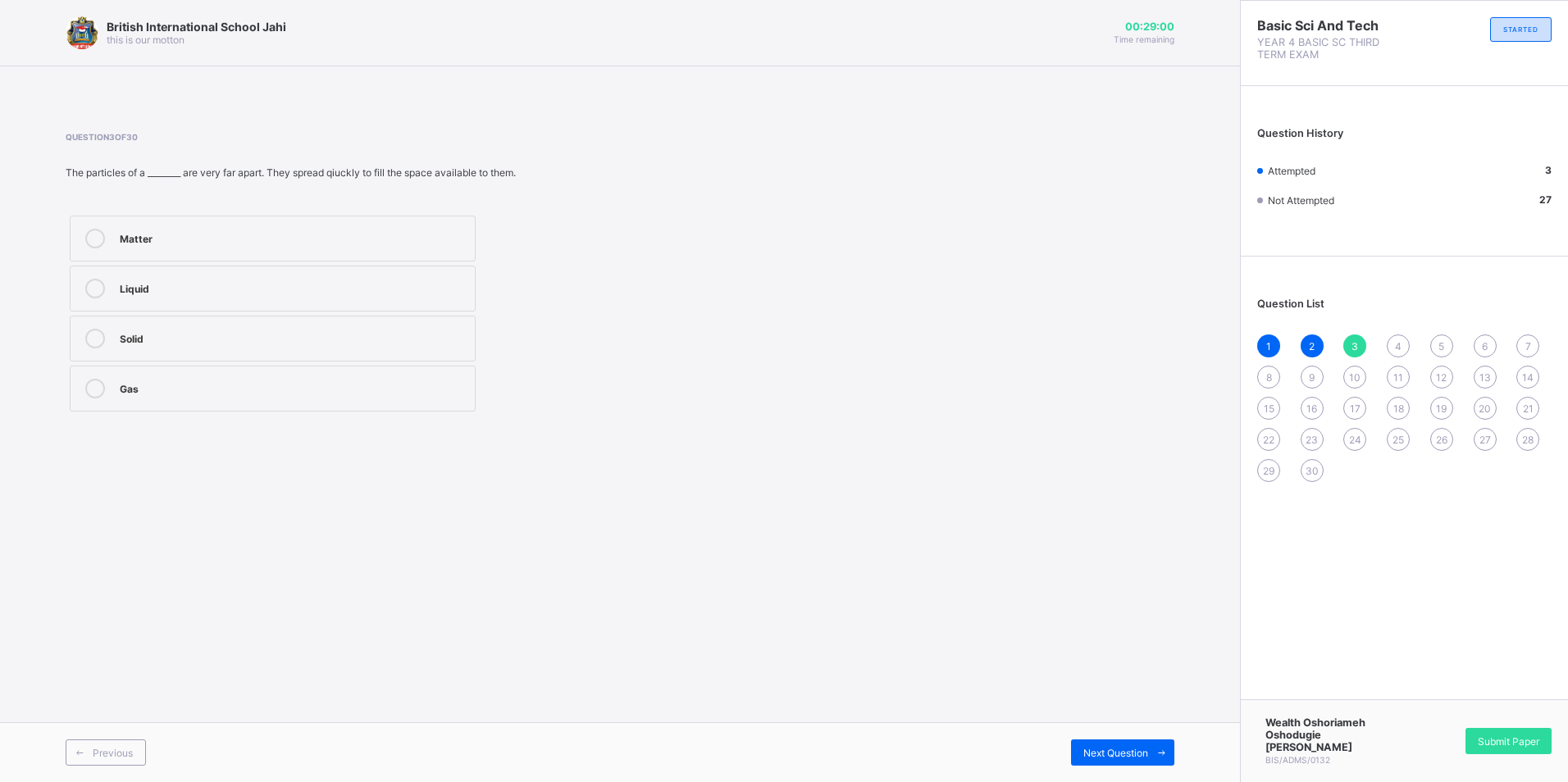 click on "Previous Next Question" at bounding box center (620, 752) 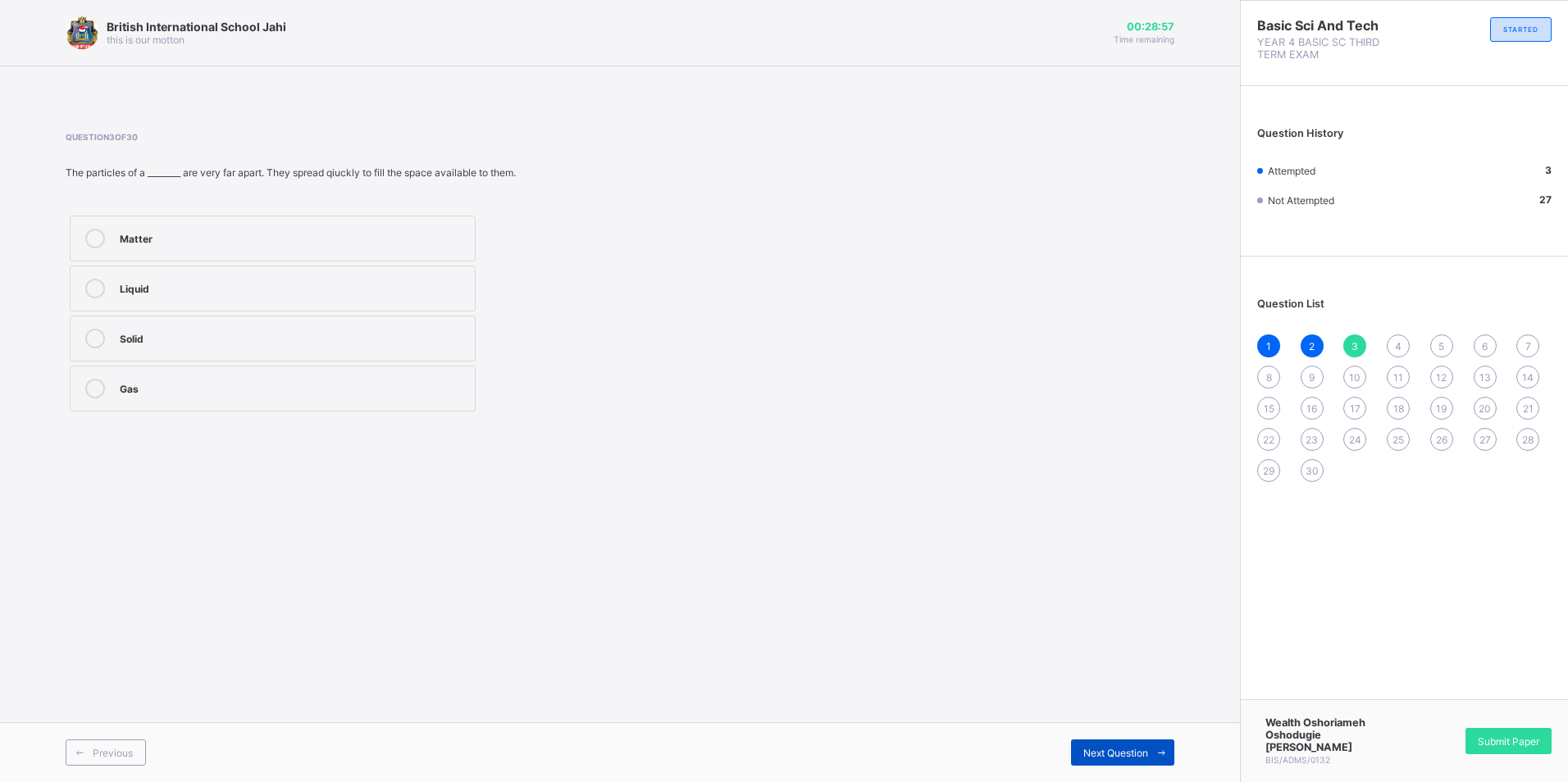 click on "Next Question" at bounding box center [1123, 752] 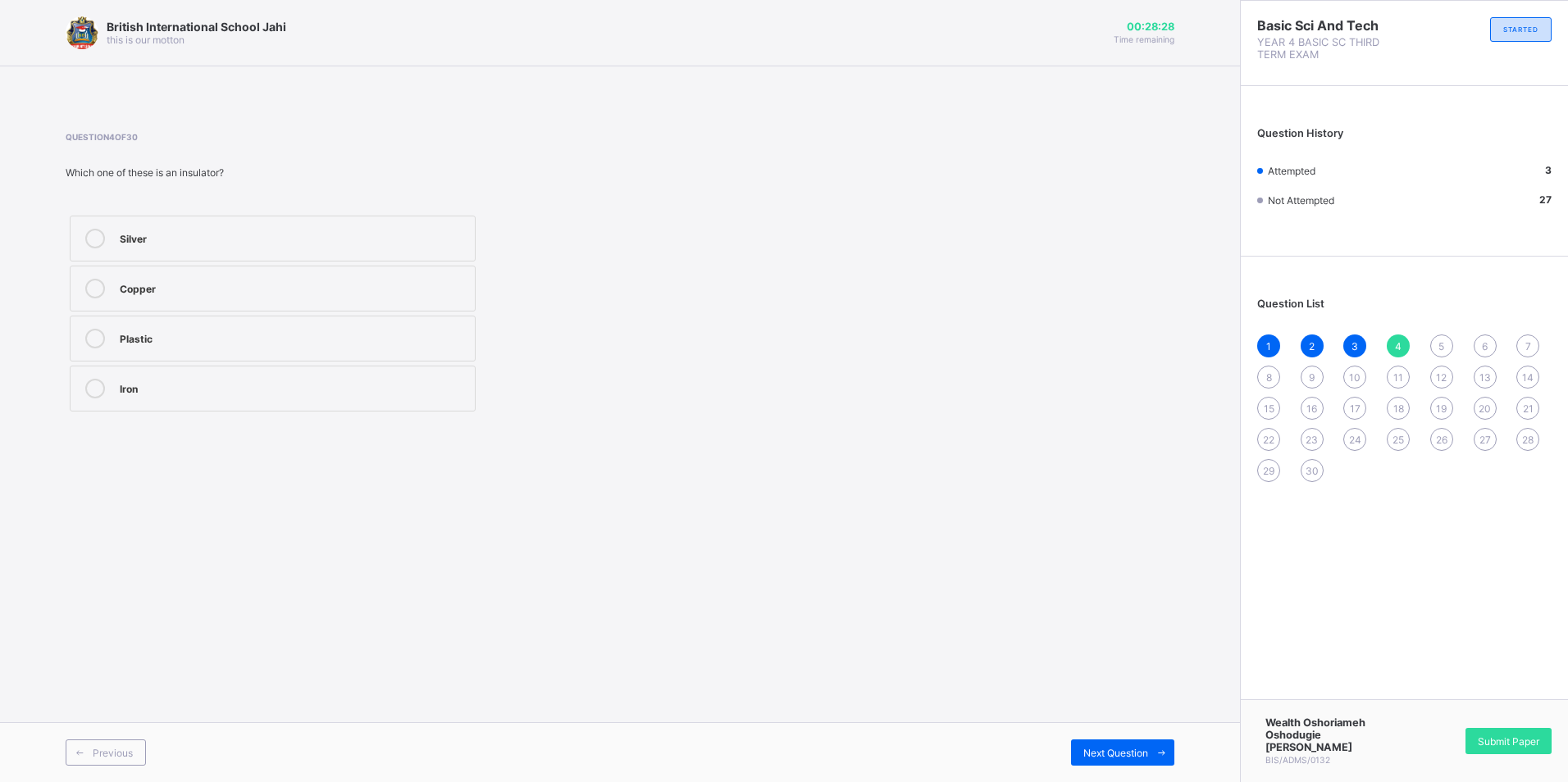 click on "British International School Jahi this is our [PERSON_NAME] 00:28:28 Time remaining Question  4  of  30 Which one of these is an insulator?  Silver Copper Plastic Iron Previous Next Question Basic Sci And Tech YEAR 4 BASIC SC THIRD TERM EXAM STARTED Question History Attempted   3 Not Attempted 27 Question List 1 2 3 4 5 6 7 8 9 10 11 12 13 14 15 16 17 18 19 20 21 22 23 24 25 26 27 28 29 30 Wealth Oshoriameh   Oshodugie [PERSON_NAME] BIS/ADMS/0132 Submit Paper × Submitting Paper This action will submit your paper. You won't have access to make any changes to    your answers afterwards. Unattempted questions   27   Cancel Yes, Submit Paper New Update Available Hello there, You can install SAFSIMS on your device for easier access. Dismiss Update app" at bounding box center (784, 391) 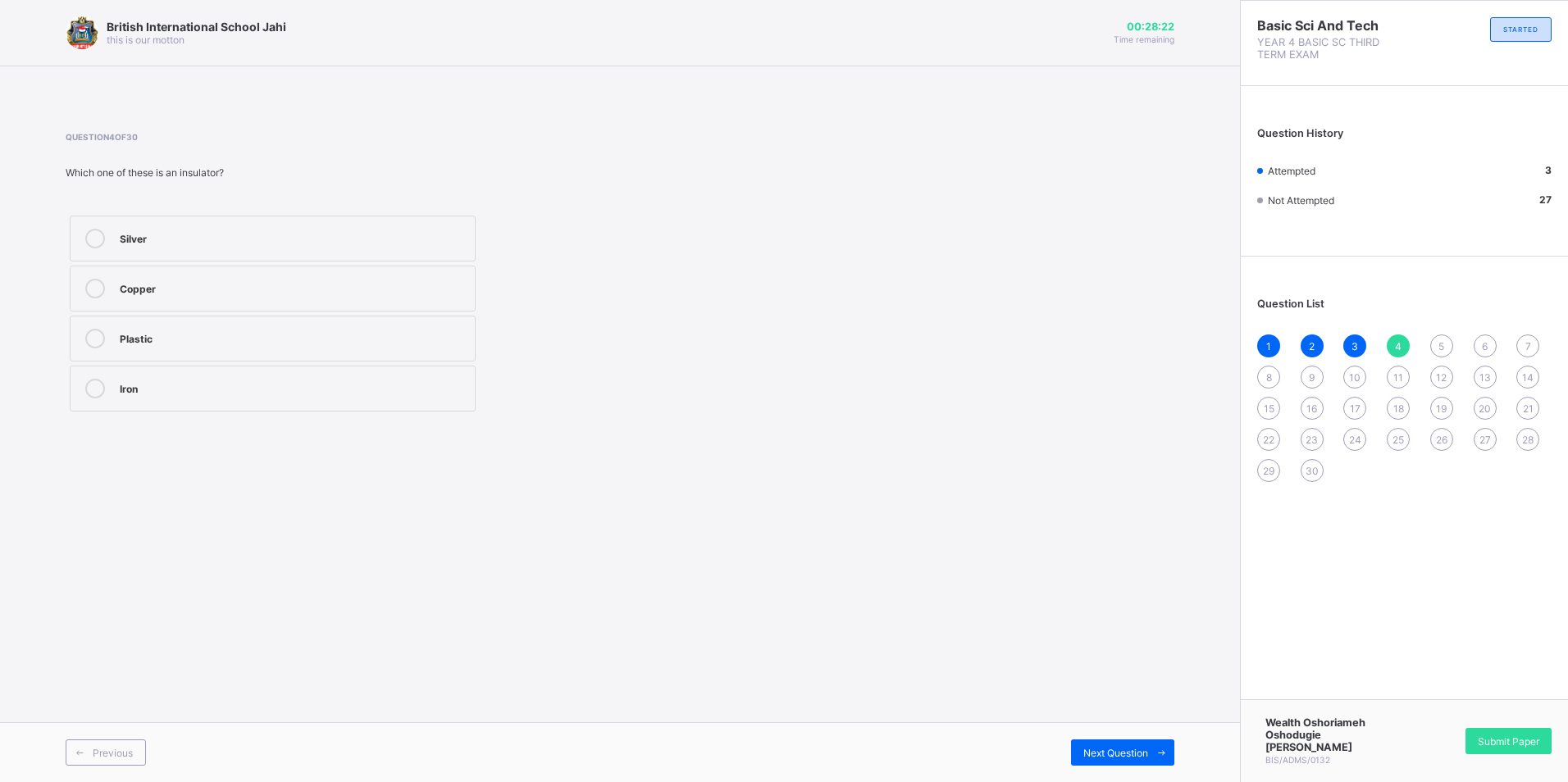 drag, startPoint x: 315, startPoint y: 342, endPoint x: 537, endPoint y: 394, distance: 228.00877 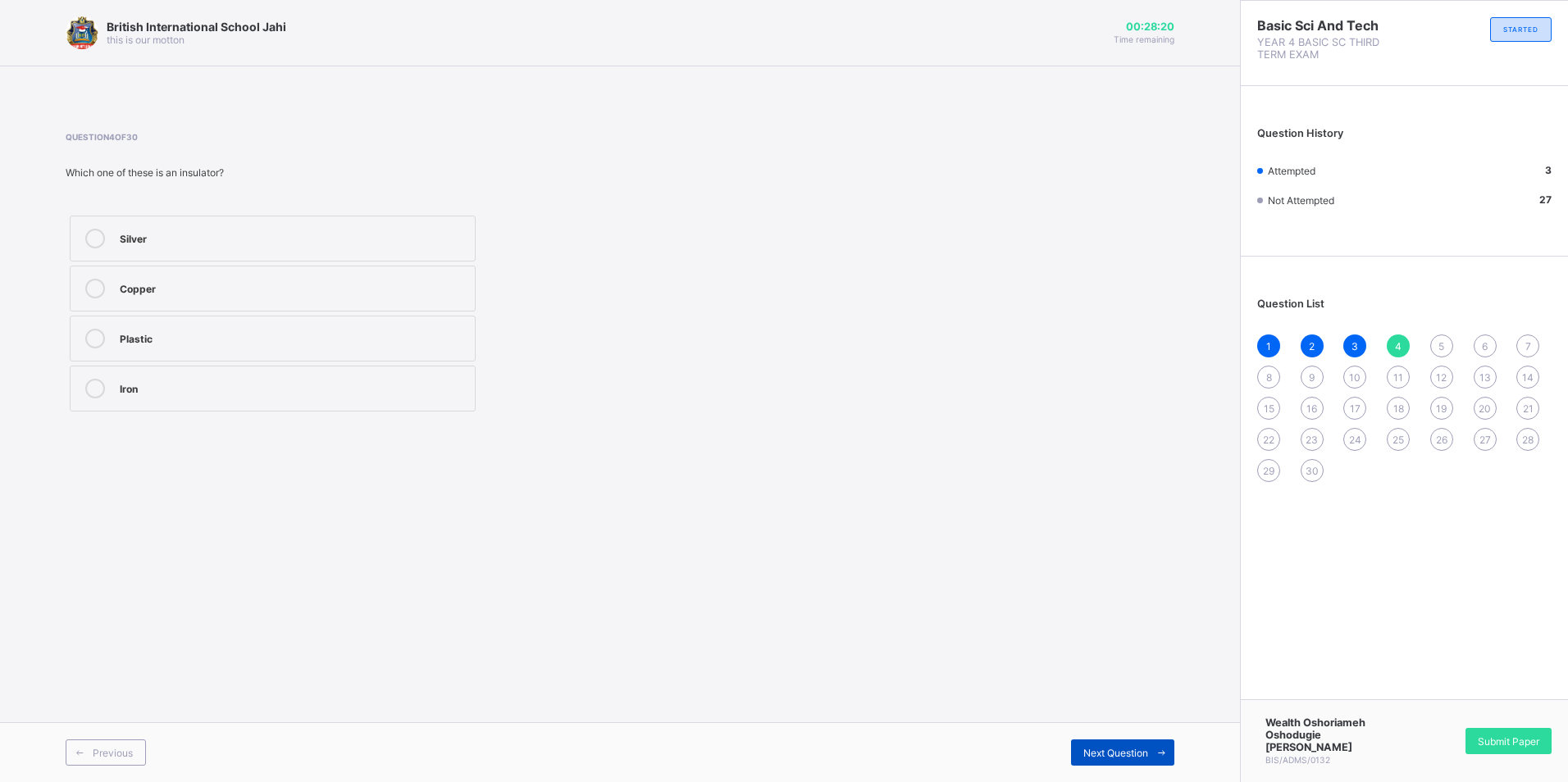 click on "Next Question" at bounding box center [1123, 752] 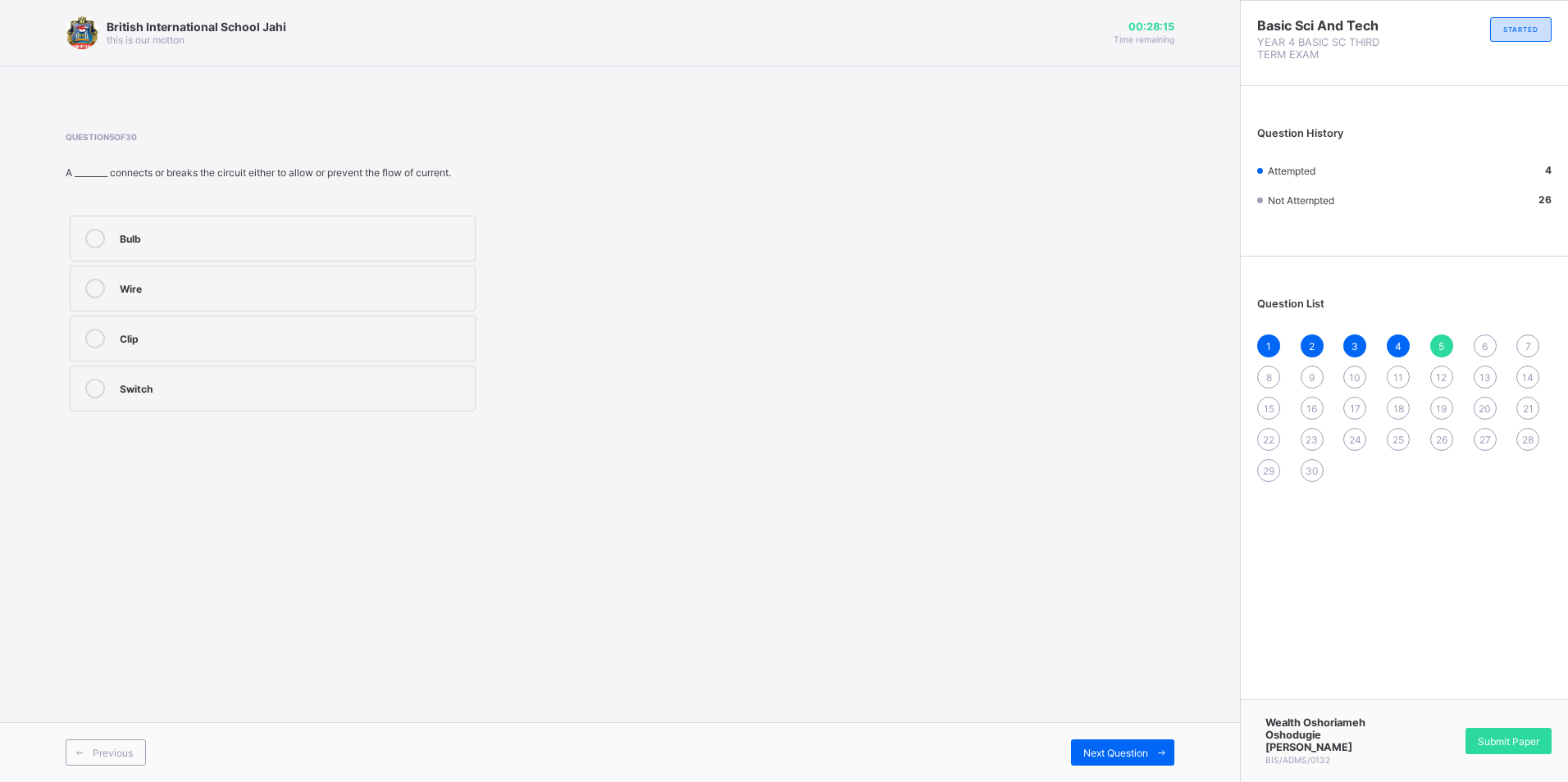 click on "Wire" at bounding box center (293, 287) 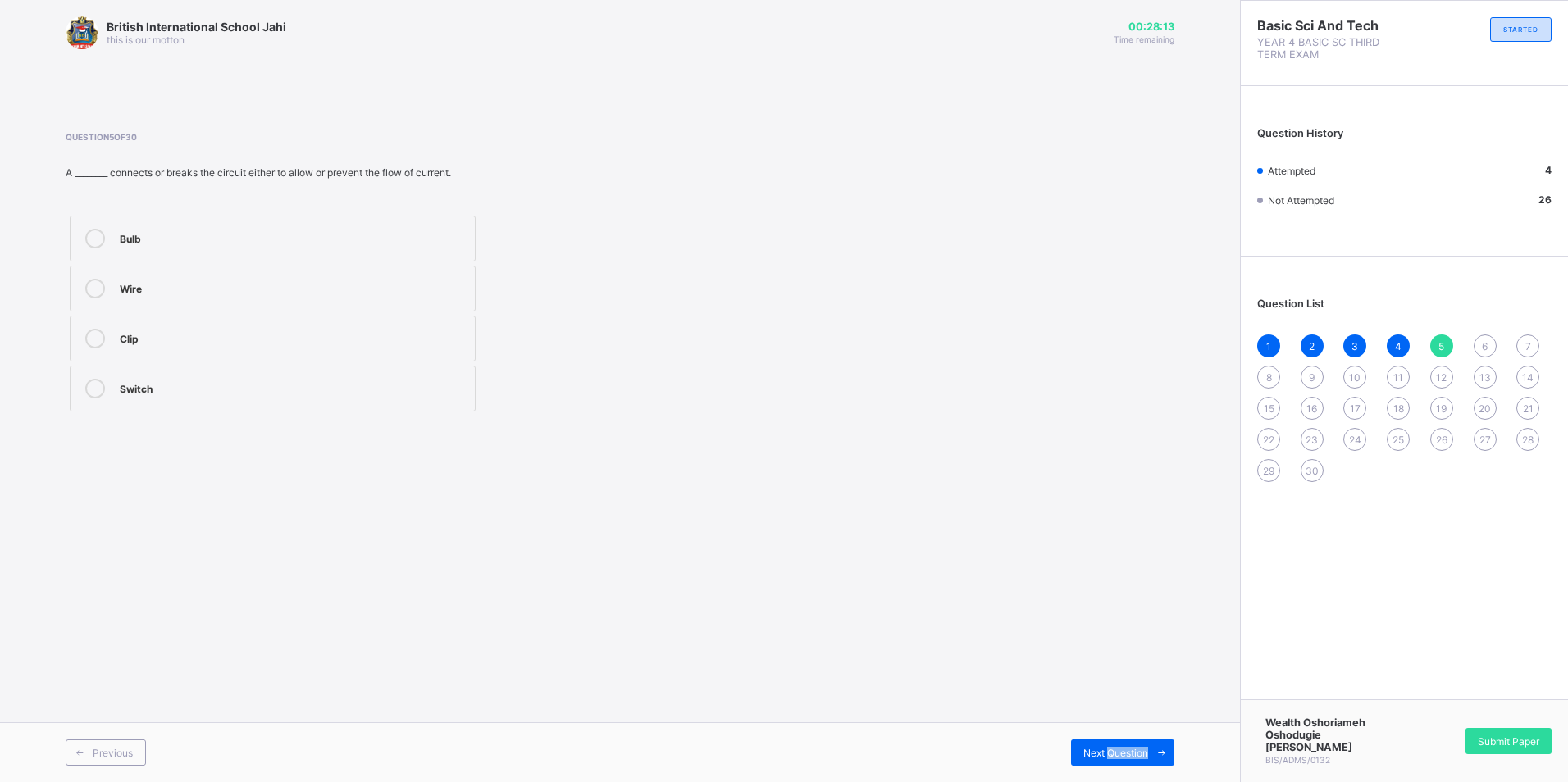drag, startPoint x: 1108, startPoint y: 766, endPoint x: 1120, endPoint y: 784, distance: 21.63331 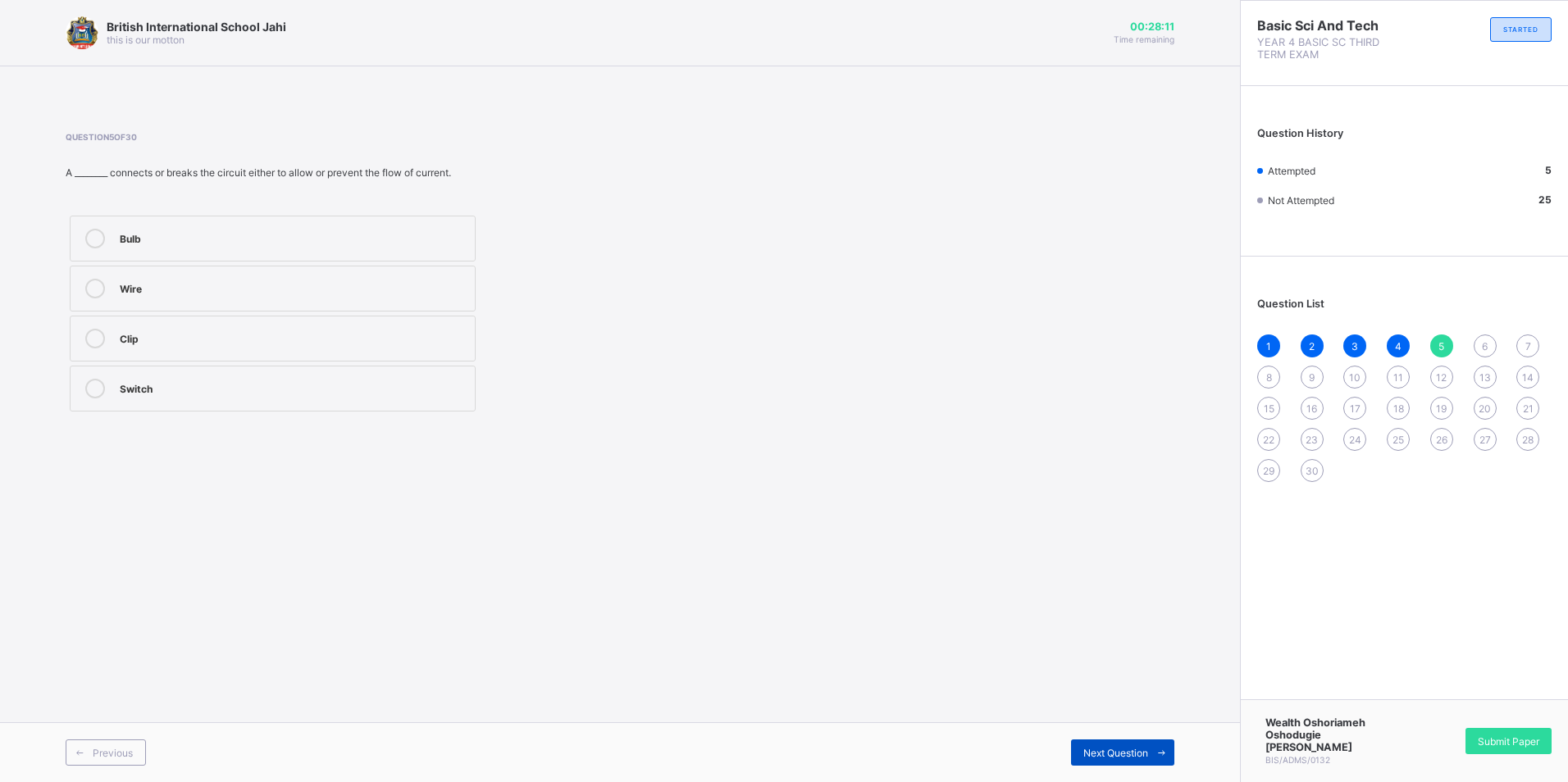 drag, startPoint x: 1120, startPoint y: 784, endPoint x: 1113, endPoint y: 757, distance: 27.89265 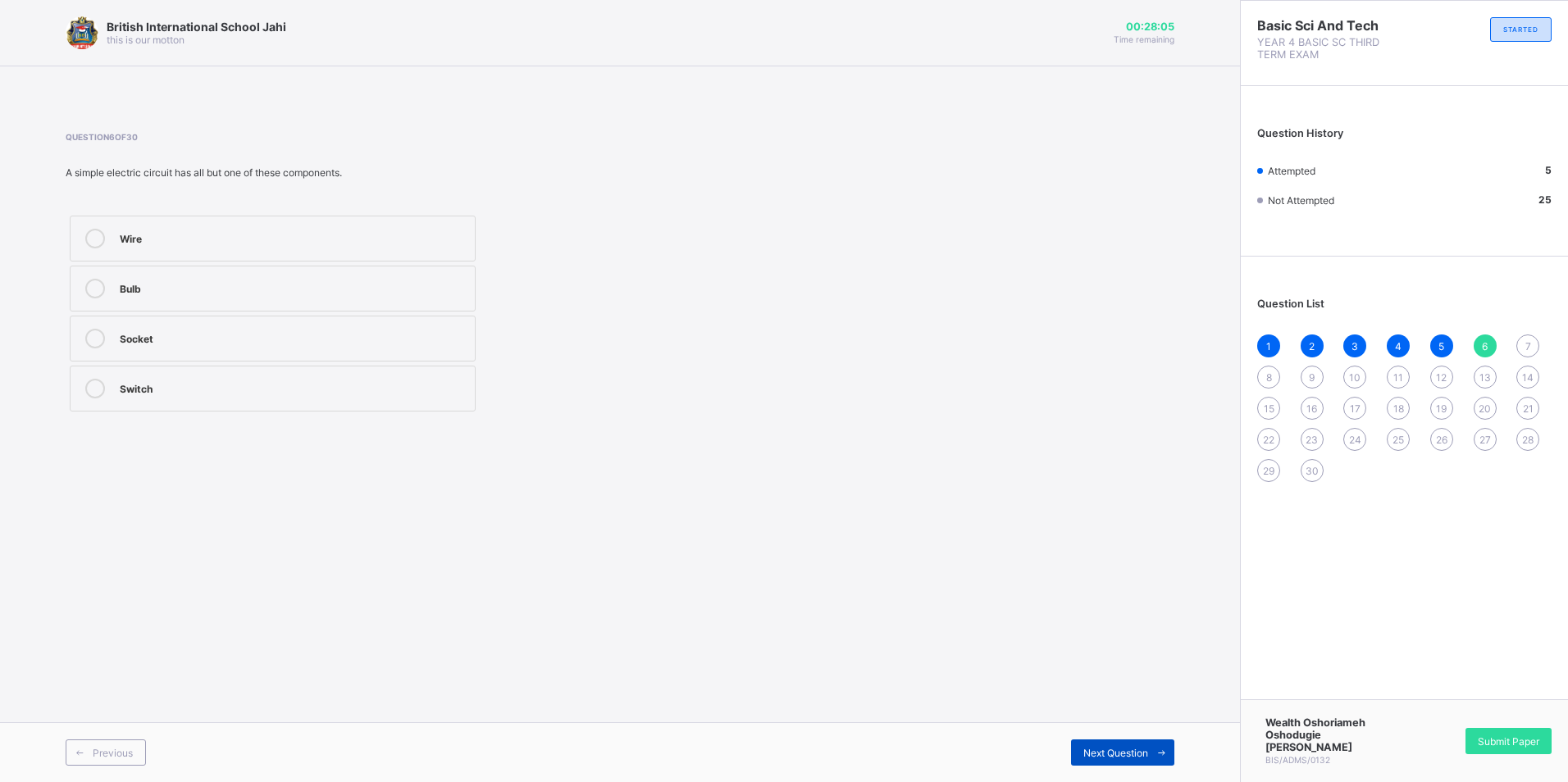 click on "Next Question" at bounding box center (1123, 752) 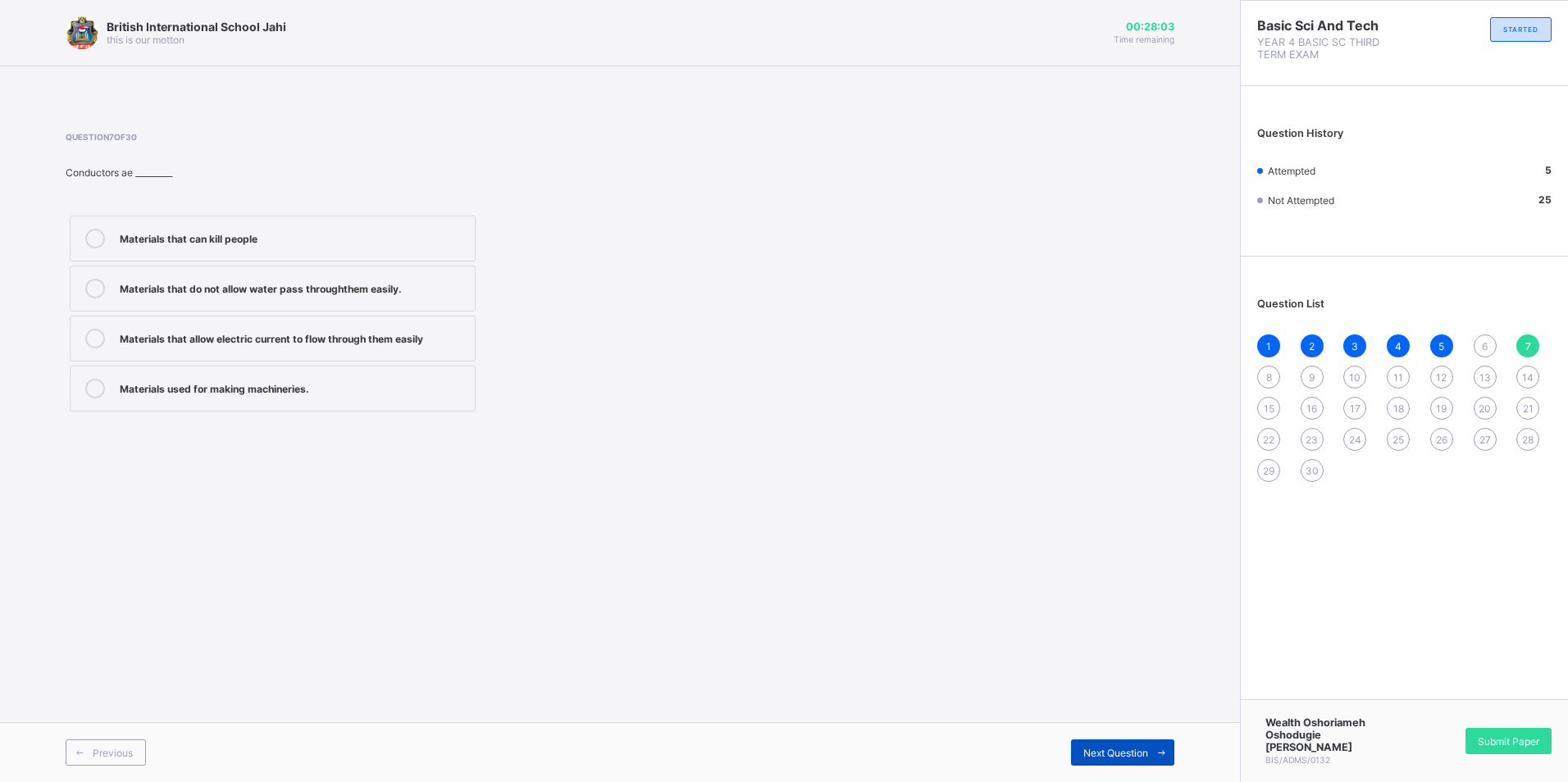 click on "Next Question" at bounding box center [1115, 752] 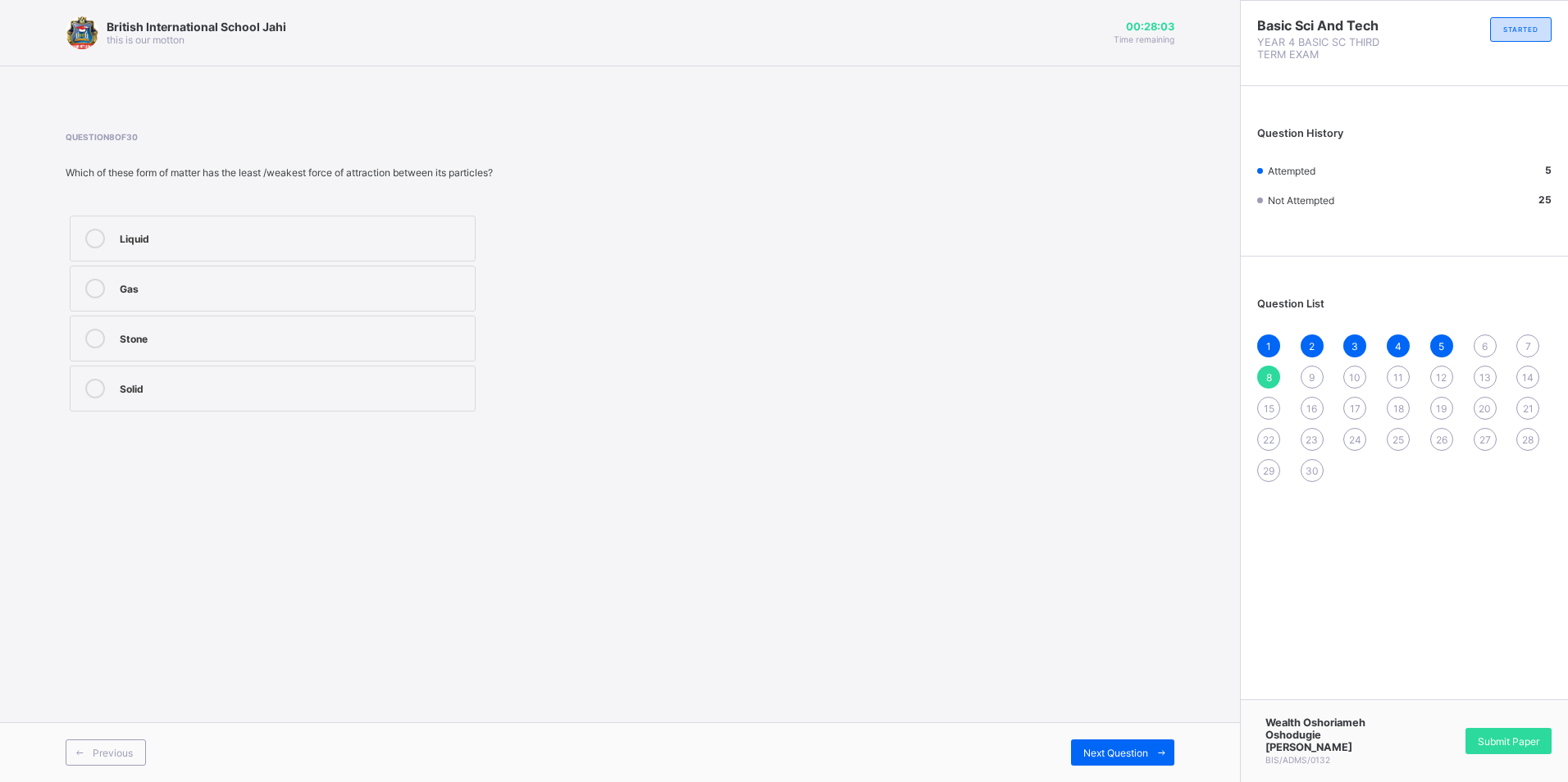 click on "Previous Next Question" at bounding box center (620, 752) 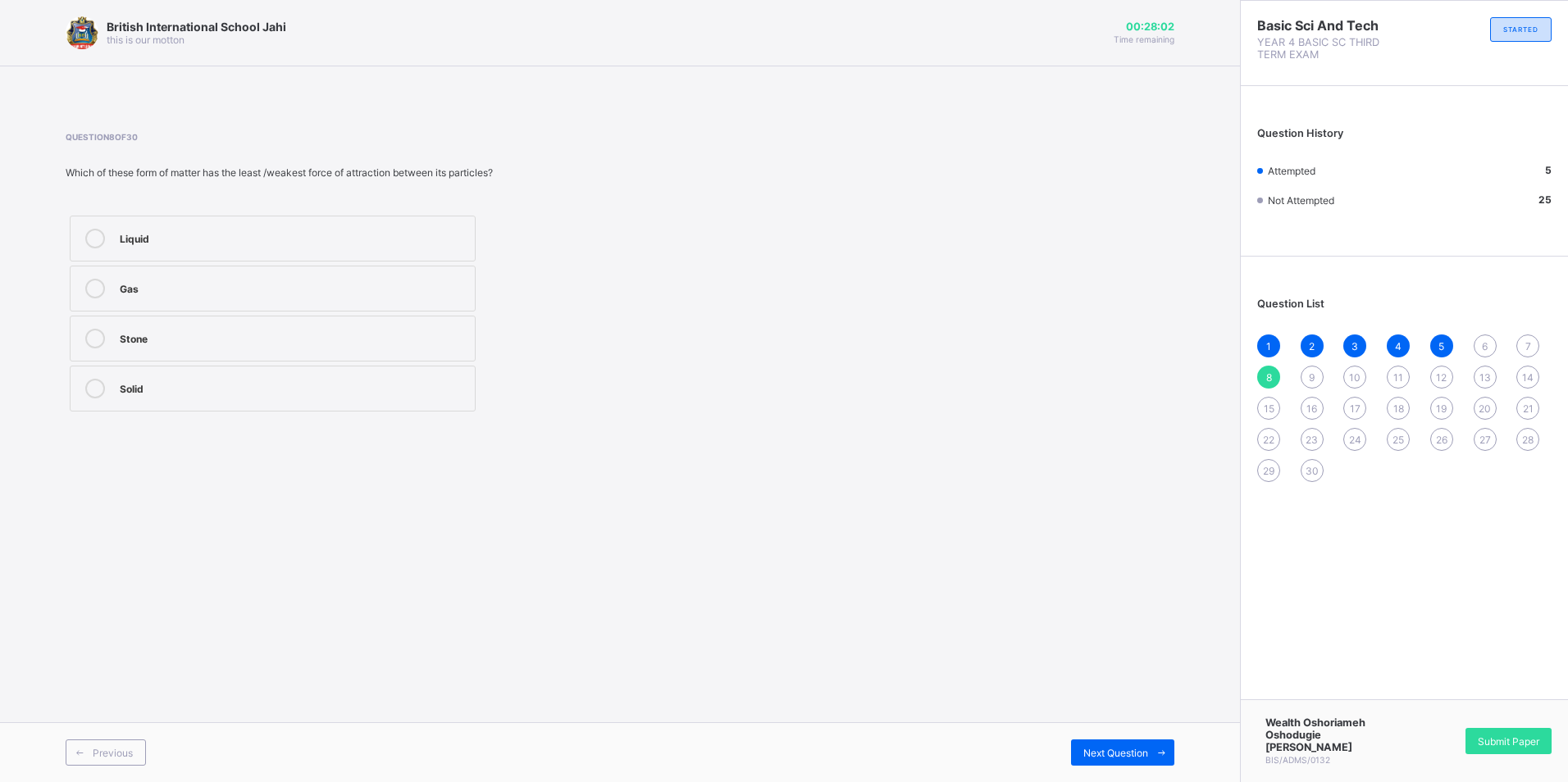 click on "British International School Jahi this is our [PERSON_NAME] 00:28:02 Time remaining Question  8  of  30 Which of these form of matter has the least /weakest force of attraction between its particles? Liquid Gas  Stone Solid Previous Next Question" at bounding box center (620, 391) 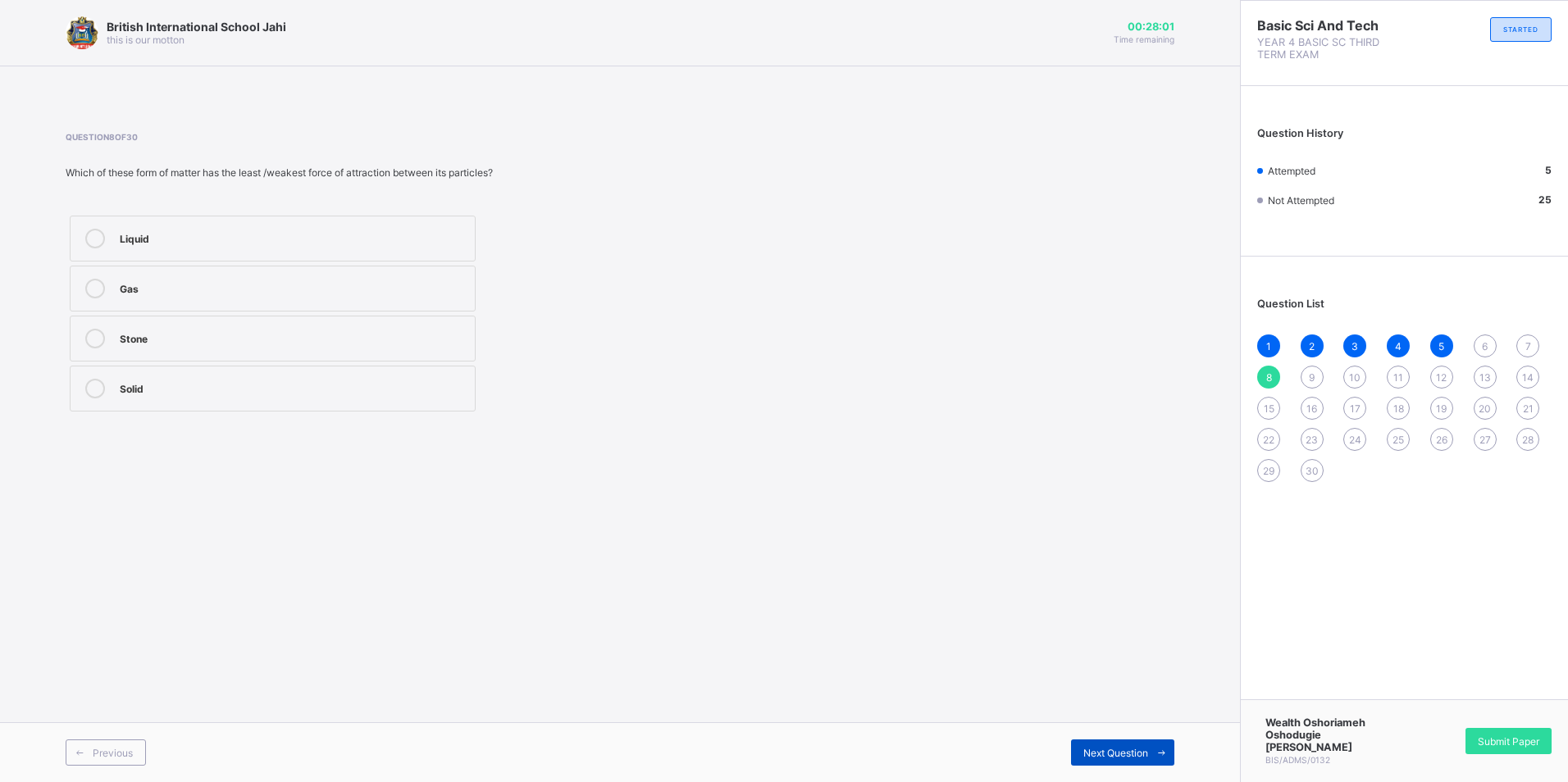 click at bounding box center (1161, 752) 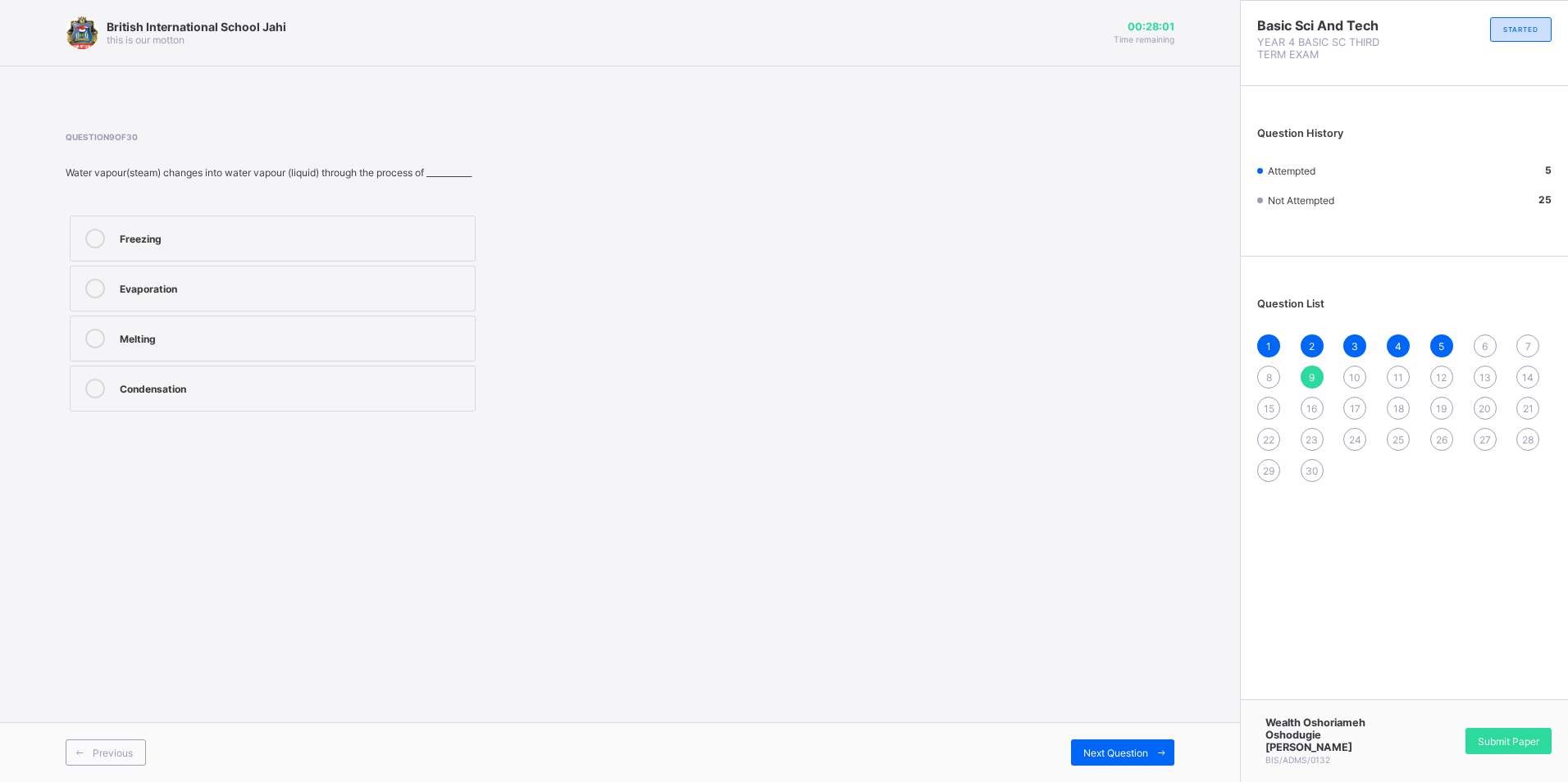 drag, startPoint x: 1155, startPoint y: 758, endPoint x: 1189, endPoint y: 752, distance: 34.52535 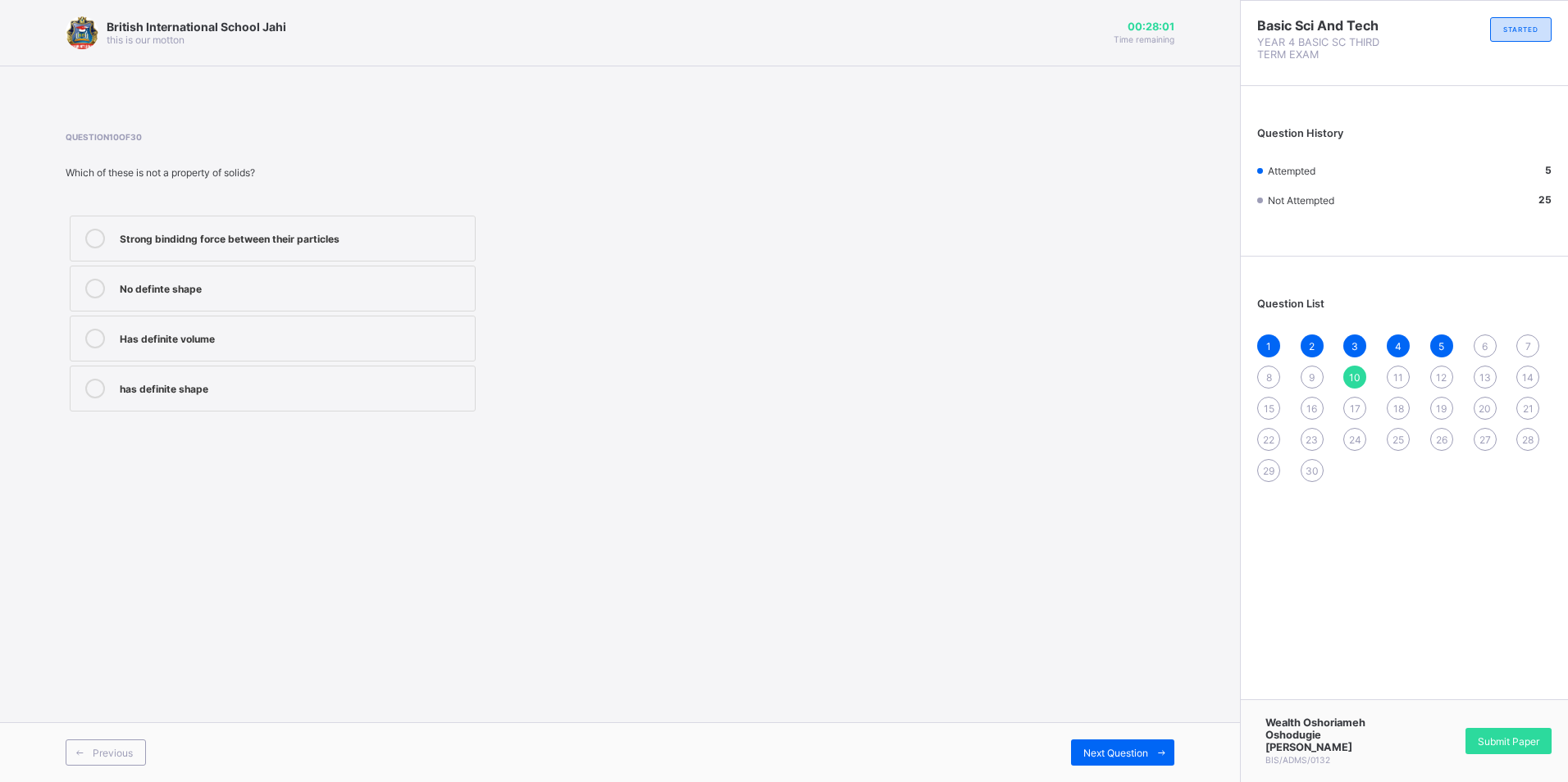 click on "Previous Next Question" at bounding box center (620, 752) 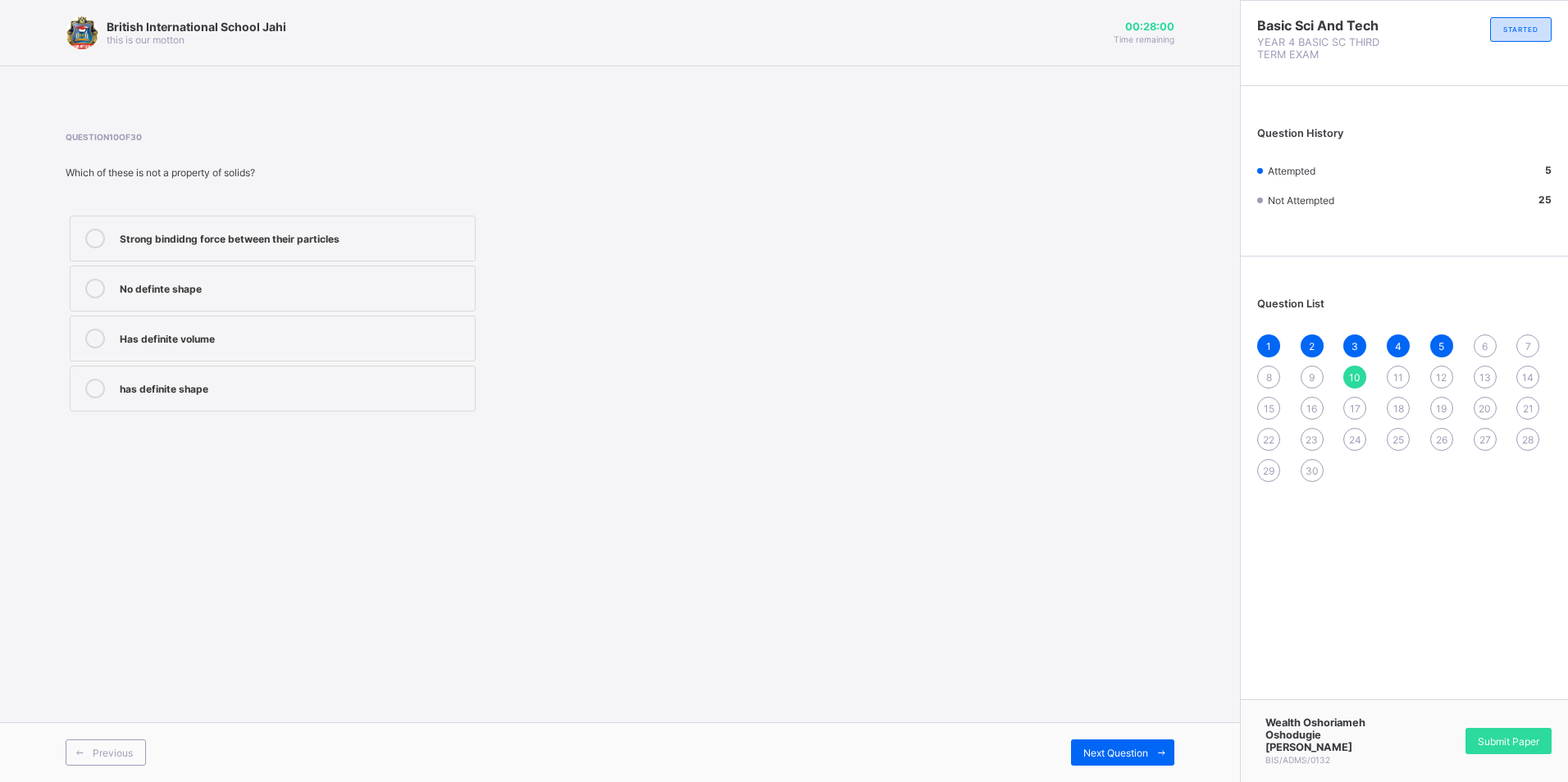 click on "Previous Next Question" at bounding box center [620, 752] 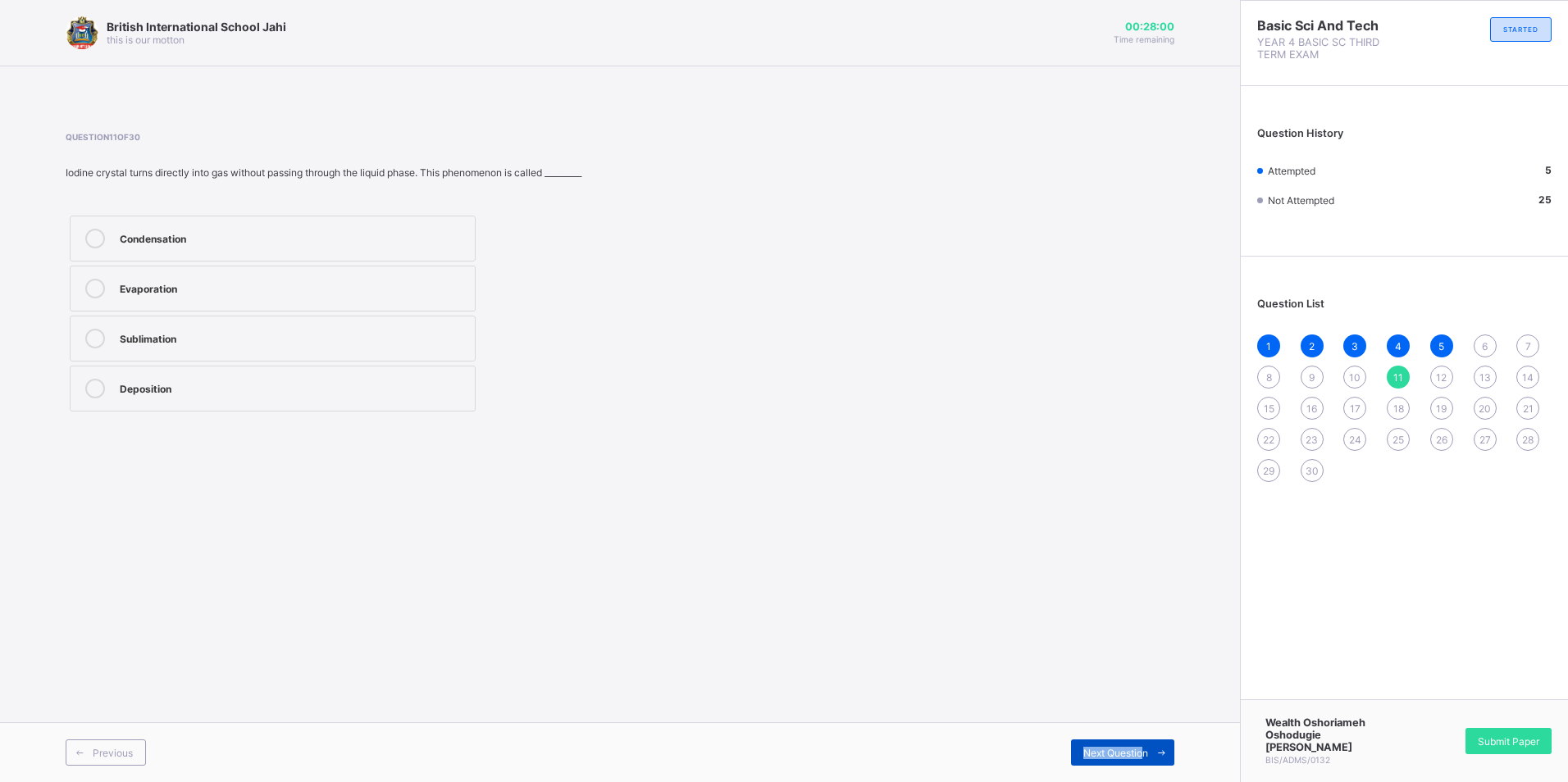 click on "Previous Next Question" at bounding box center (620, 752) 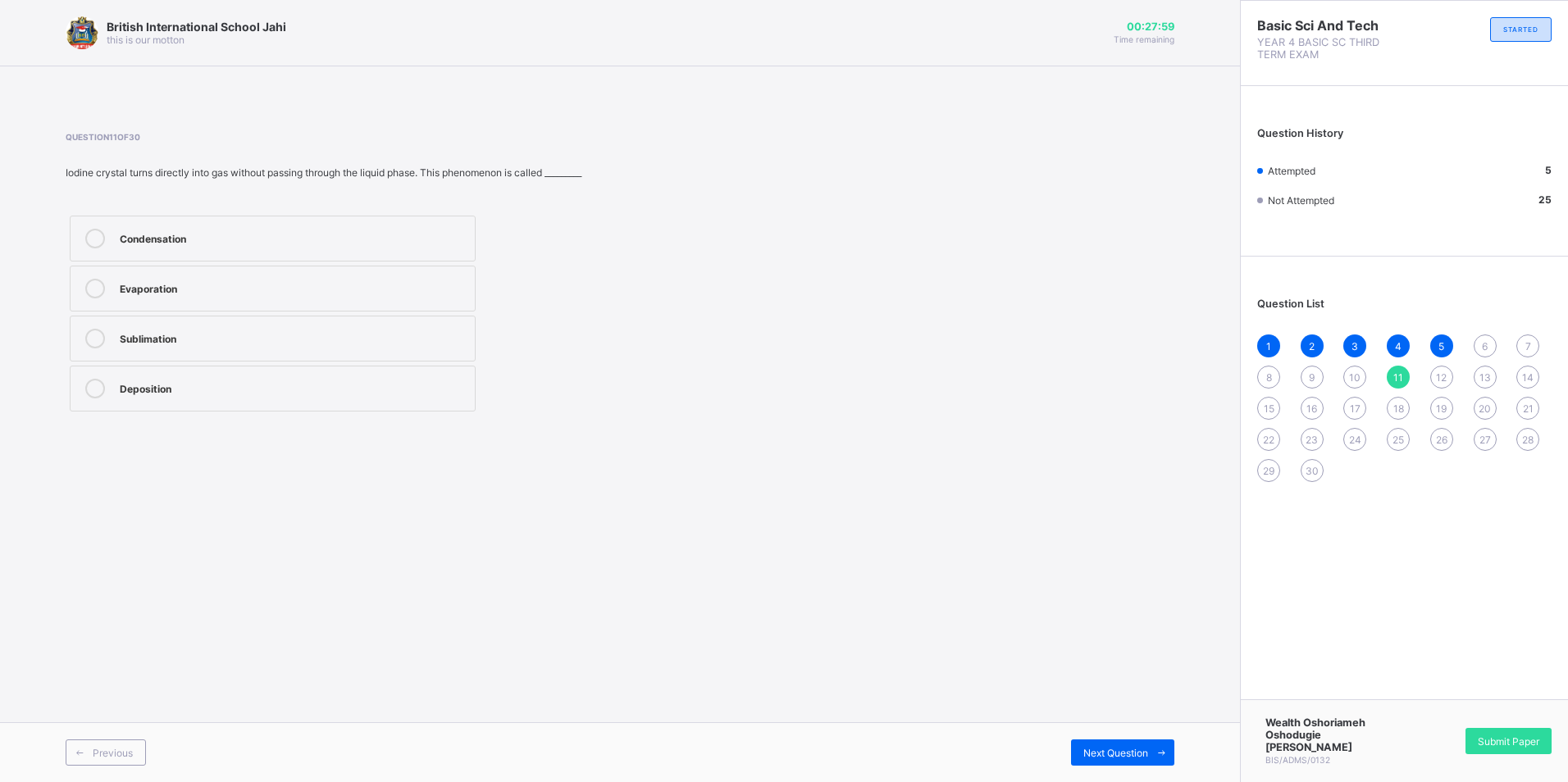 drag, startPoint x: 1158, startPoint y: 741, endPoint x: 1214, endPoint y: 739, distance: 56.0357 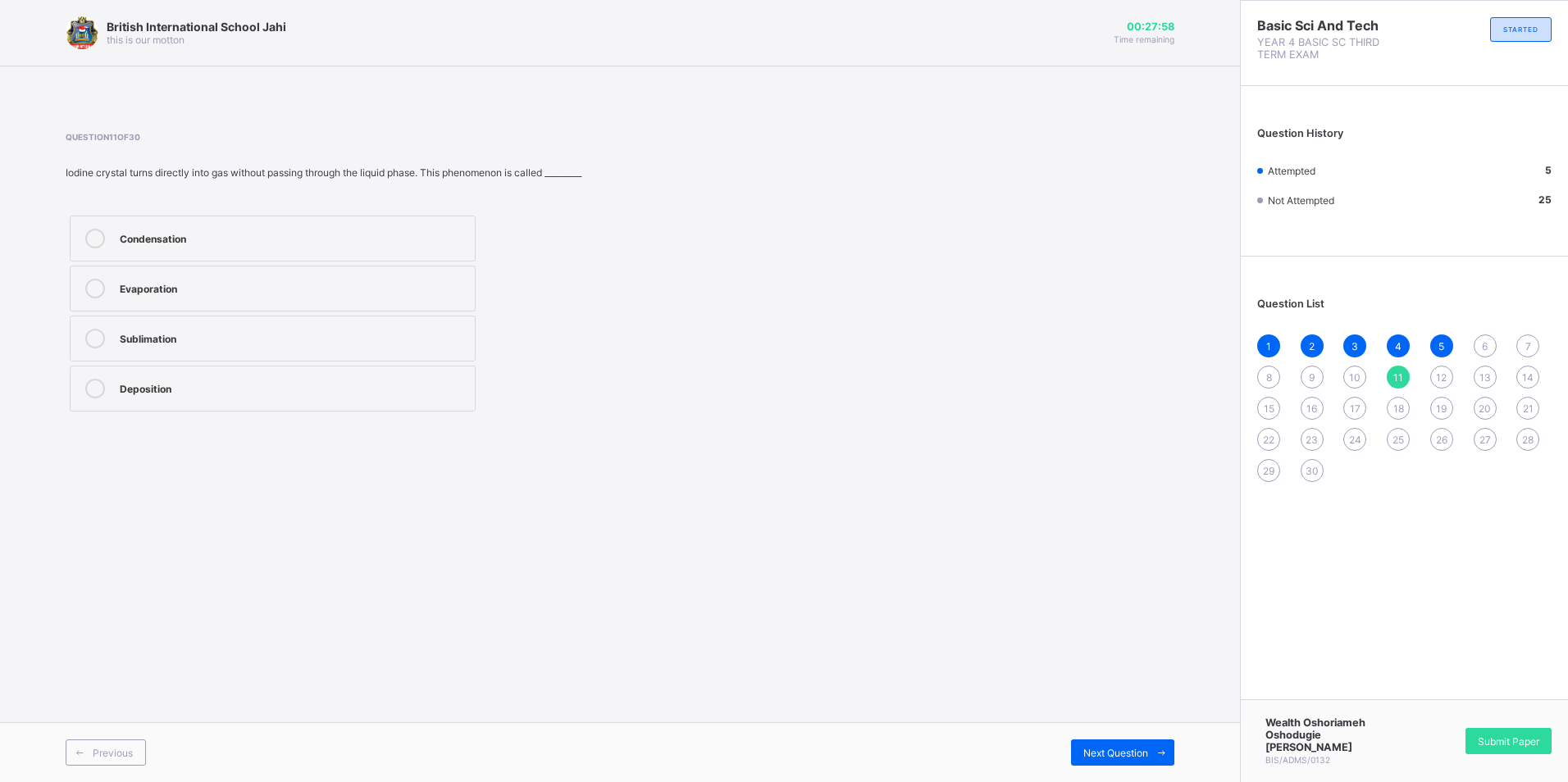 drag, startPoint x: 1197, startPoint y: 761, endPoint x: 1159, endPoint y: 737, distance: 44.94441 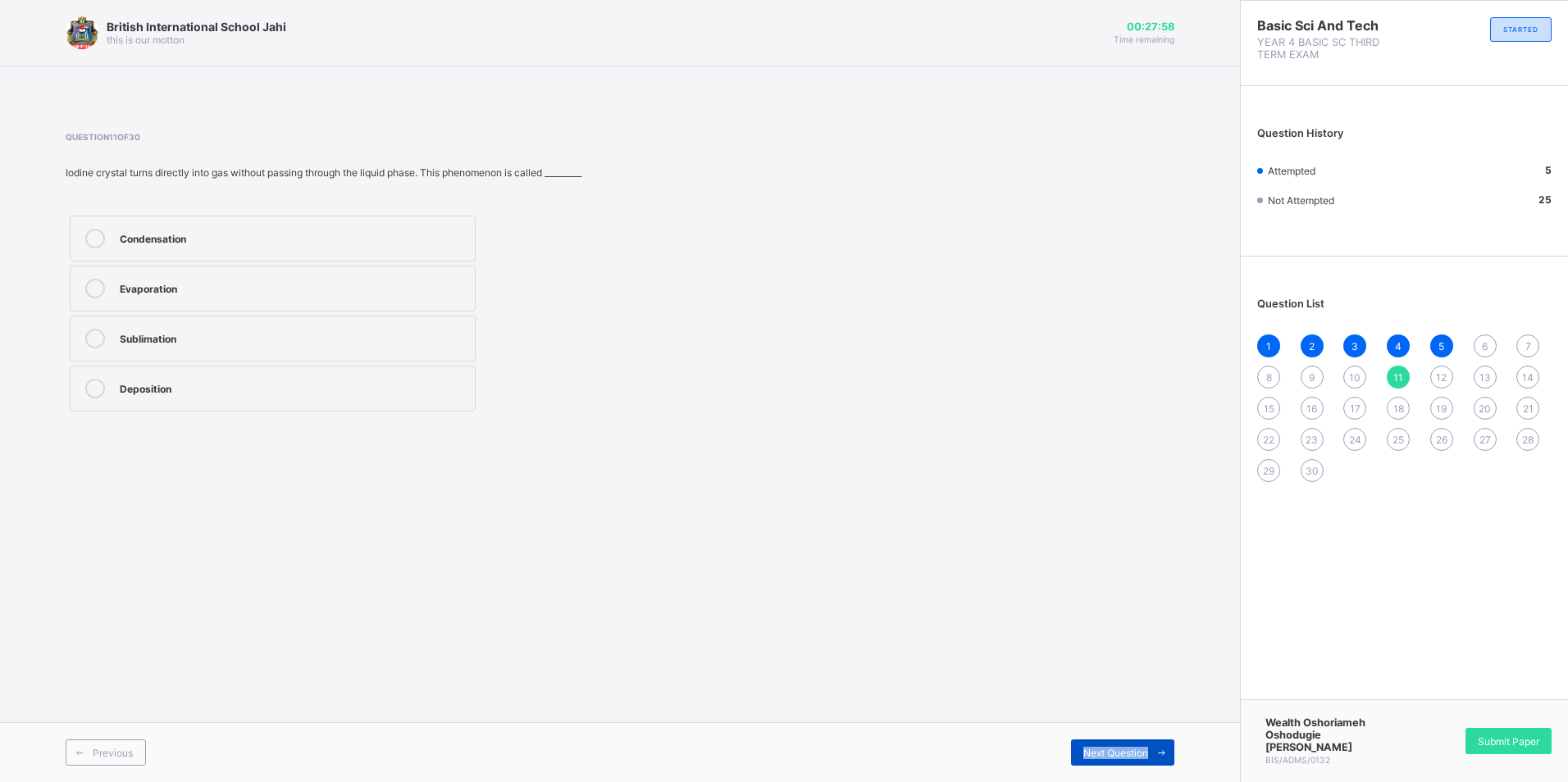 drag, startPoint x: 1159, startPoint y: 737, endPoint x: 1154, endPoint y: 751, distance: 14.866069 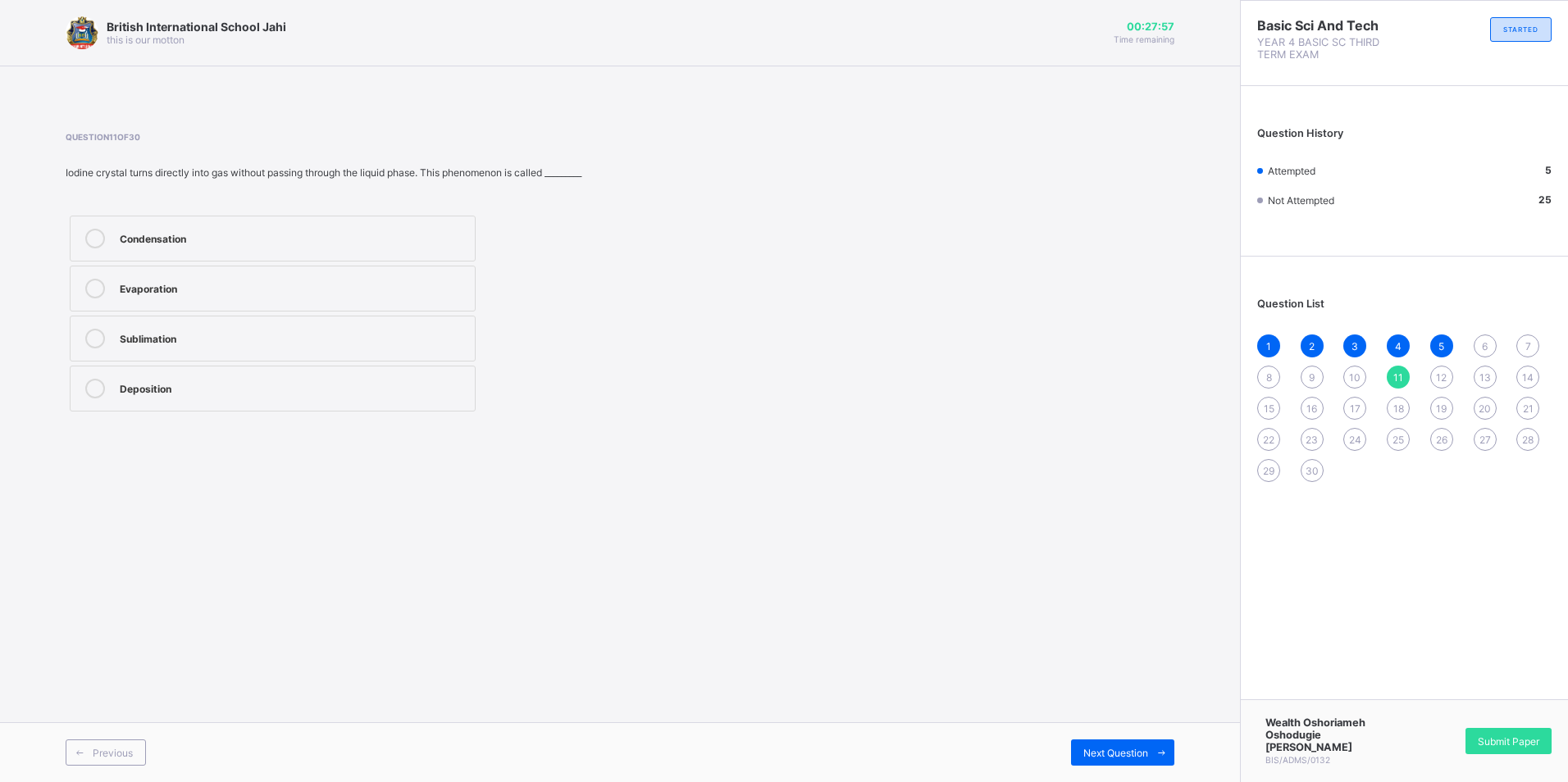 click on "Previous Next Question" at bounding box center [620, 752] 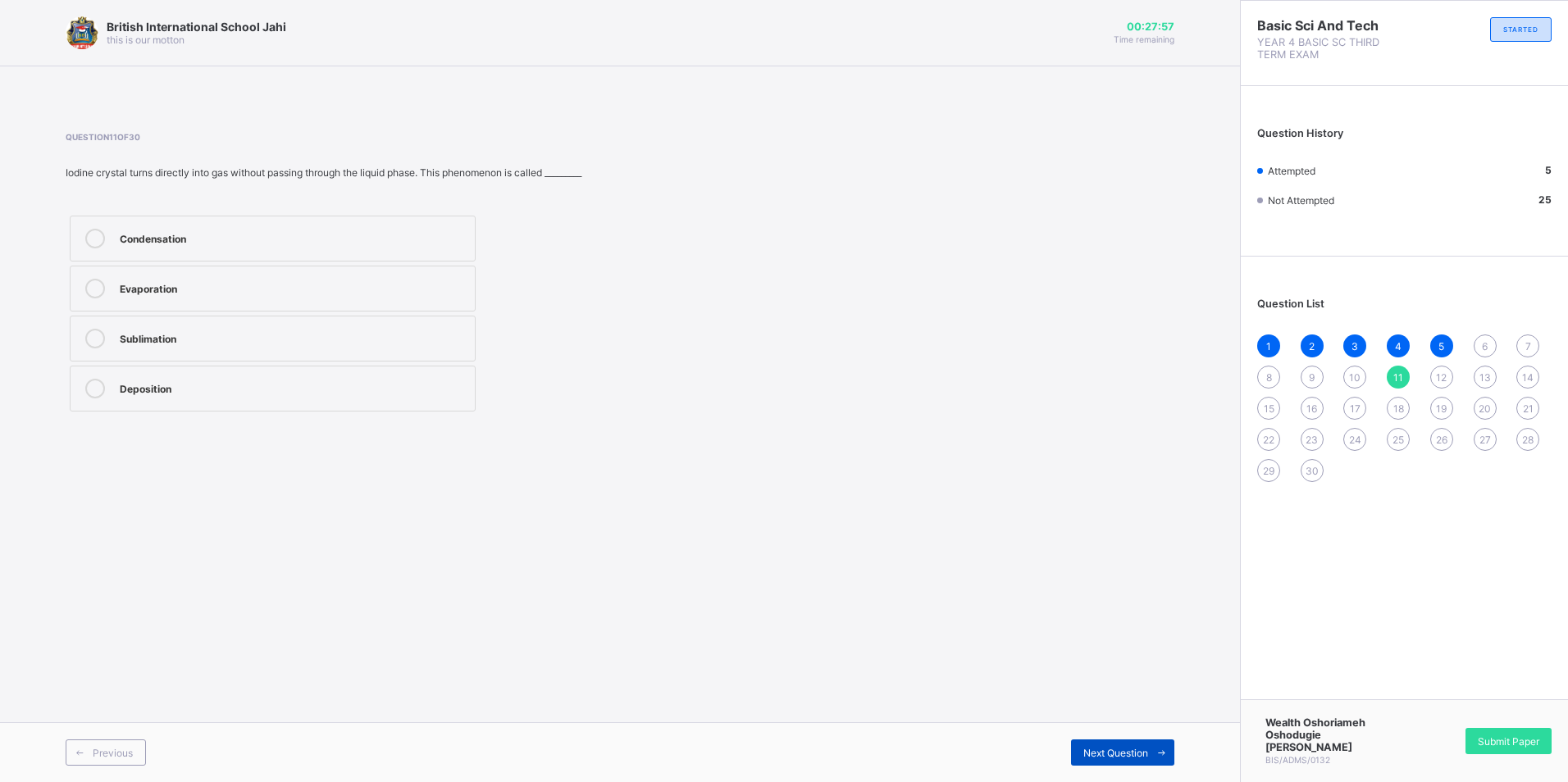 click at bounding box center [1161, 752] 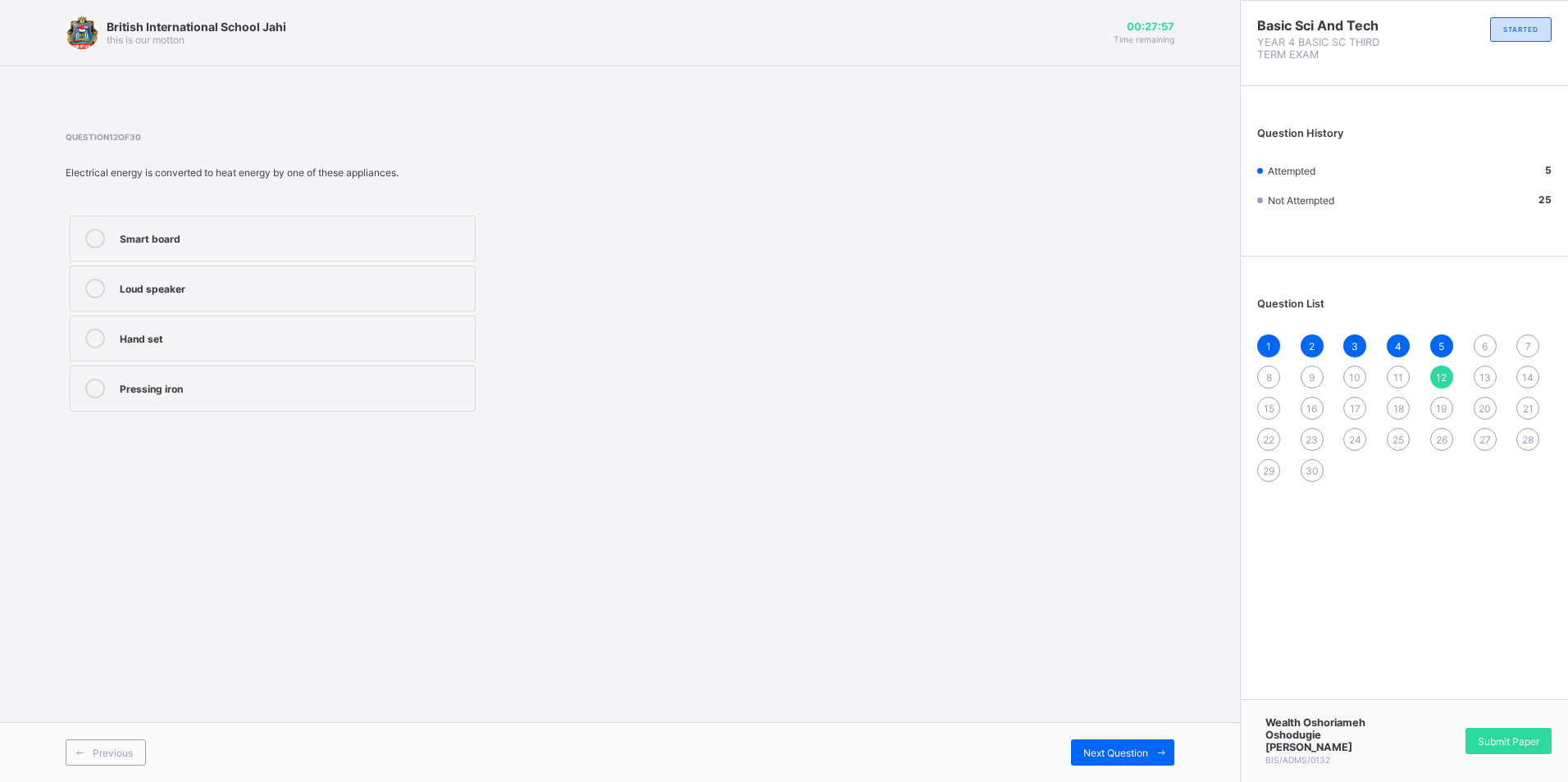drag, startPoint x: 1166, startPoint y: 757, endPoint x: 1175, endPoint y: 748, distance: 12.727922 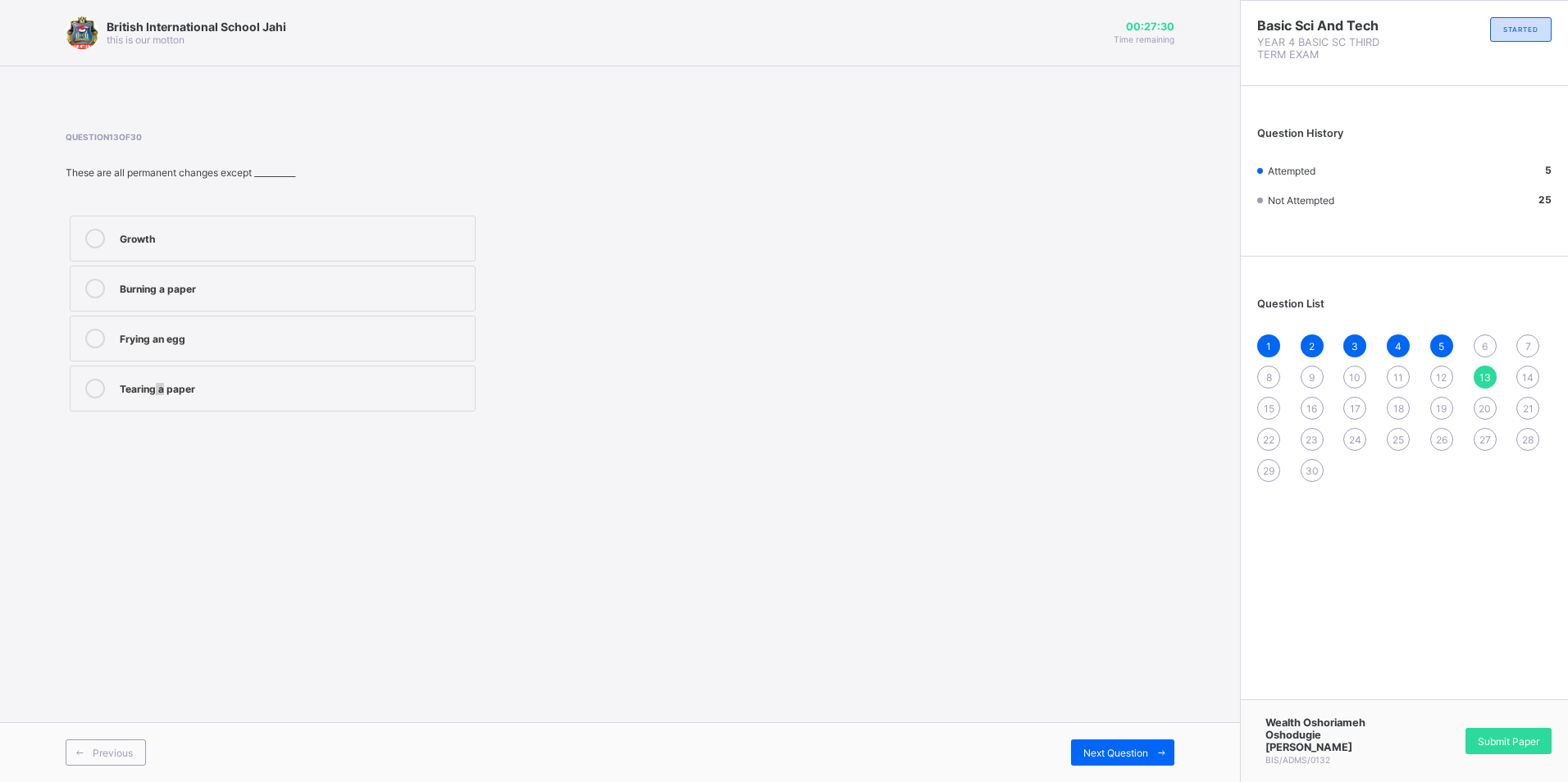 click on "Tearing a paper" at bounding box center [293, 389] 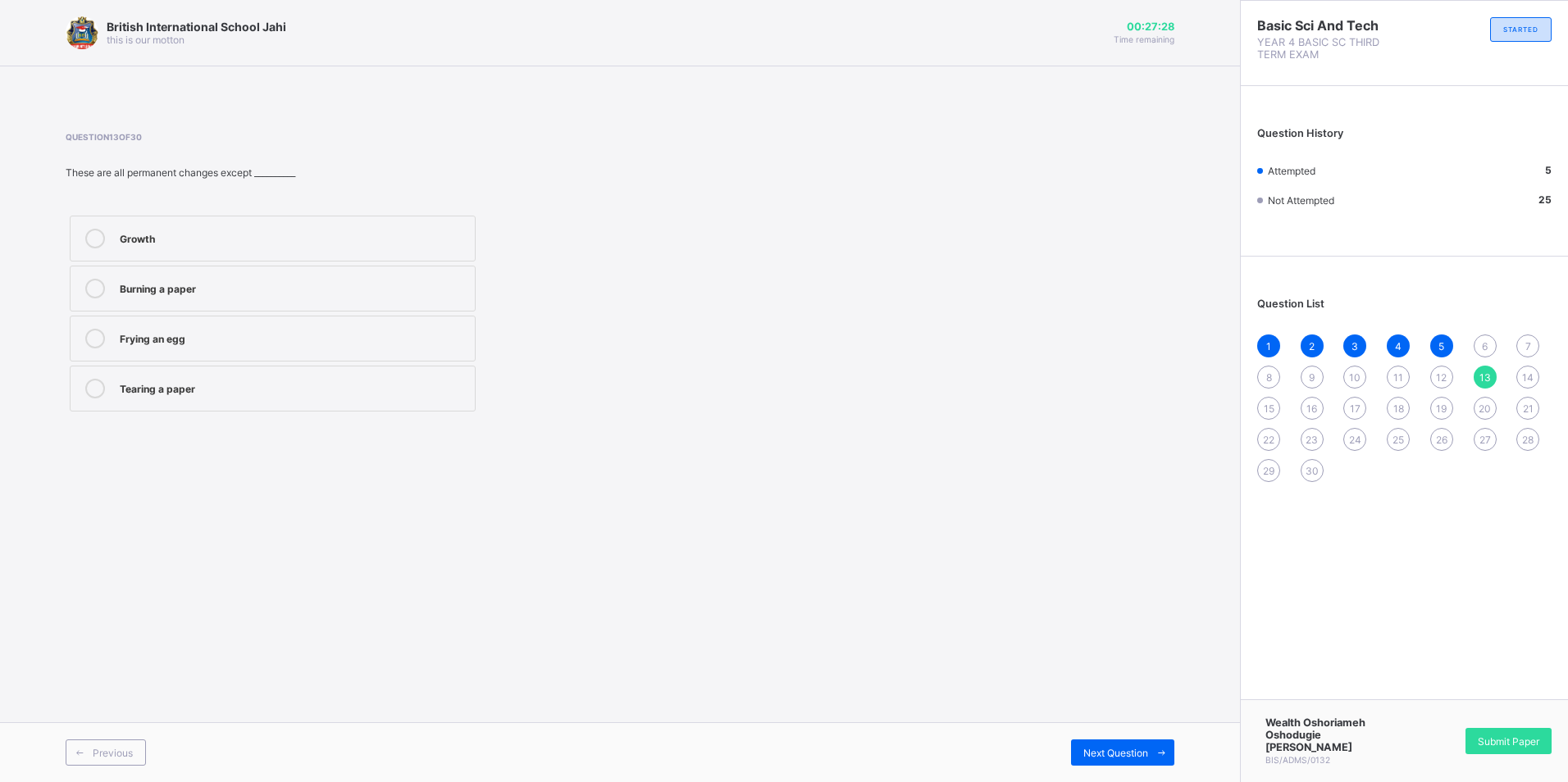 drag, startPoint x: 157, startPoint y: 390, endPoint x: 90, endPoint y: 407, distance: 69.123079 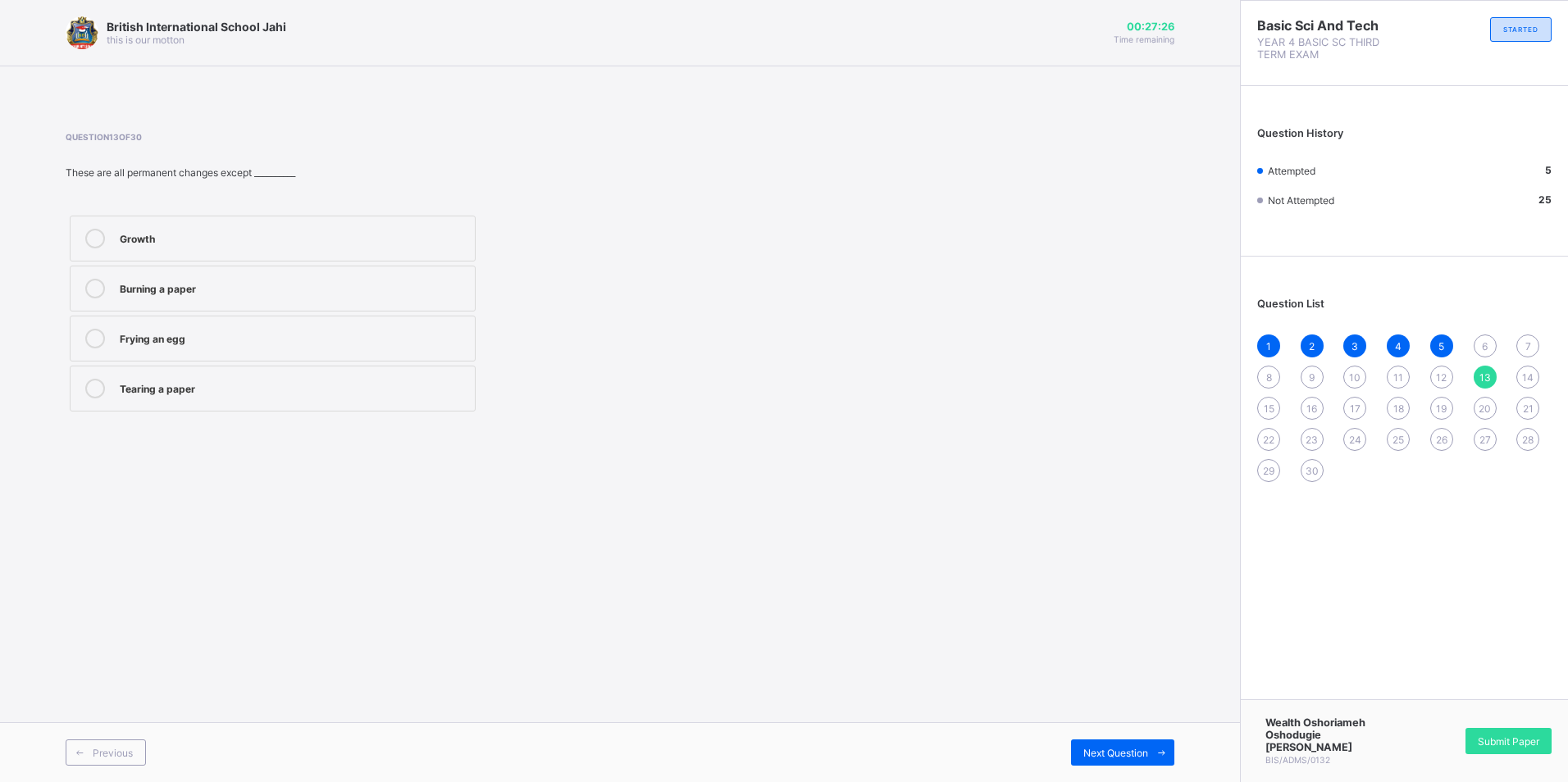 click on "6" at bounding box center [1484, 346] 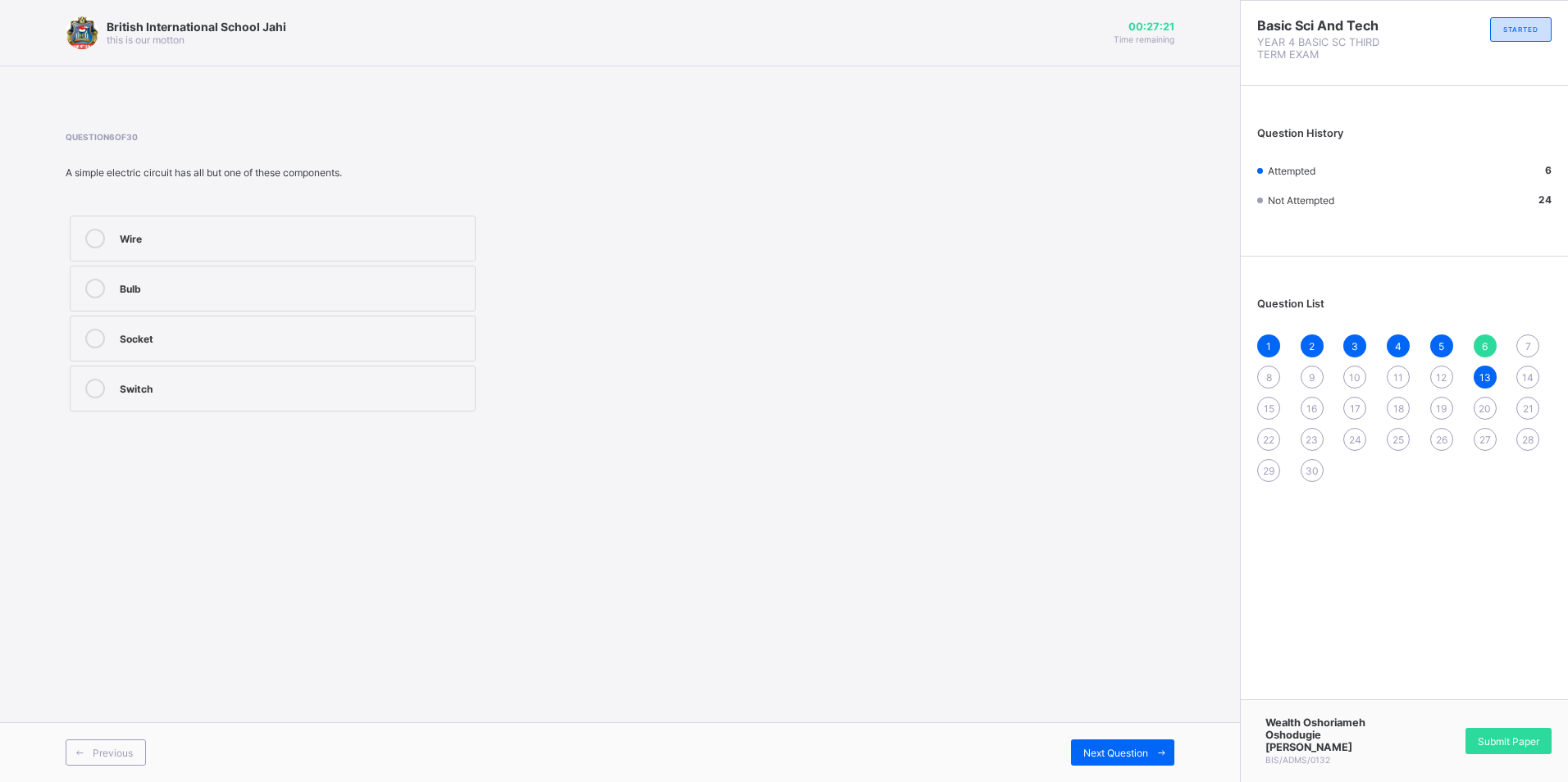 click on "Wire" at bounding box center [272, 239] 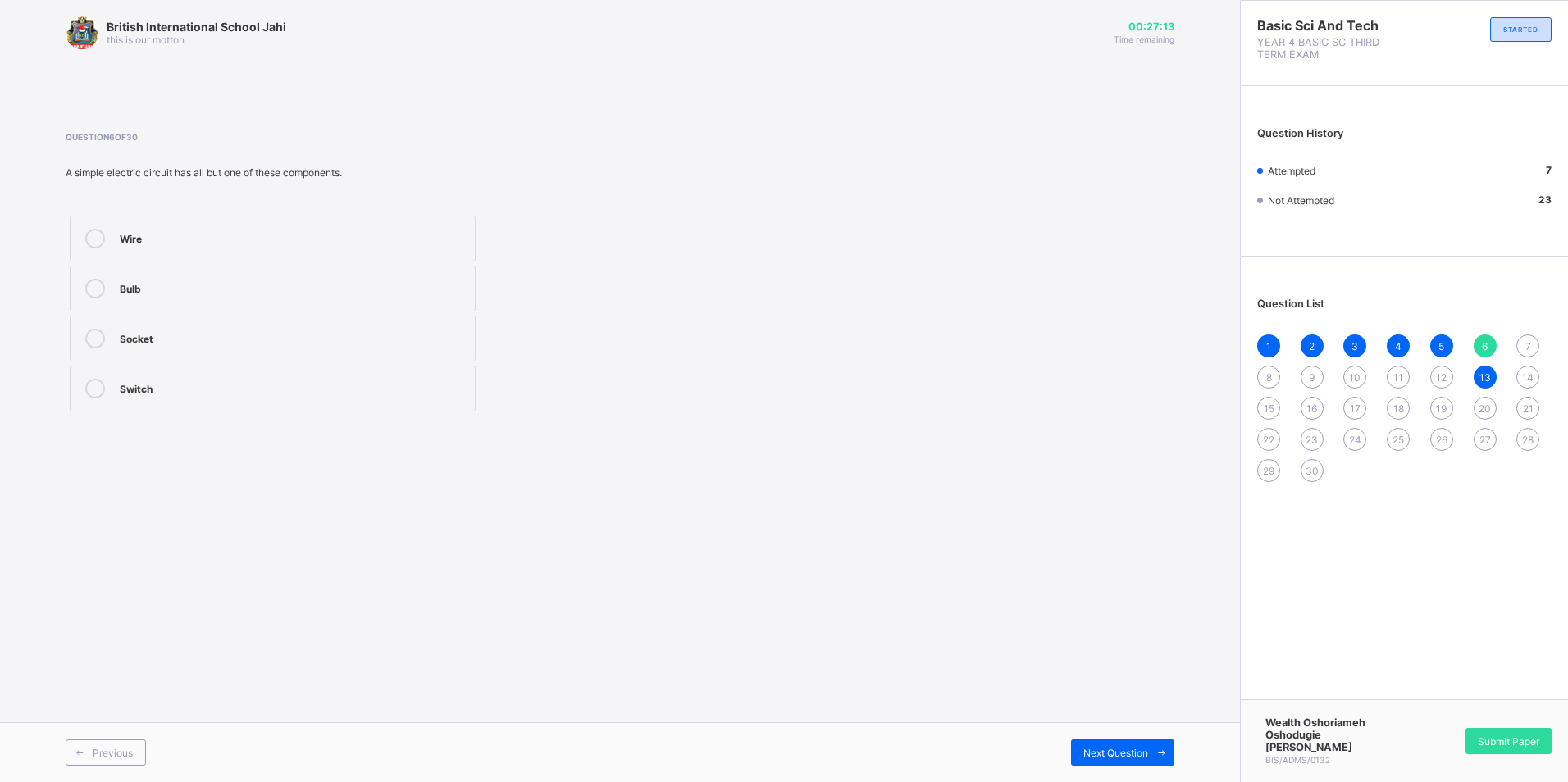 click on "Switch" at bounding box center [293, 387] 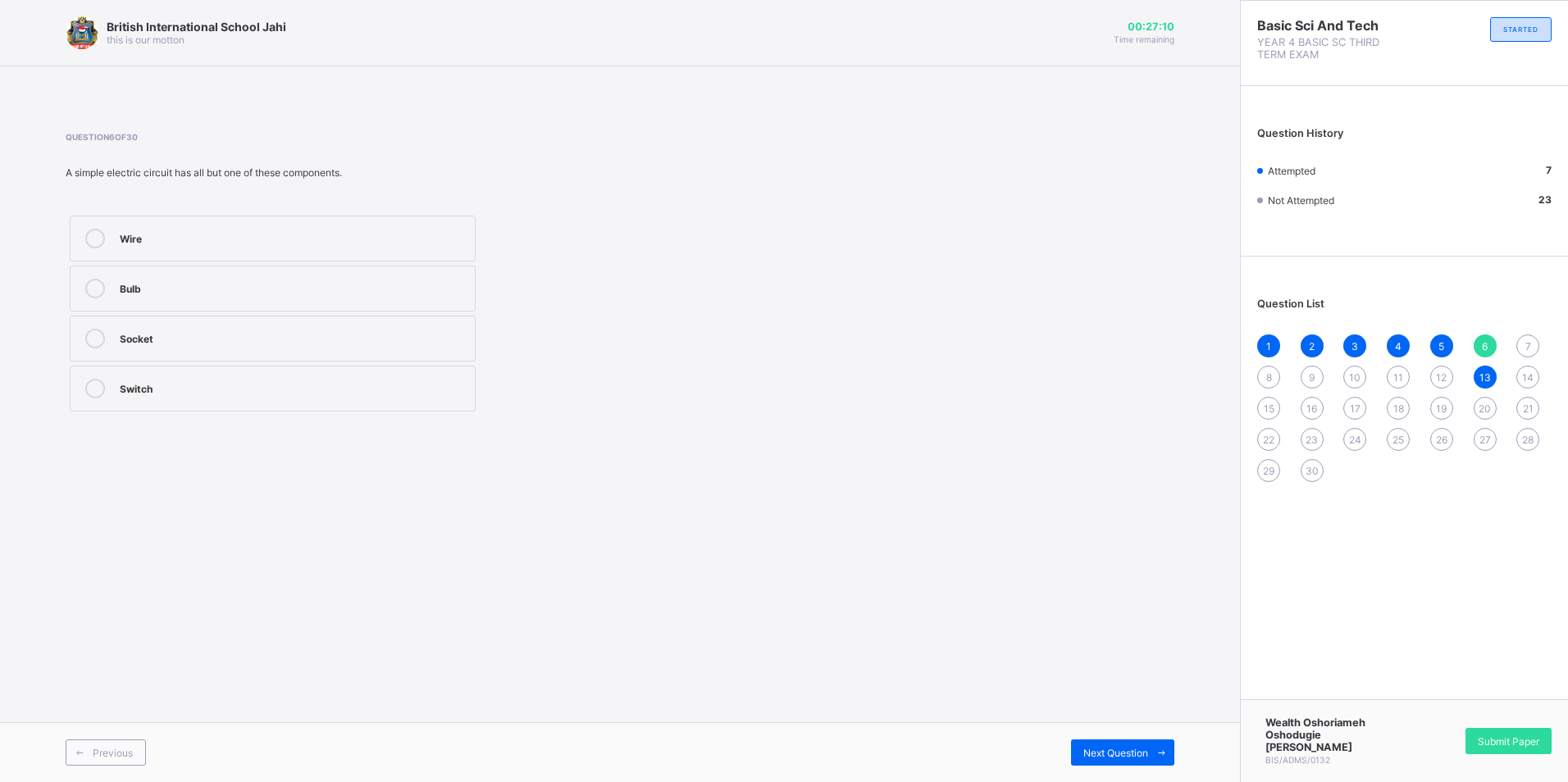 click on "Socket" at bounding box center (272, 339) 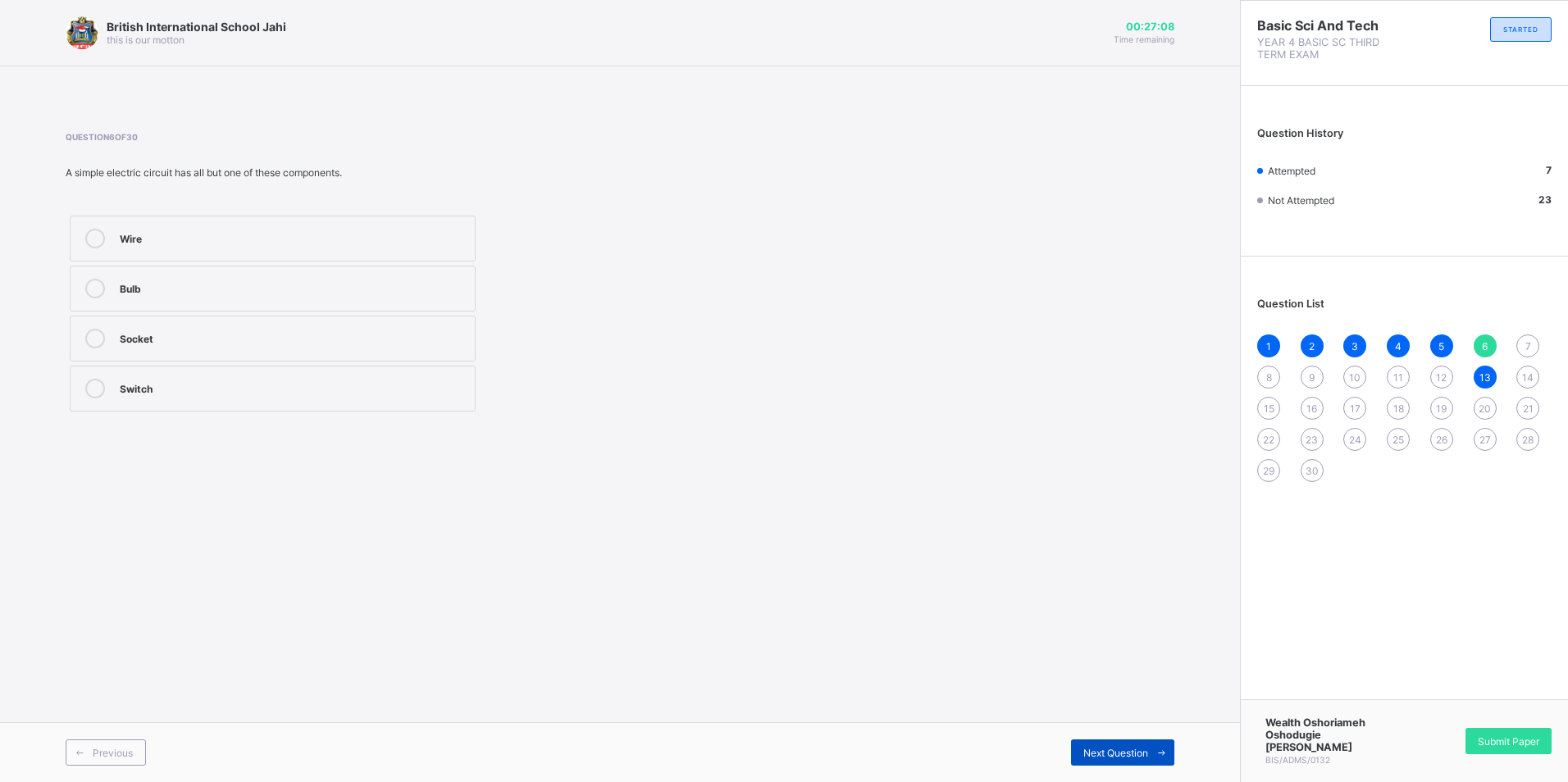 click at bounding box center [1161, 752] 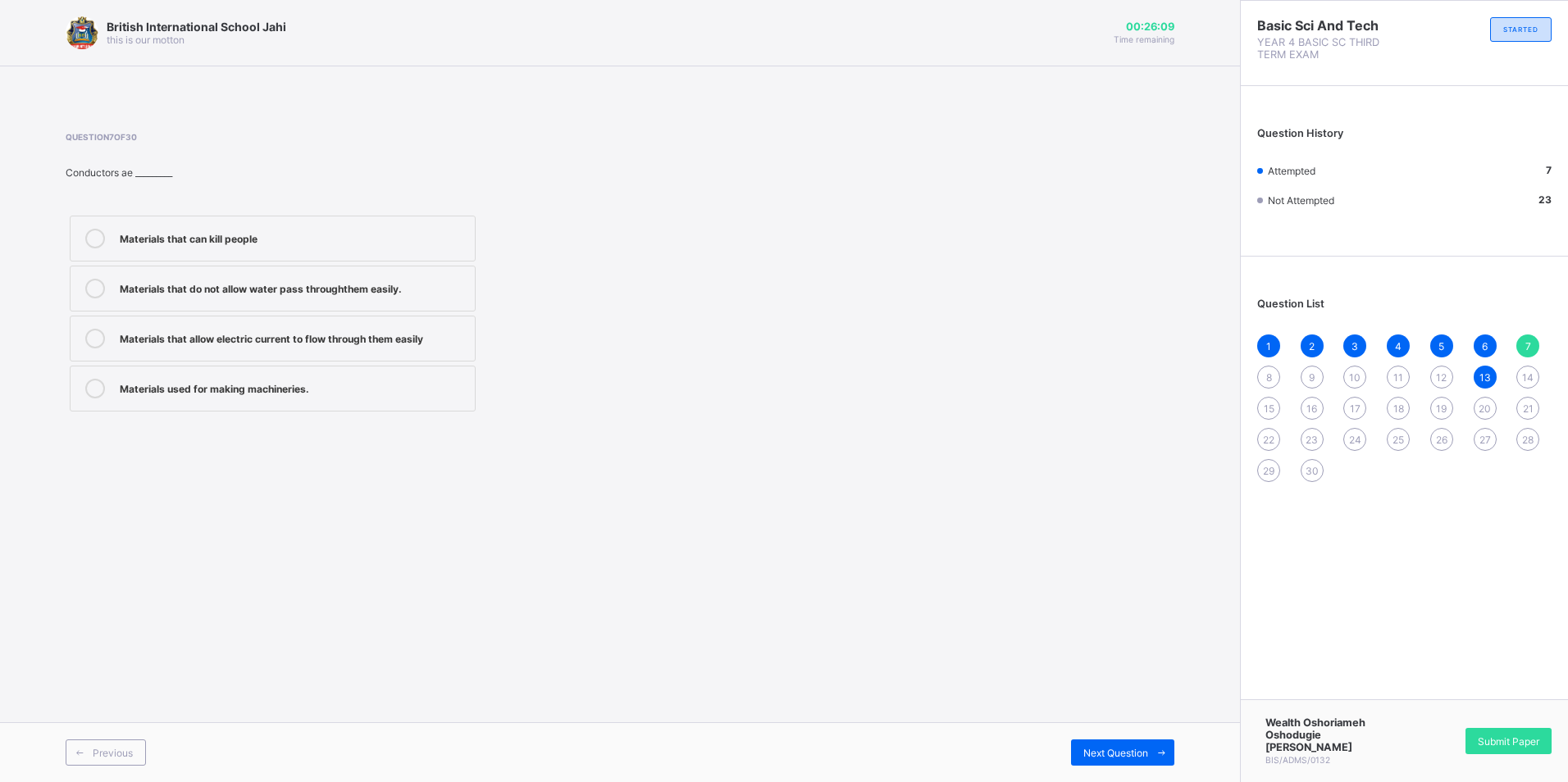 click on "Materials that allow electric current to flow through them easily" at bounding box center [293, 337] 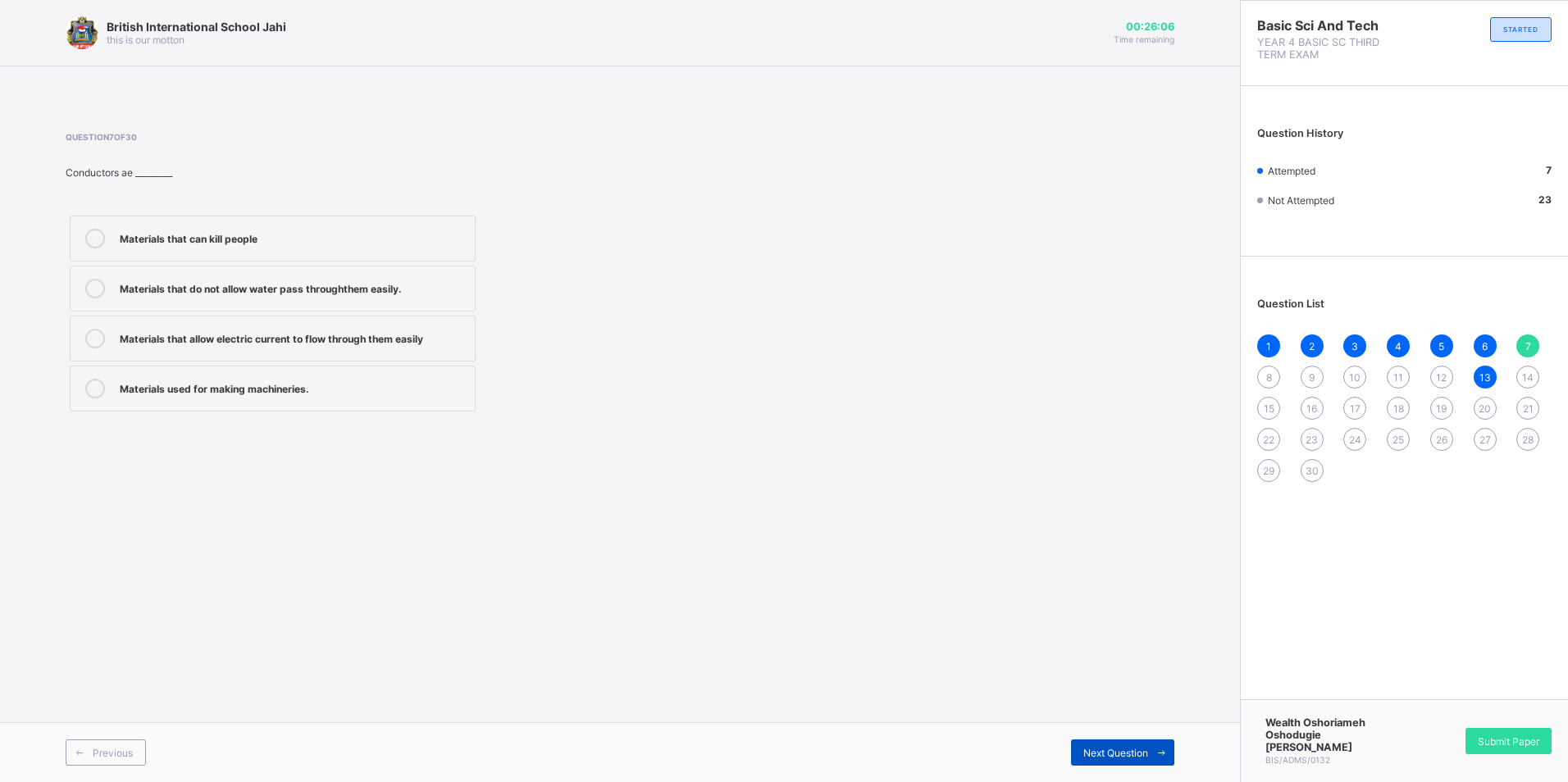 click on "Next Question" at bounding box center [1123, 752] 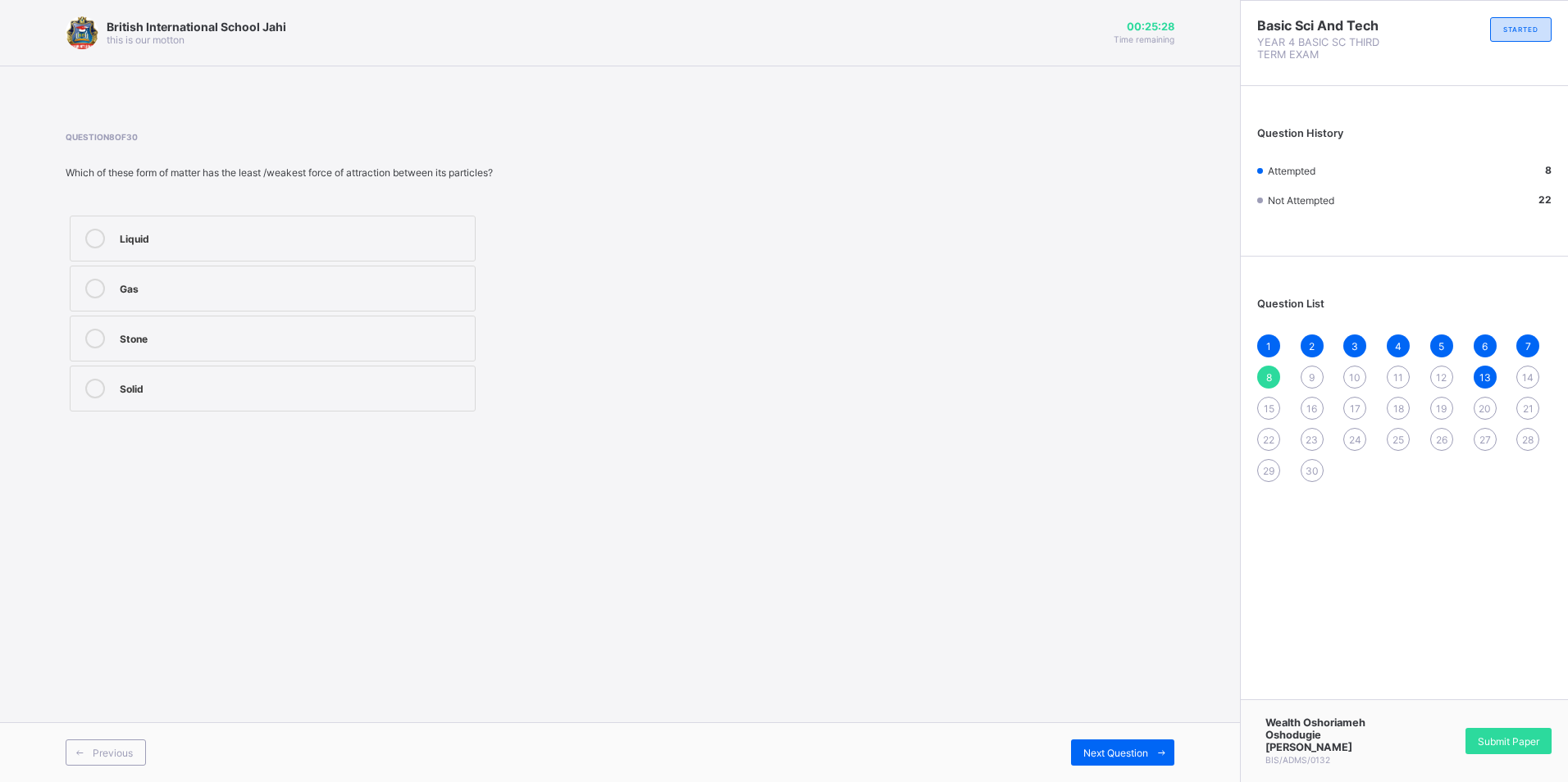 click on "Liquid Gas  Stone Solid" at bounding box center (272, 313) 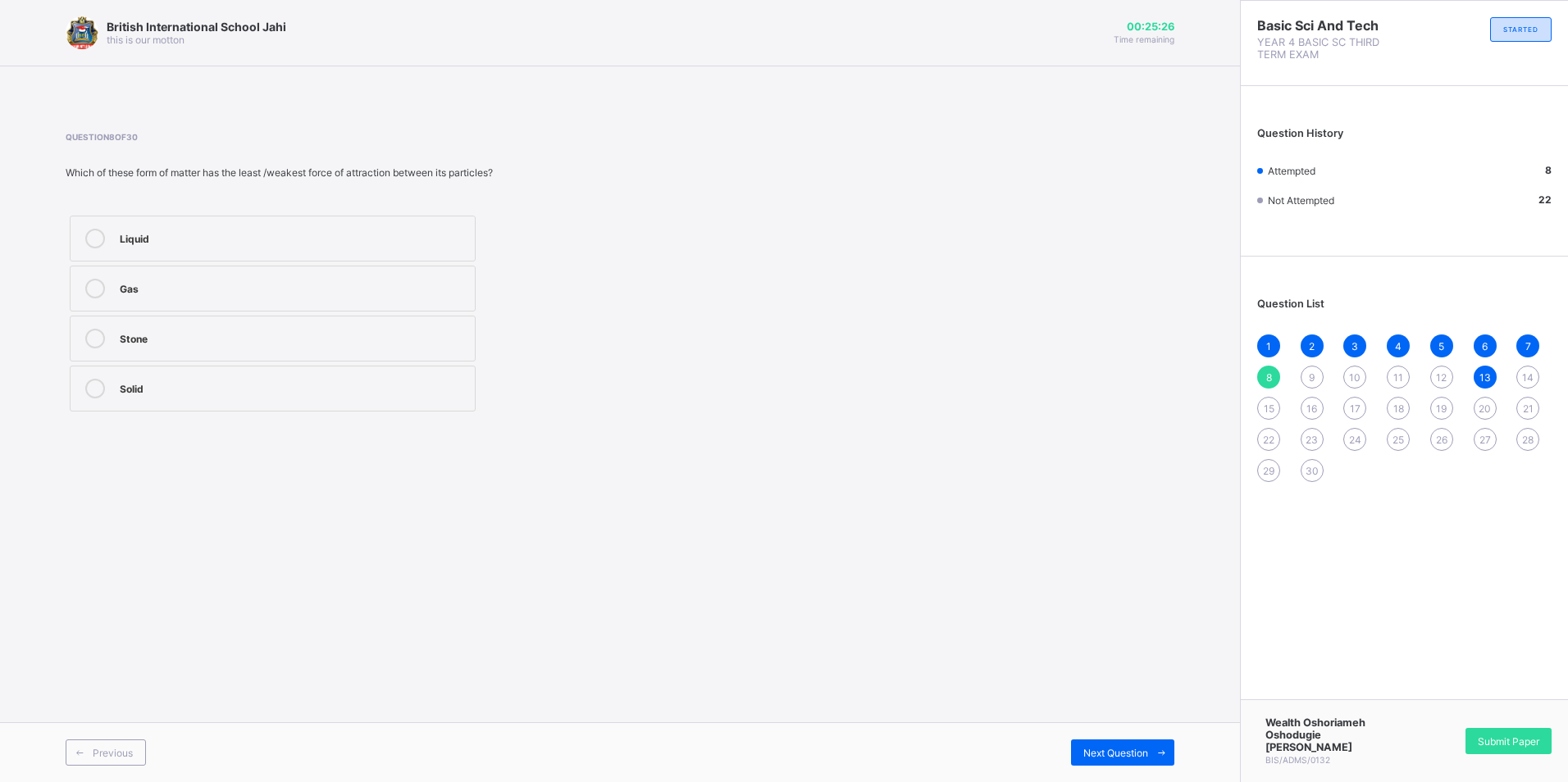 click on "Liquid" at bounding box center [293, 237] 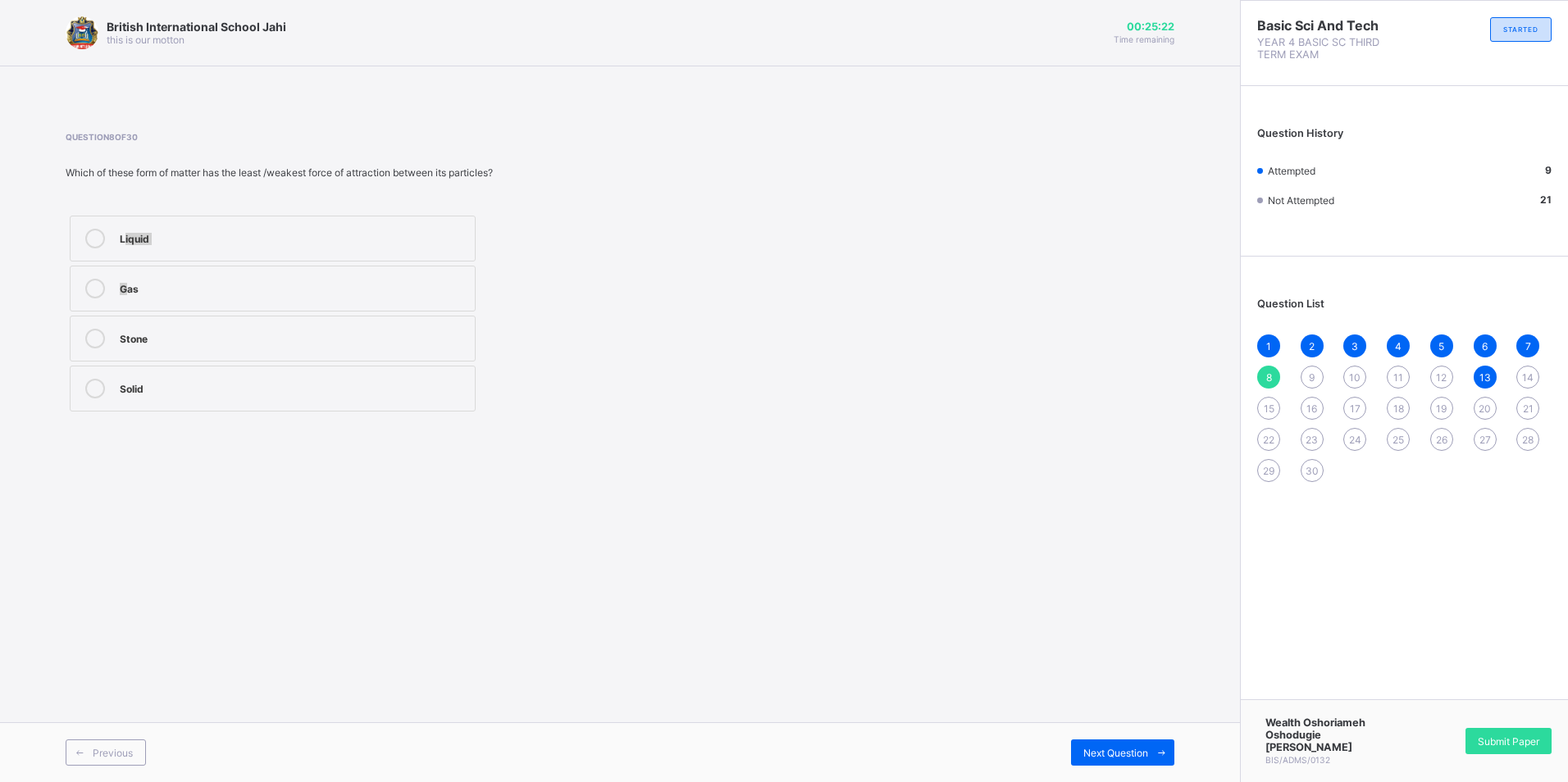 drag, startPoint x: 126, startPoint y: 260, endPoint x: 171, endPoint y: 420, distance: 166.2077 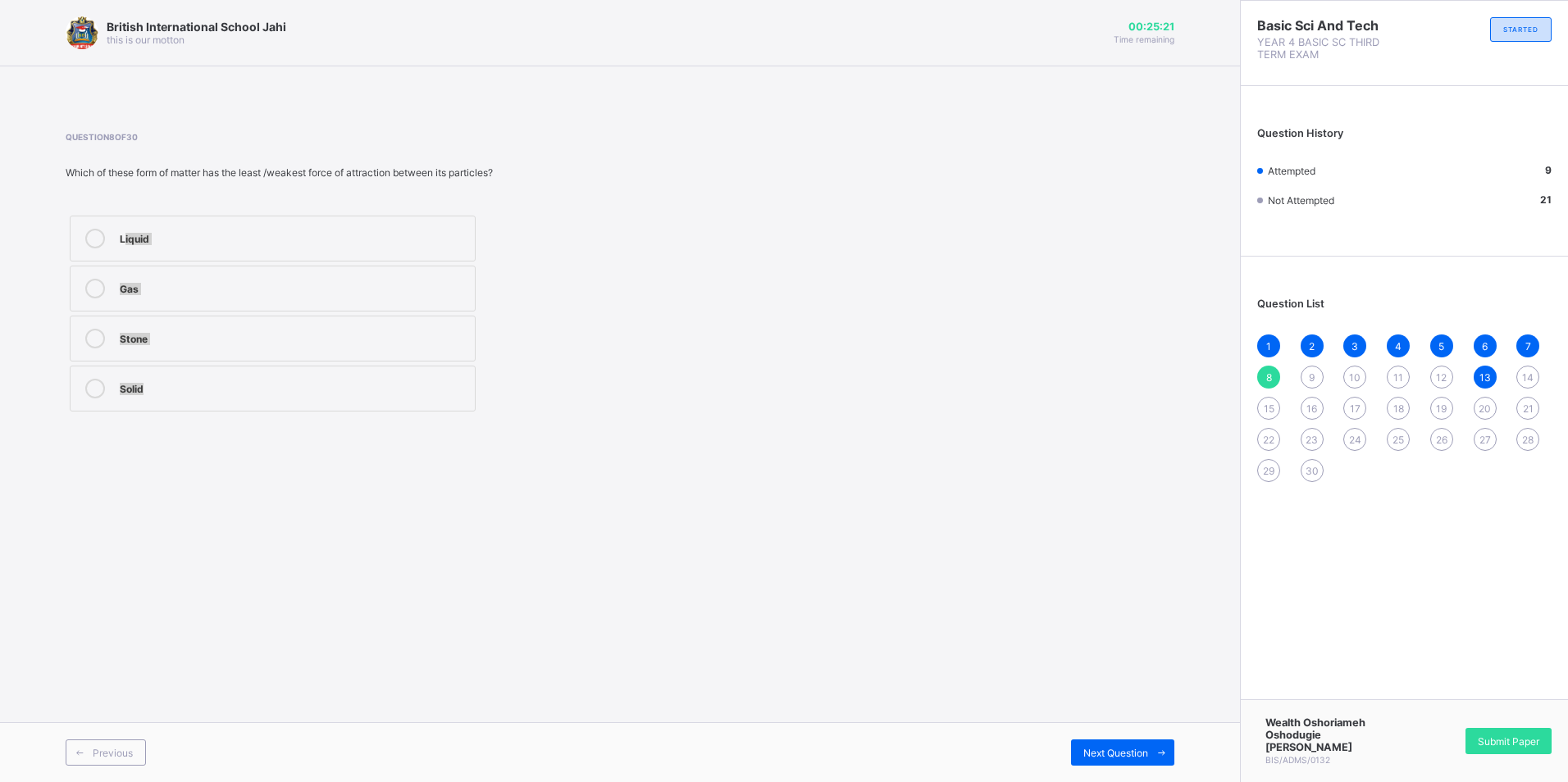 drag, startPoint x: 236, startPoint y: 311, endPoint x: 221, endPoint y: 258, distance: 55.08176 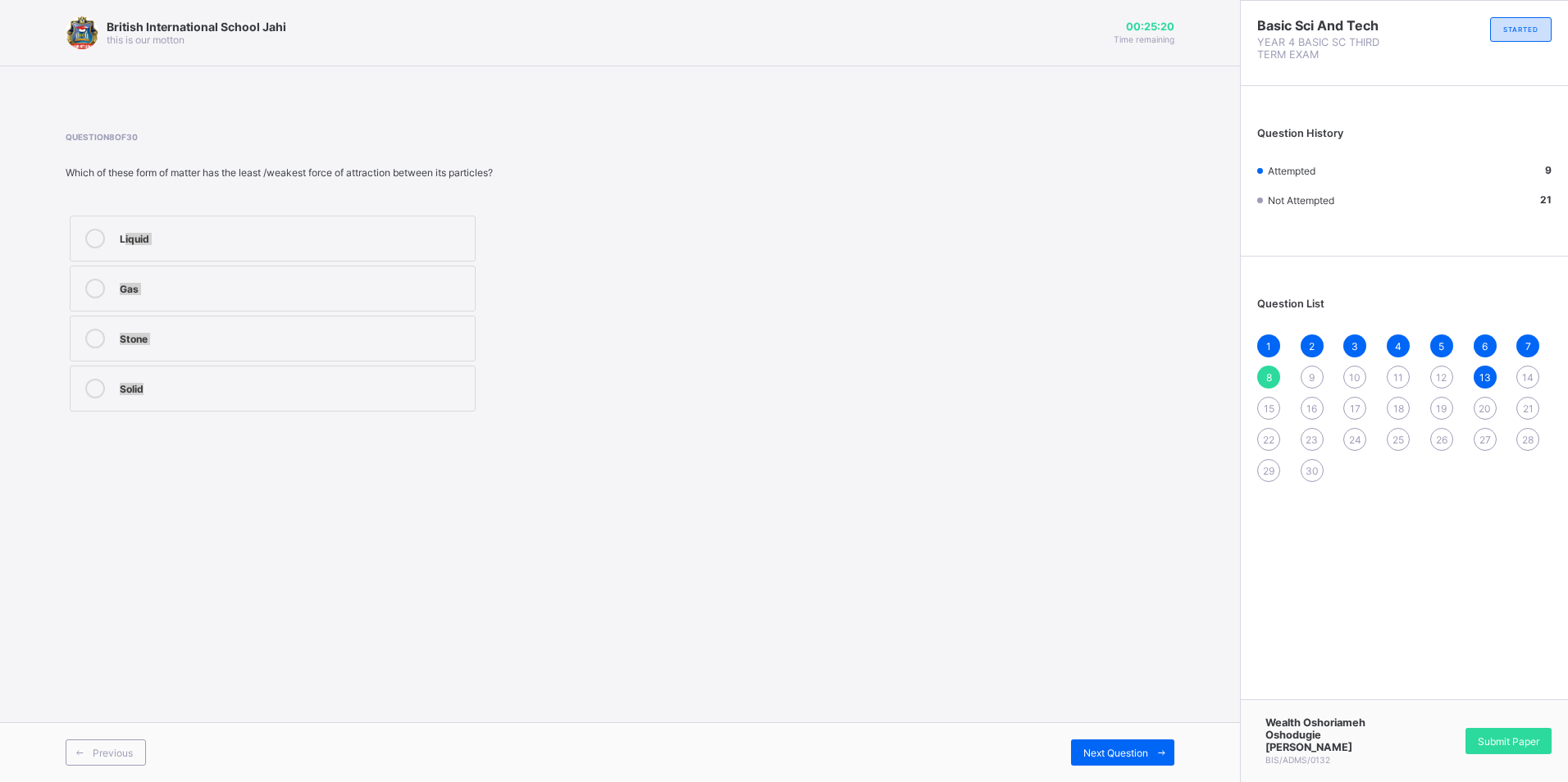 click on "Gas" at bounding box center (272, 289) 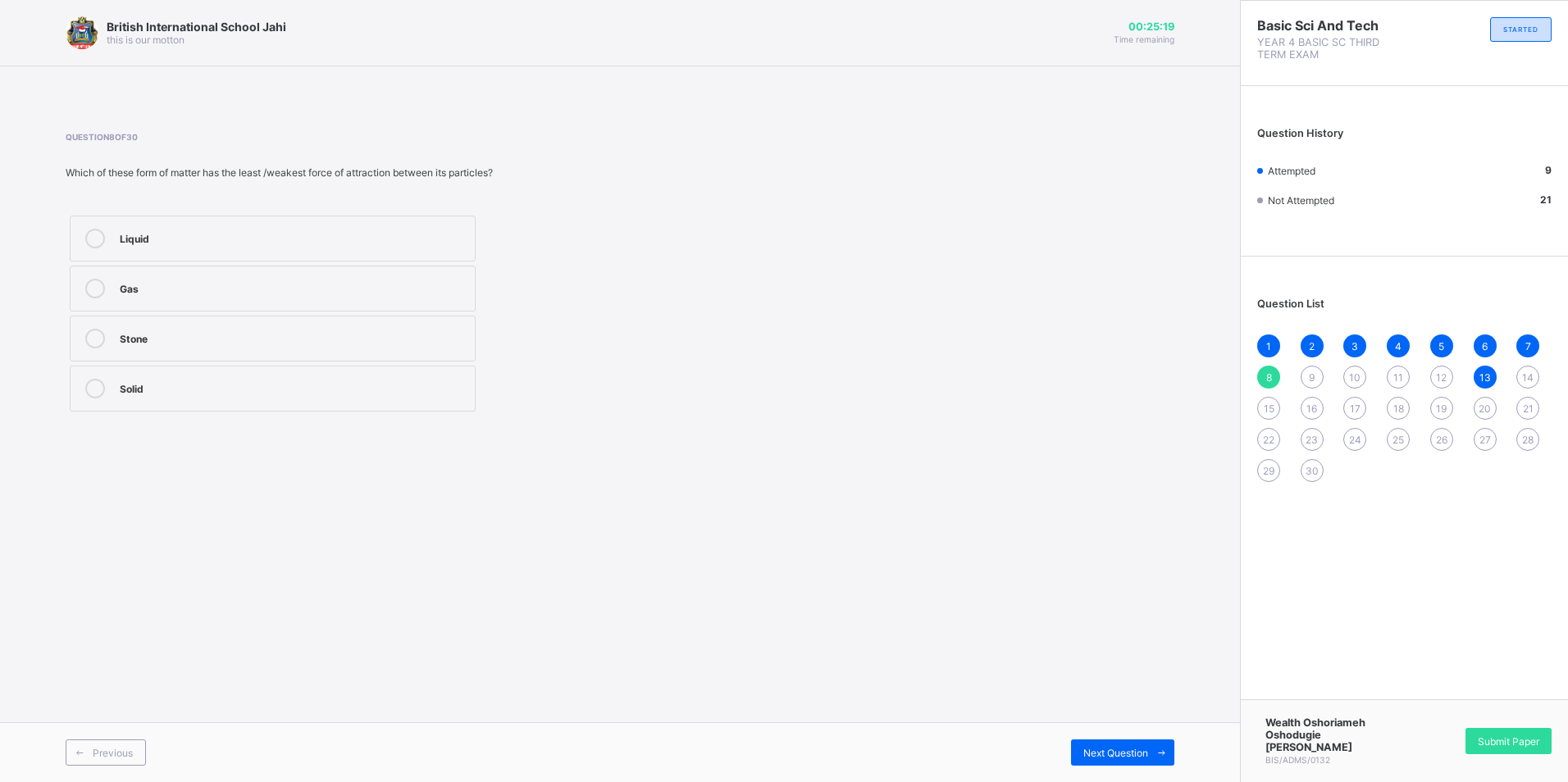 drag, startPoint x: 705, startPoint y: 718, endPoint x: 713, endPoint y: 673, distance: 45.7056 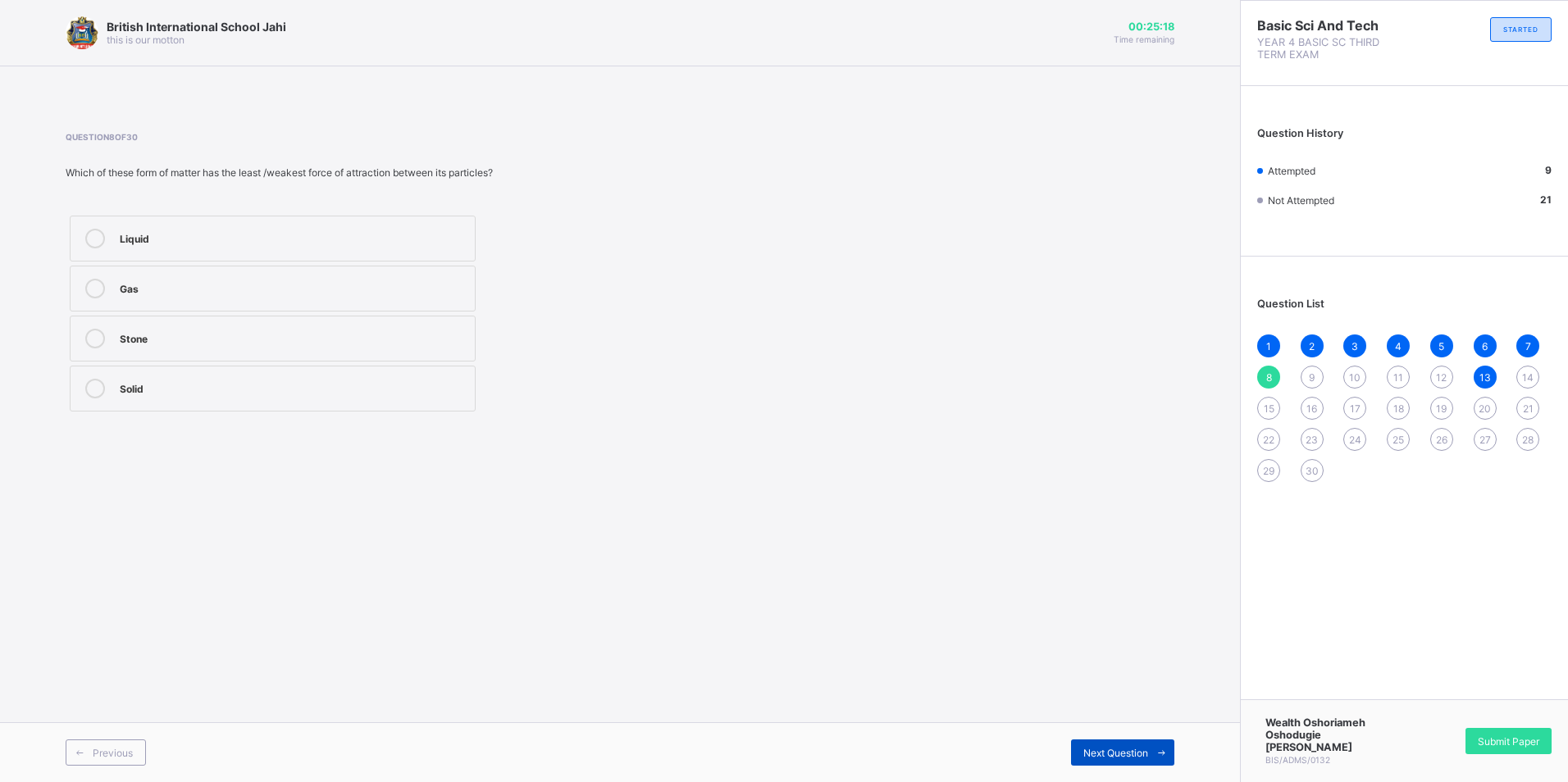 drag, startPoint x: 713, startPoint y: 673, endPoint x: 1120, endPoint y: 742, distance: 412.80746 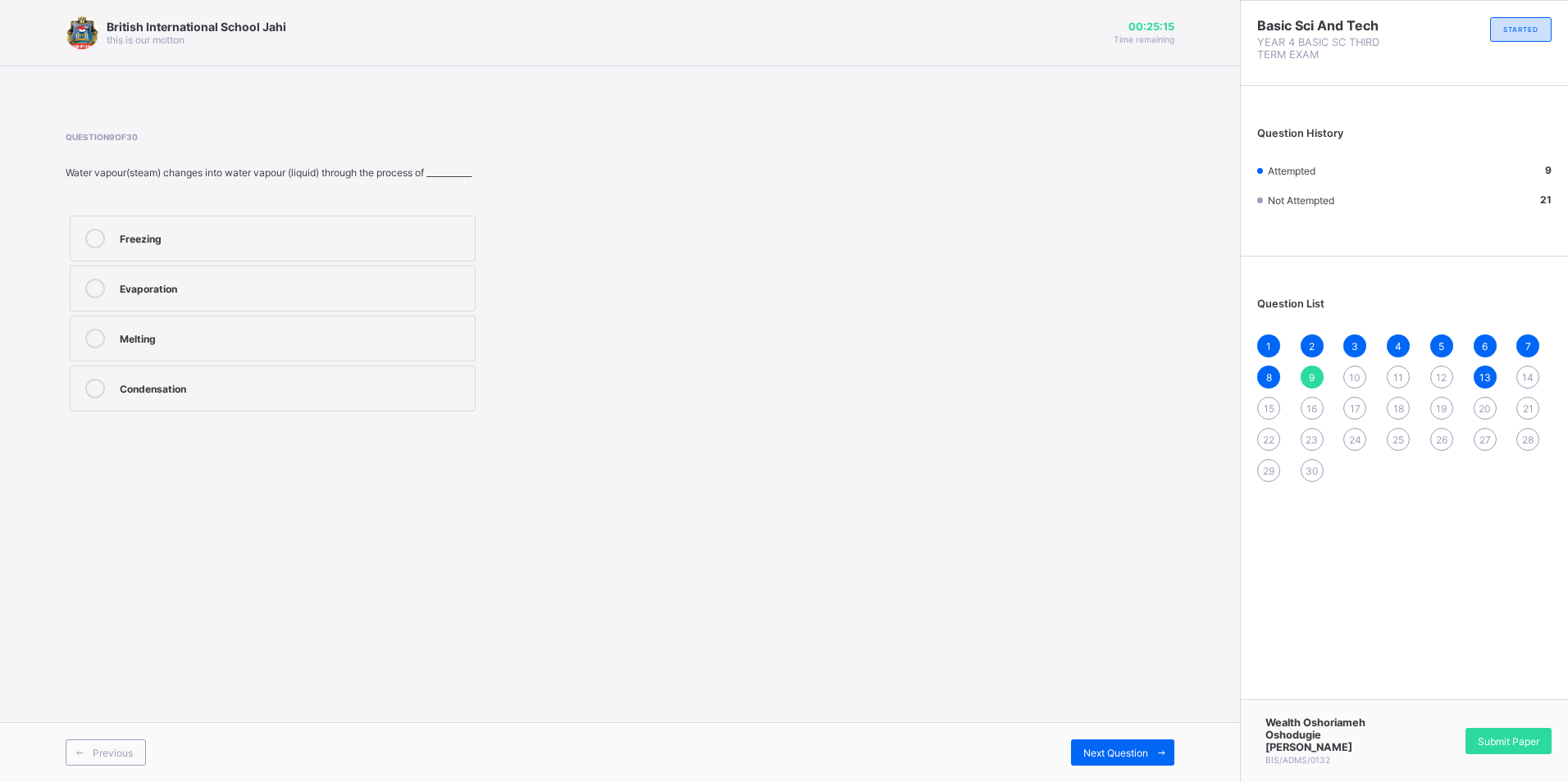 drag, startPoint x: 175, startPoint y: 221, endPoint x: 154, endPoint y: 211, distance: 23.259407 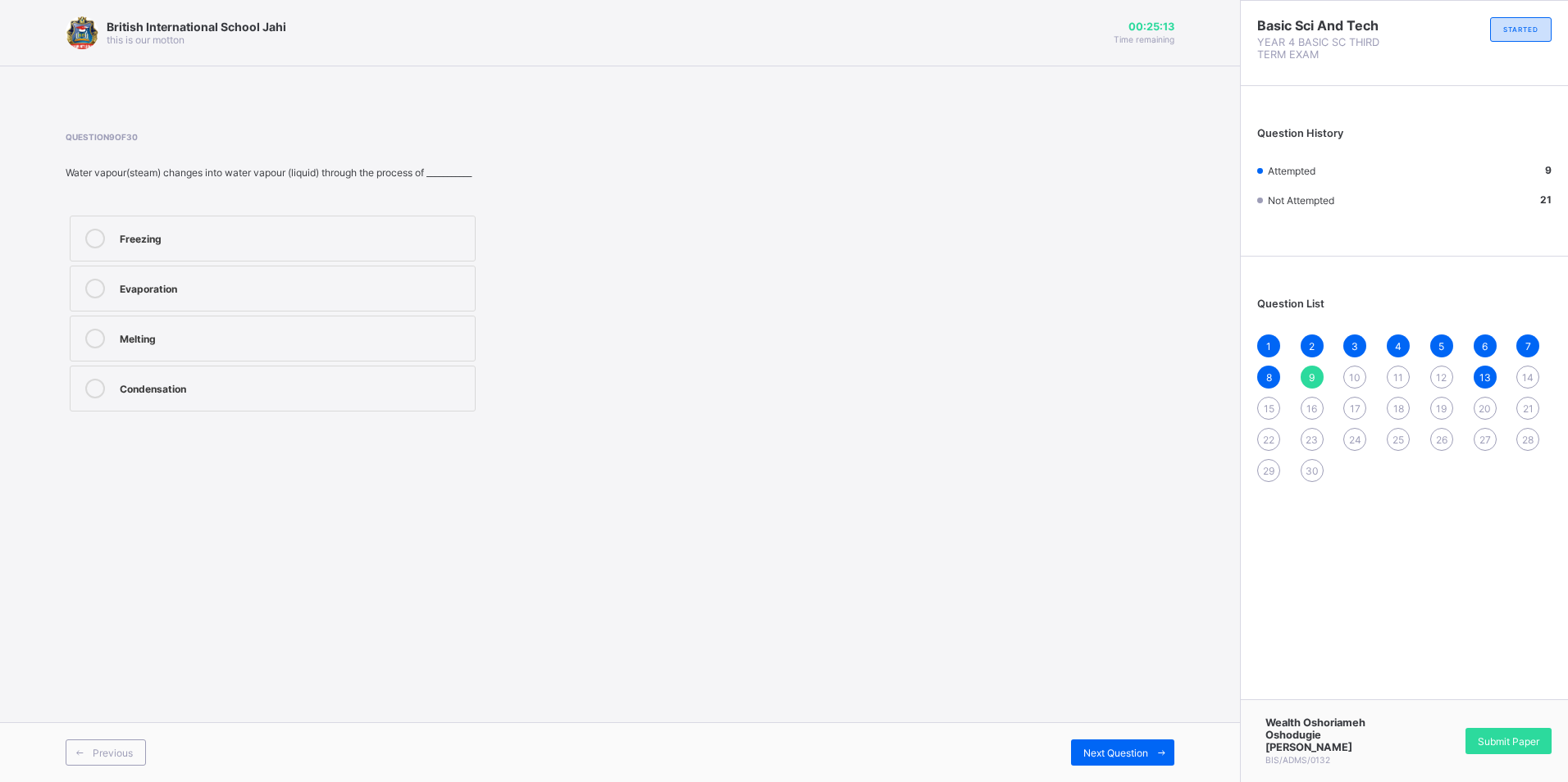 drag, startPoint x: 154, startPoint y: 211, endPoint x: 522, endPoint y: 195, distance: 368.34766 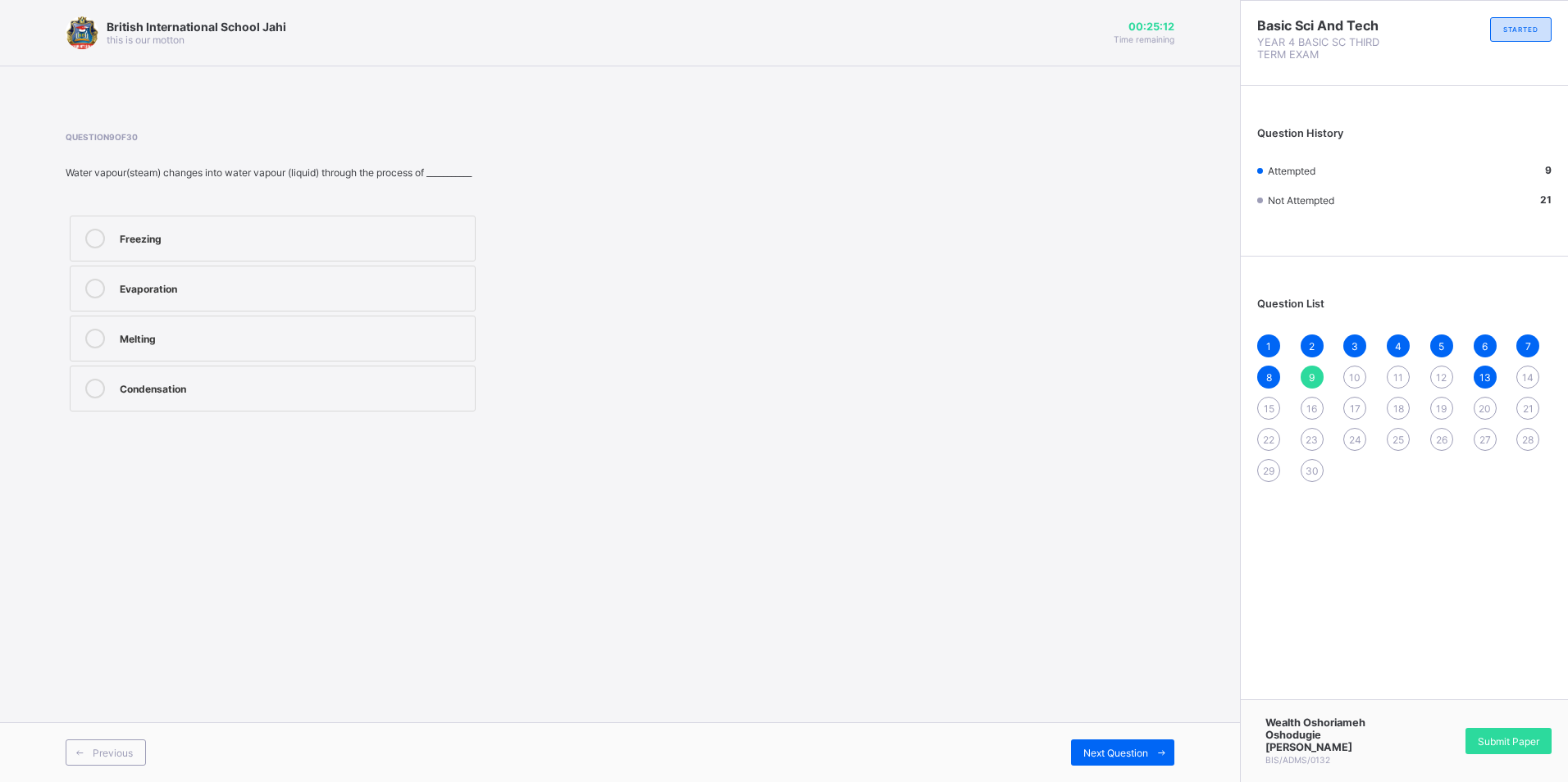 drag, startPoint x: 522, startPoint y: 195, endPoint x: 496, endPoint y: 193, distance: 26.07681 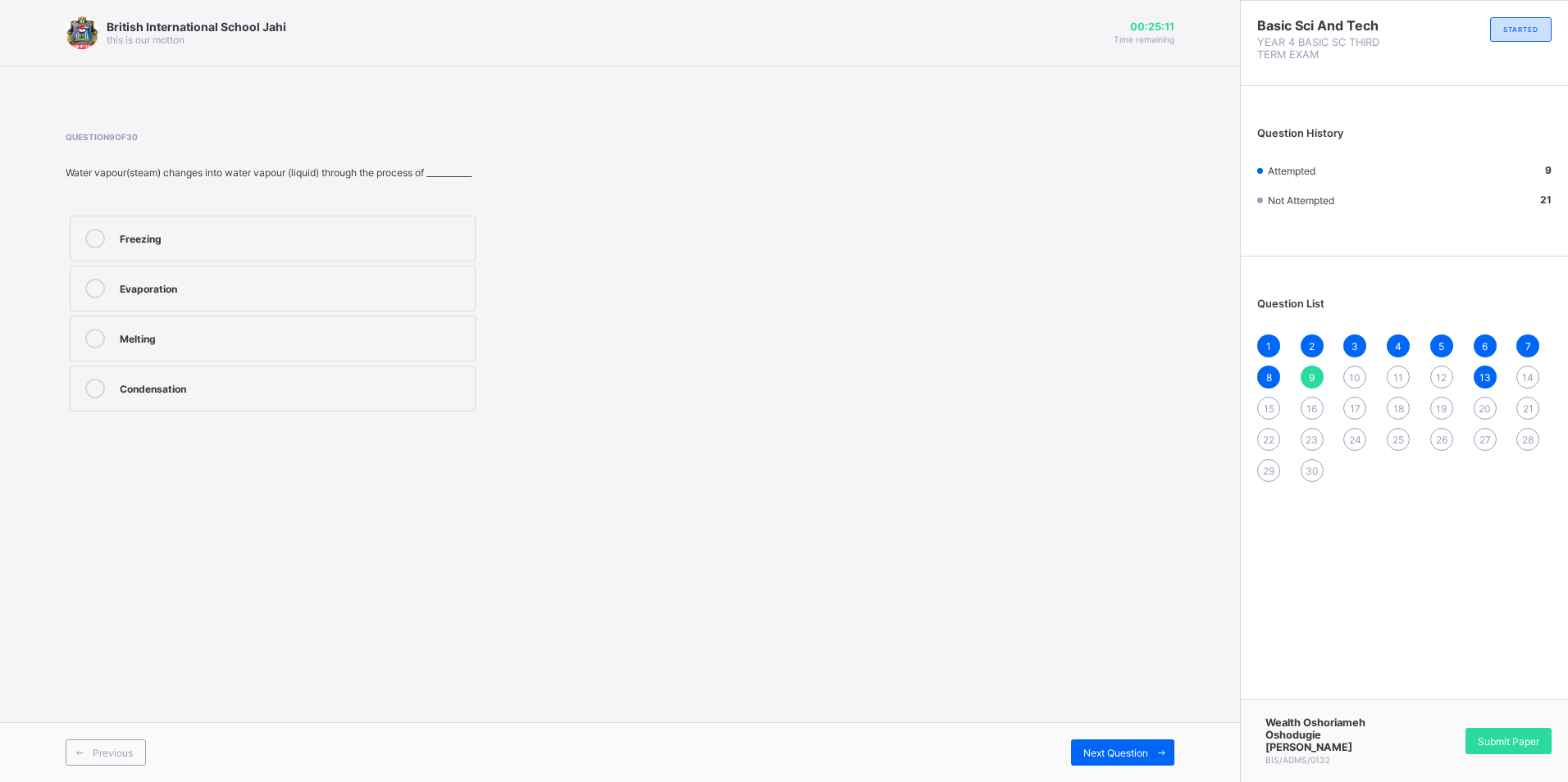 drag, startPoint x: 496, startPoint y: 193, endPoint x: 503, endPoint y: 162, distance: 31.780497 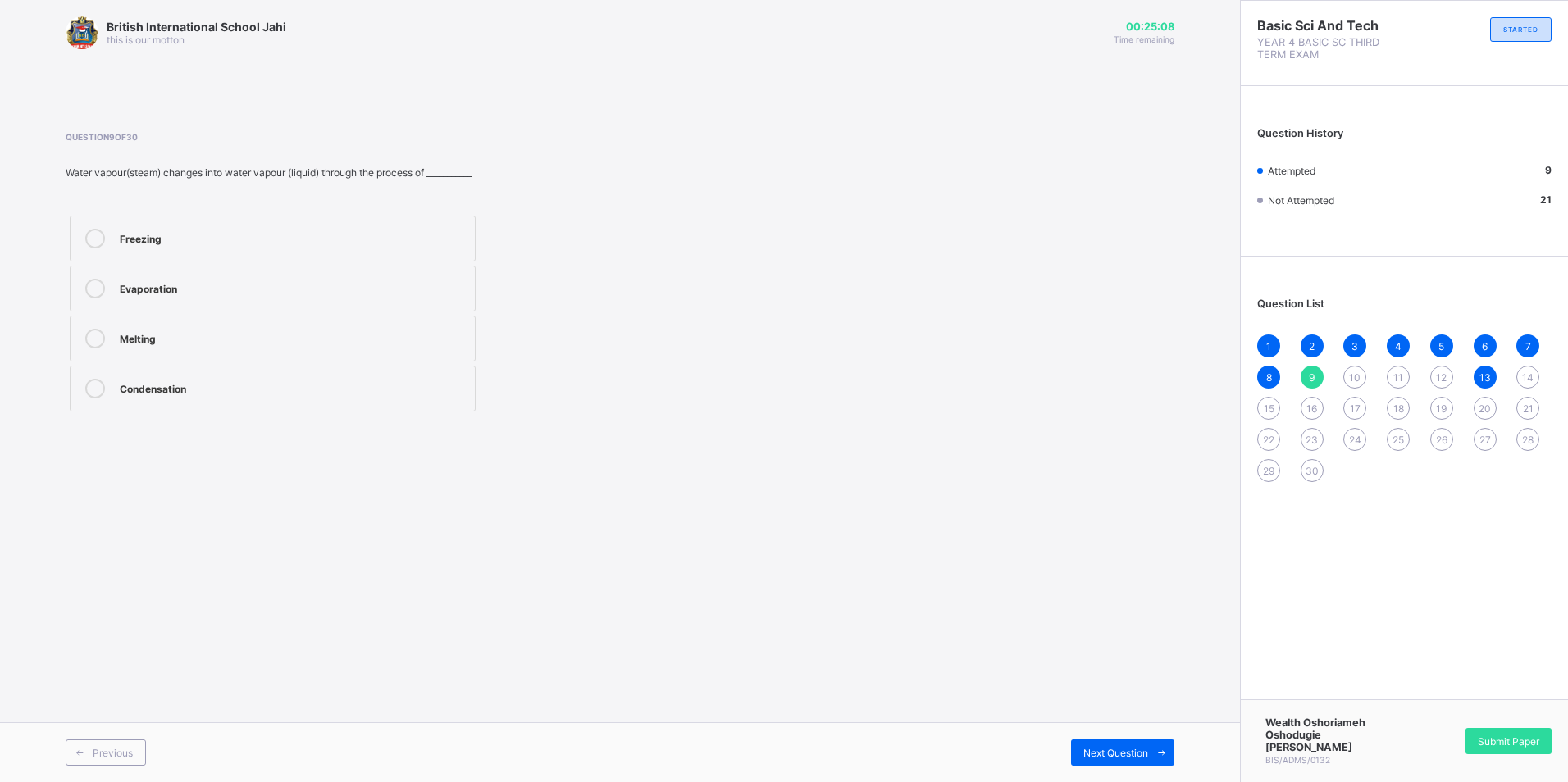 drag, startPoint x: 622, startPoint y: 725, endPoint x: 882, endPoint y: 751, distance: 261.29677 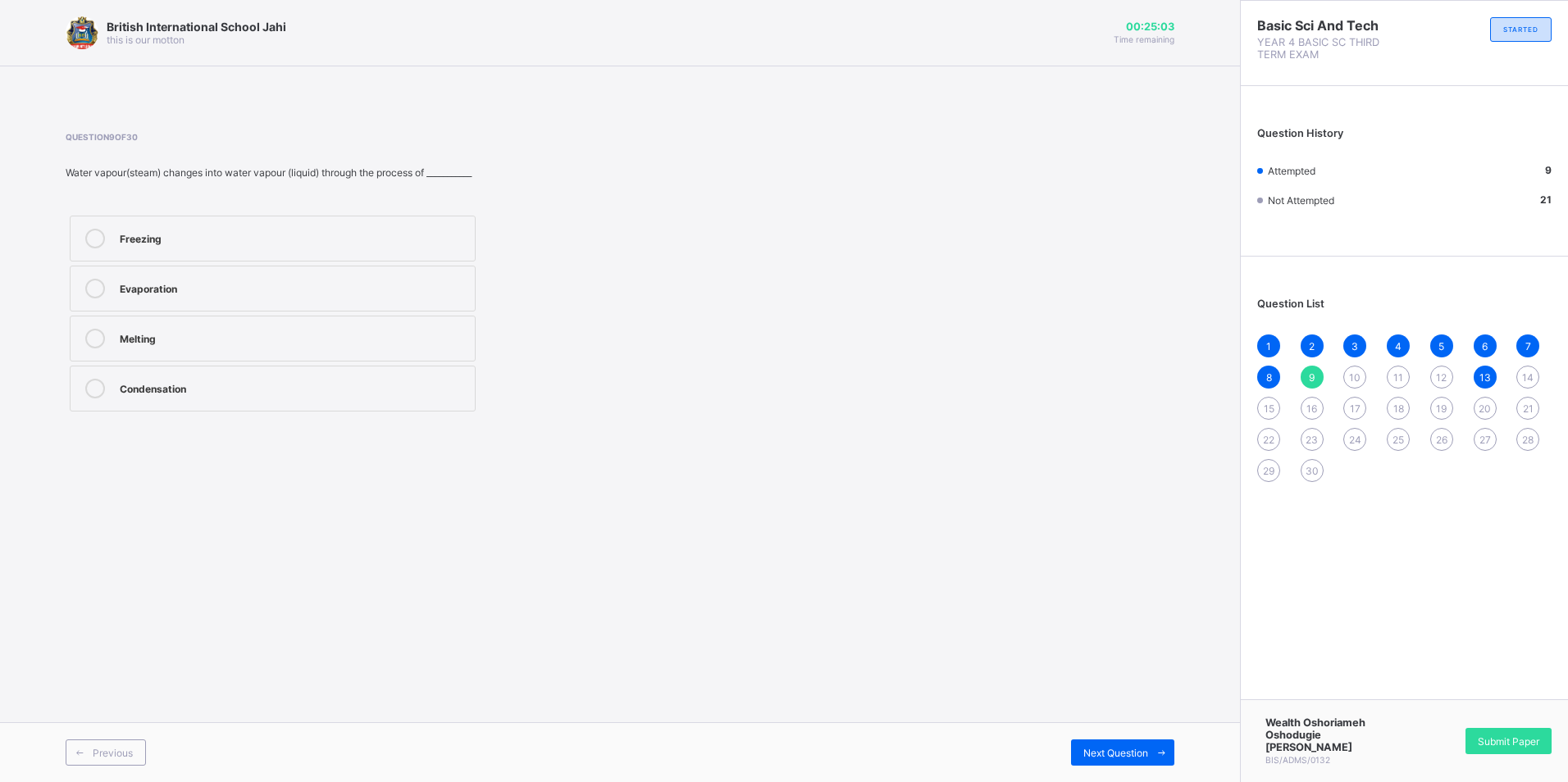drag, startPoint x: 171, startPoint y: 211, endPoint x: 158, endPoint y: 194, distance: 21.400935 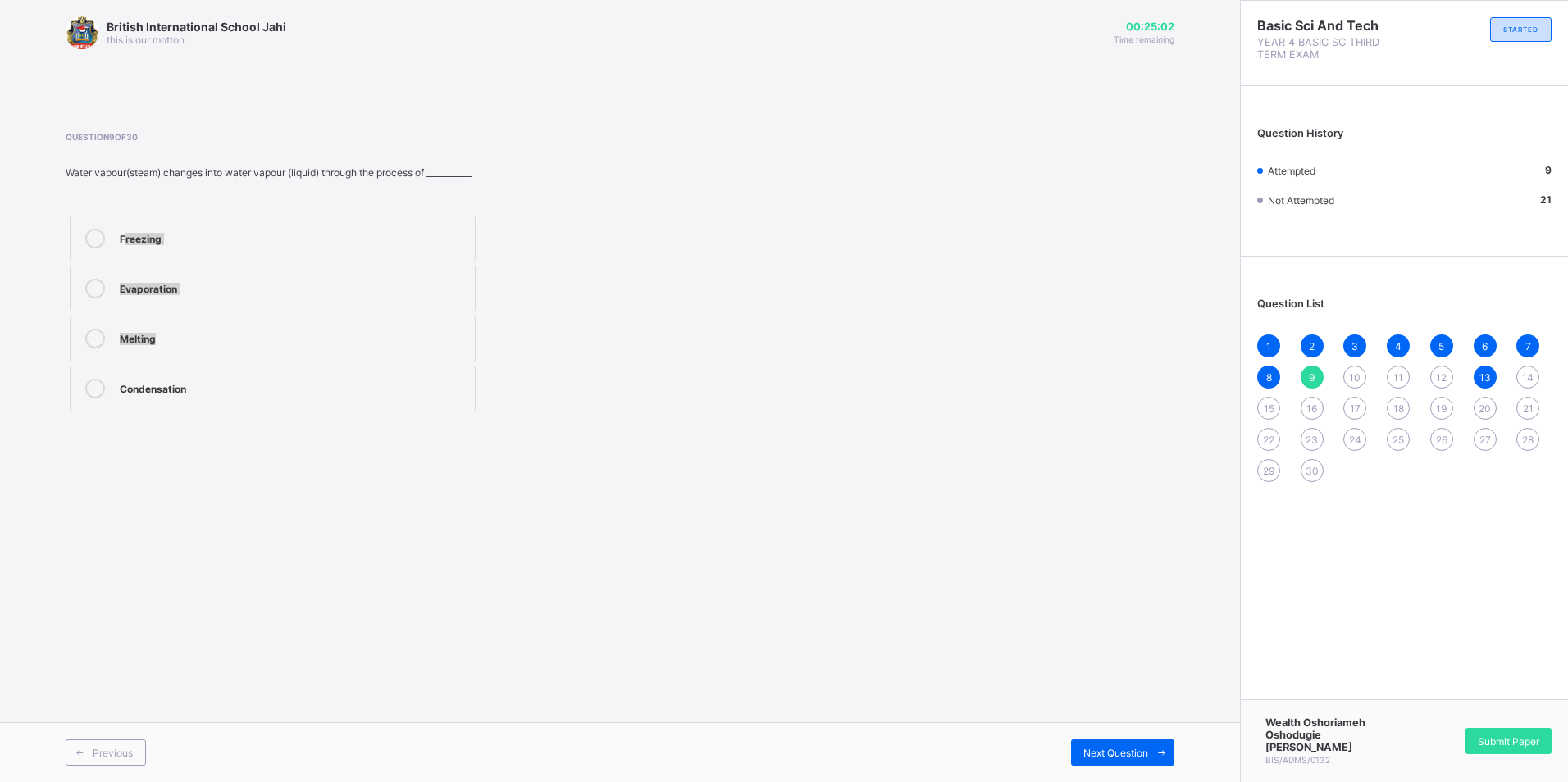 drag, startPoint x: 47, startPoint y: 521, endPoint x: 52, endPoint y: 513, distance: 9.433981 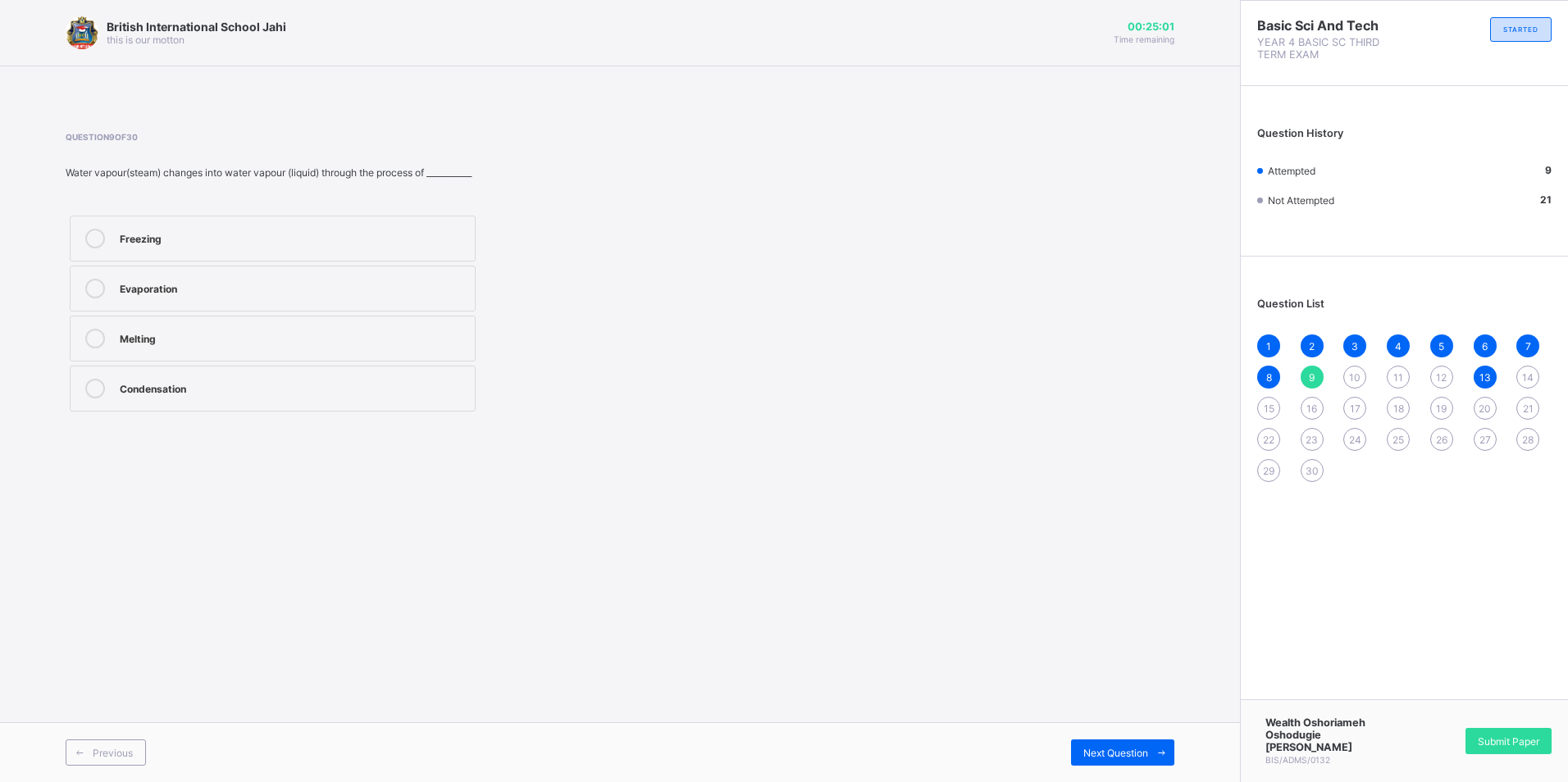 drag, startPoint x: 139, startPoint y: 430, endPoint x: 894, endPoint y: 734, distance: 813.90479 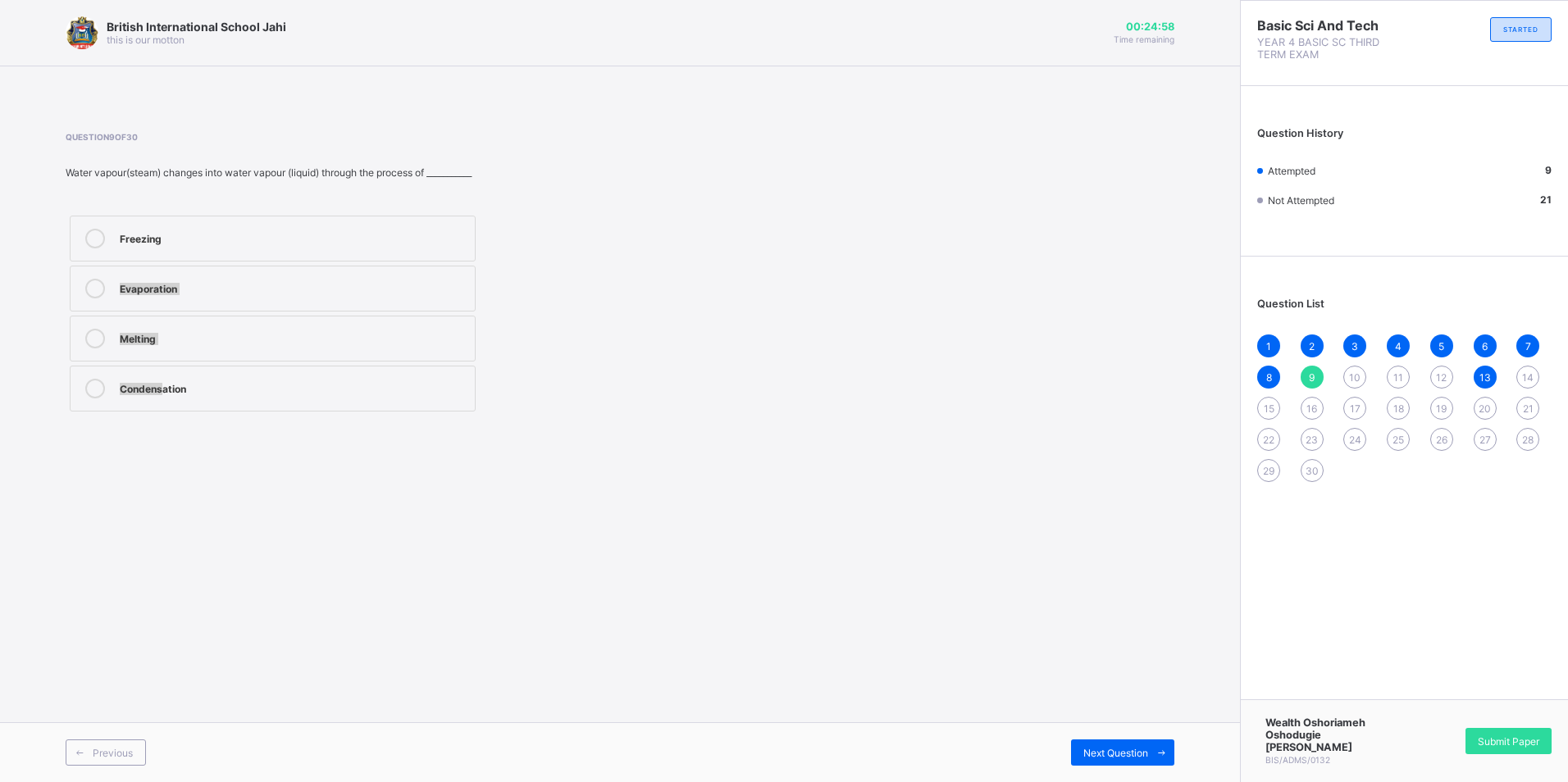 drag, startPoint x: 408, startPoint y: 216, endPoint x: 165, endPoint y: 384, distance: 295.42 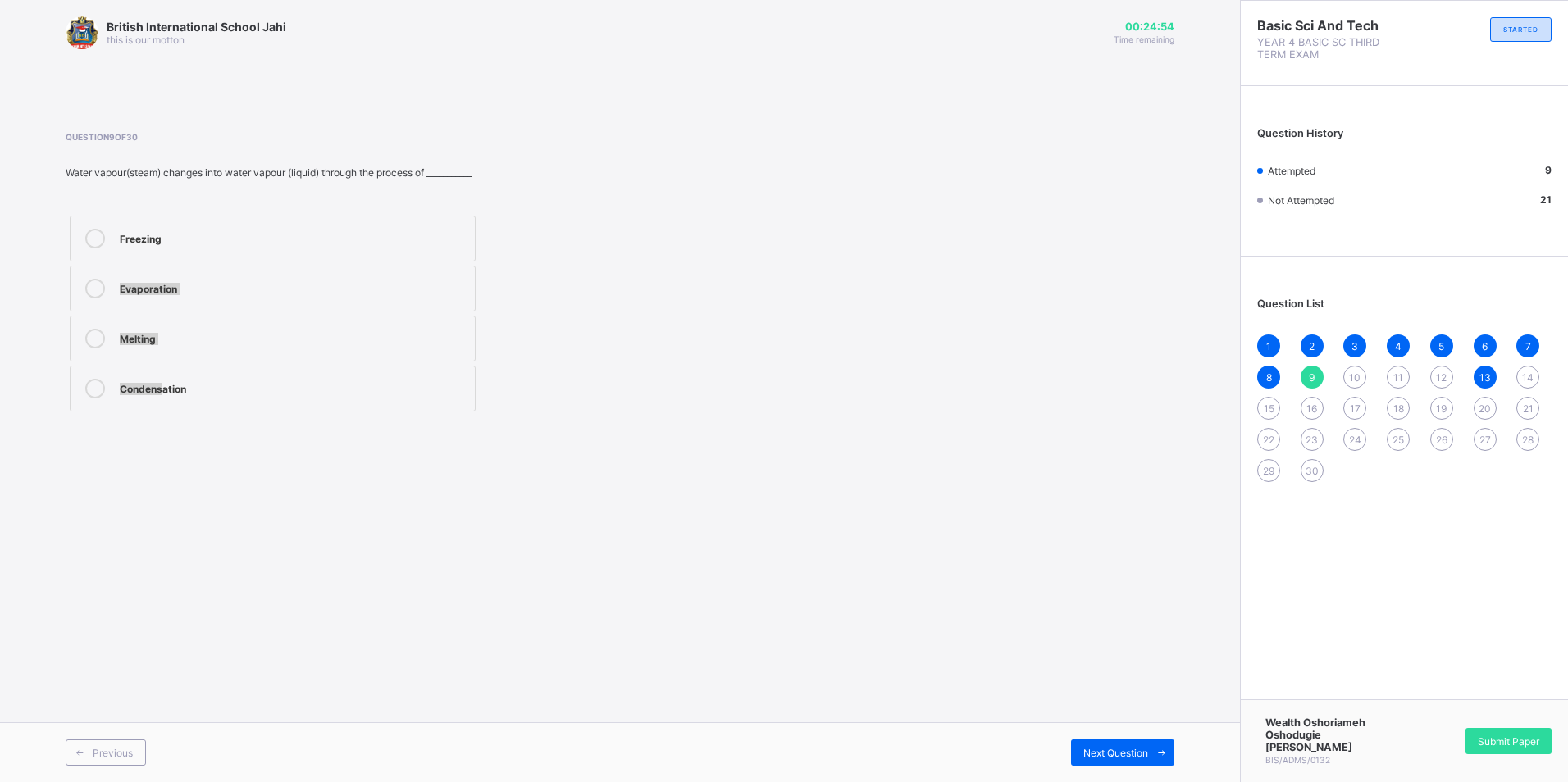 click on "Freezing Evaporation  Melting Condensation" at bounding box center (411, 313) 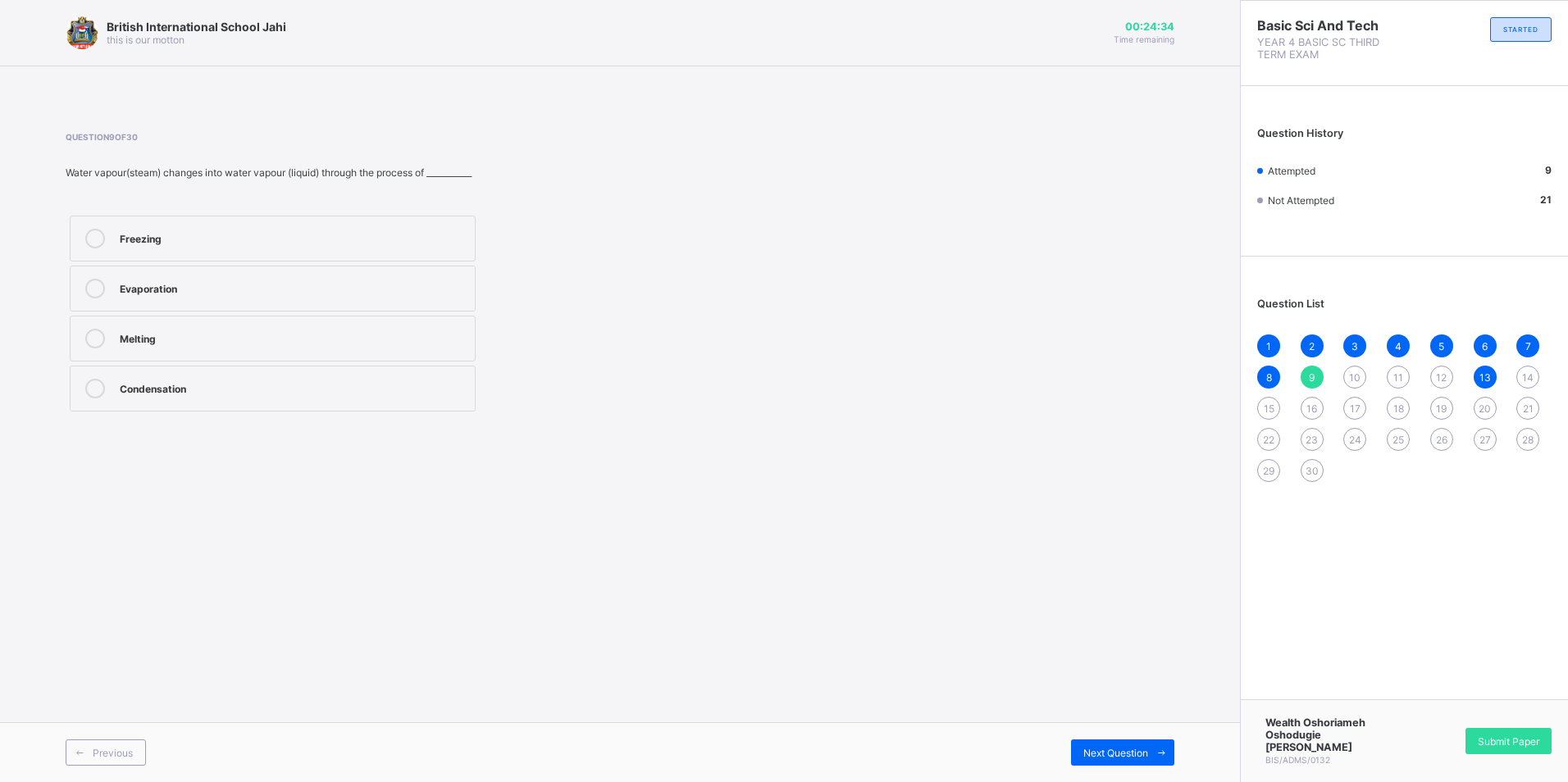 click on "Question  9  of  30 Water vapour(steam) changes into water vapour (liquid) through the process of ___________ Freezing Evaporation  Melting Condensation" at bounding box center [620, 274] 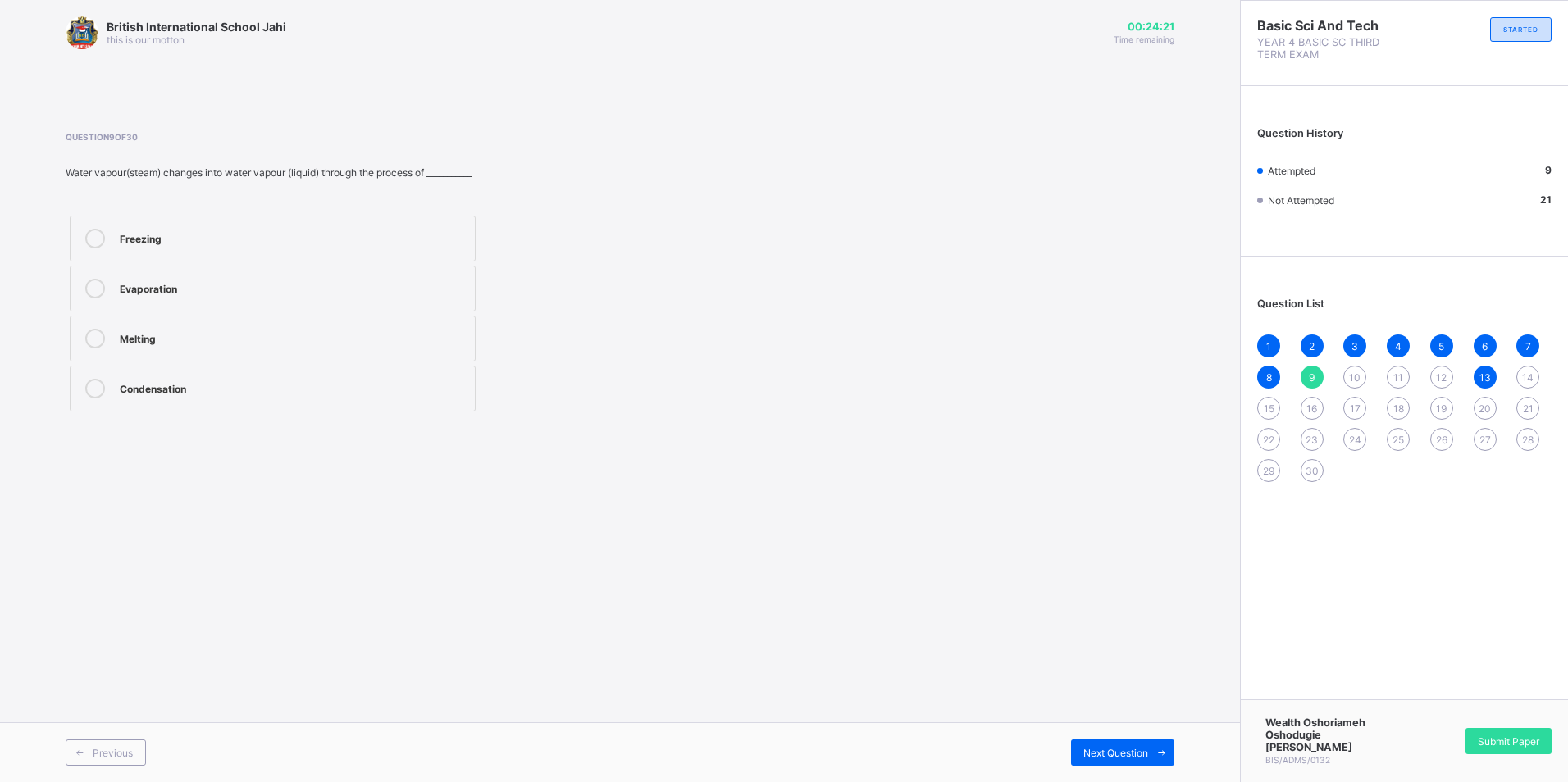 drag, startPoint x: 183, startPoint y: 320, endPoint x: 176, endPoint y: 310, distance: 12.206556 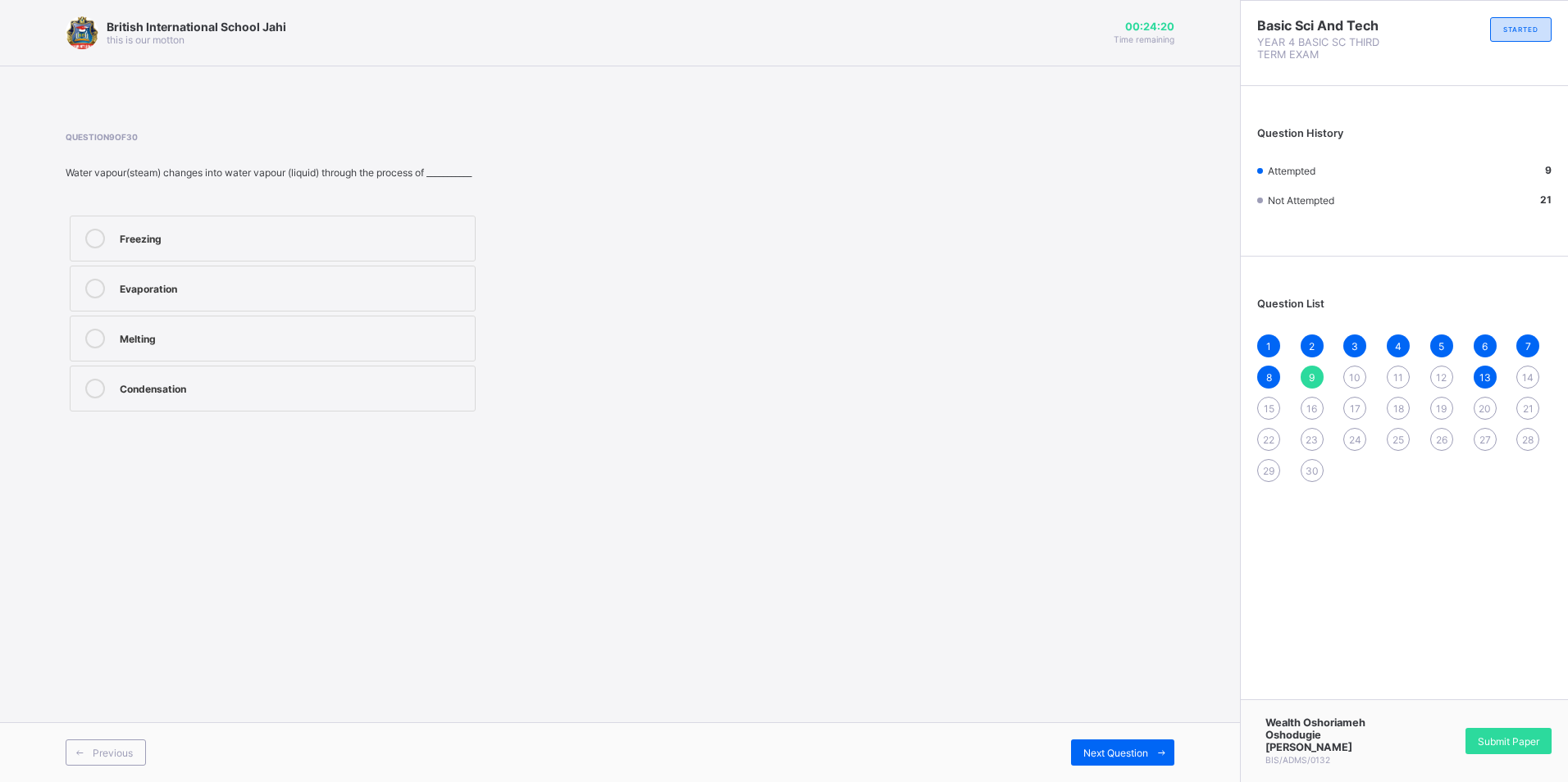 drag, startPoint x: 176, startPoint y: 310, endPoint x: 148, endPoint y: 293, distance: 32.756679 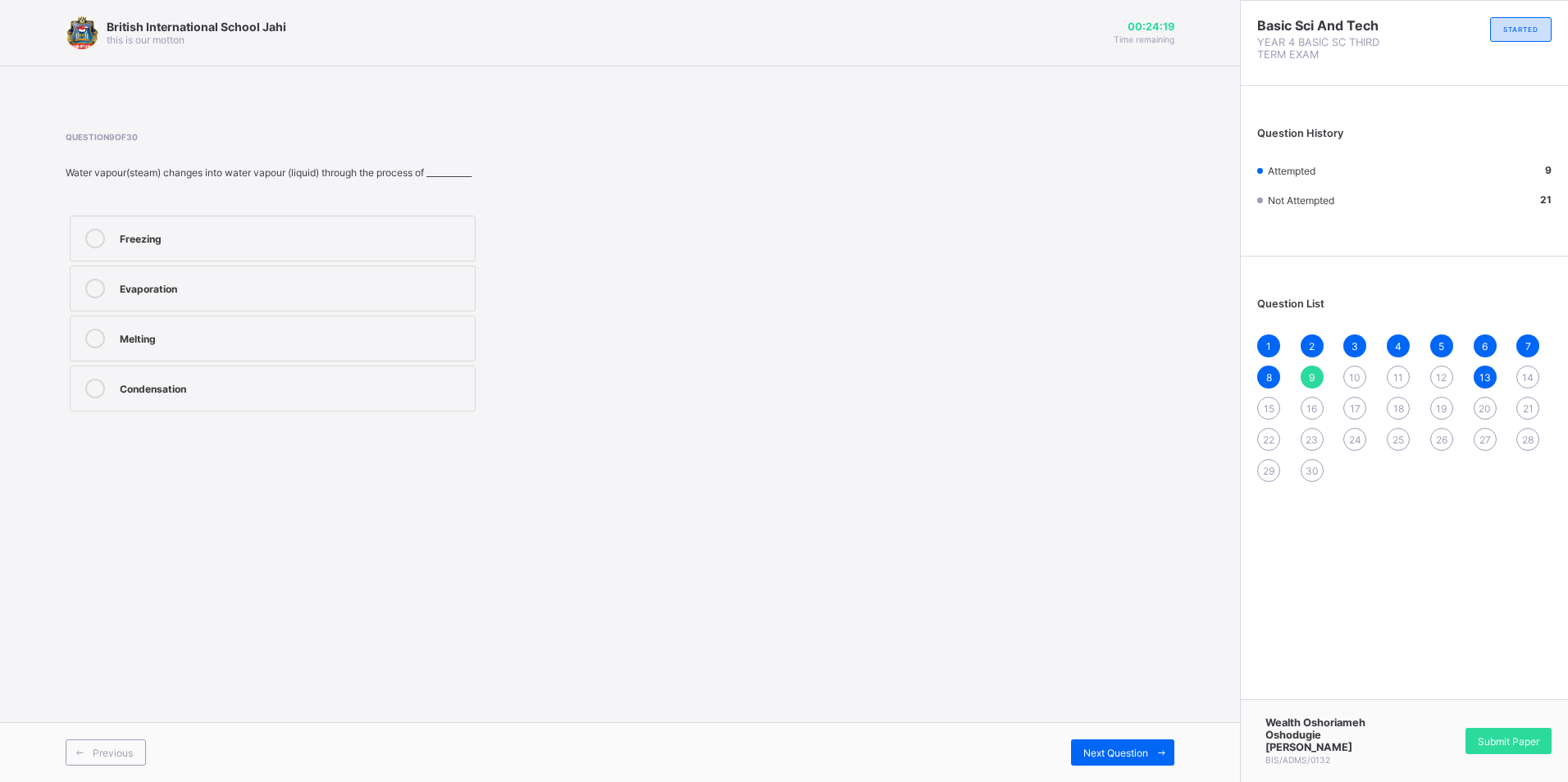 drag, startPoint x: 148, startPoint y: 293, endPoint x: 94, endPoint y: 275, distance: 56.920998 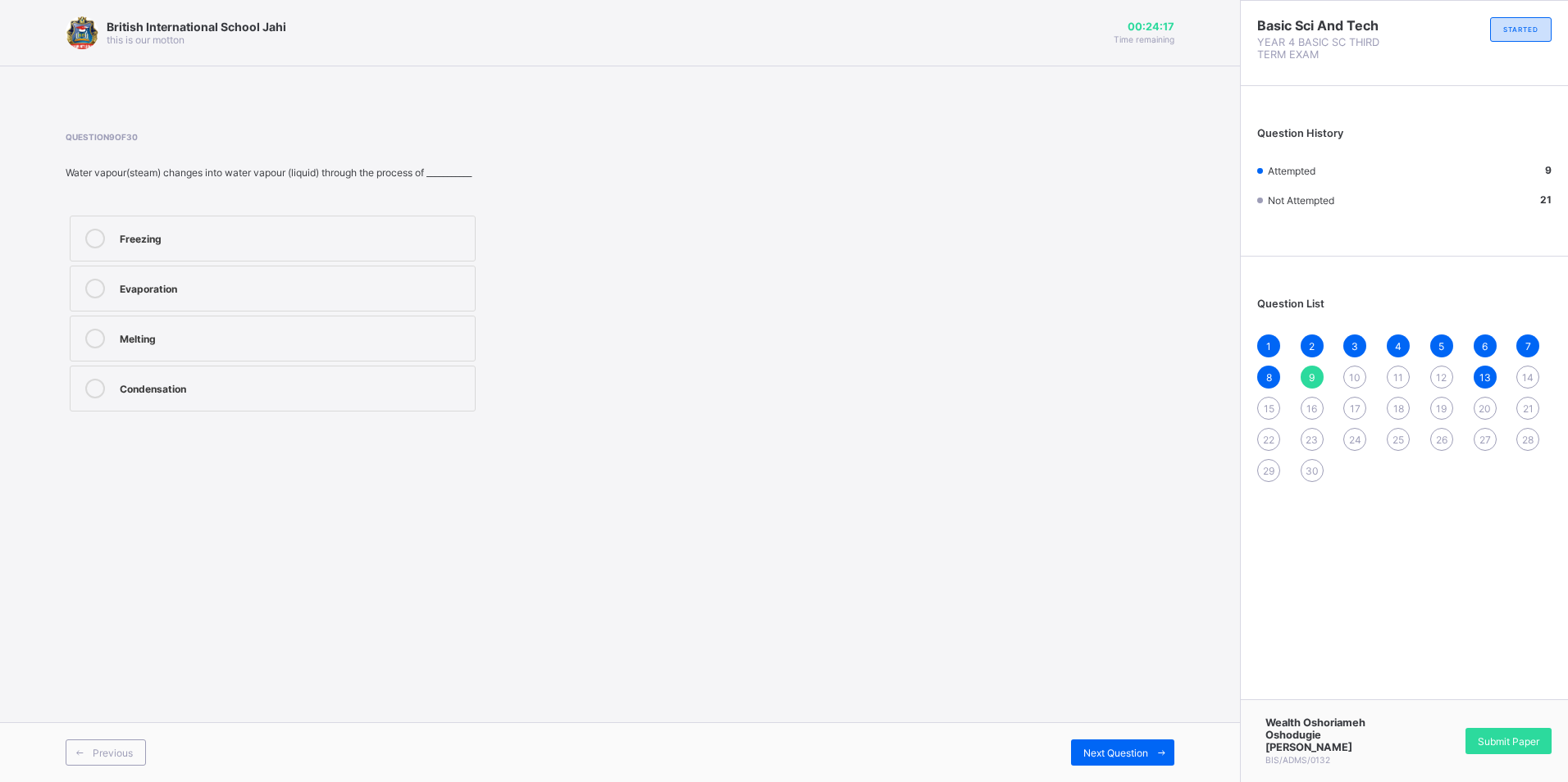 click on "Condensation" at bounding box center (272, 389) 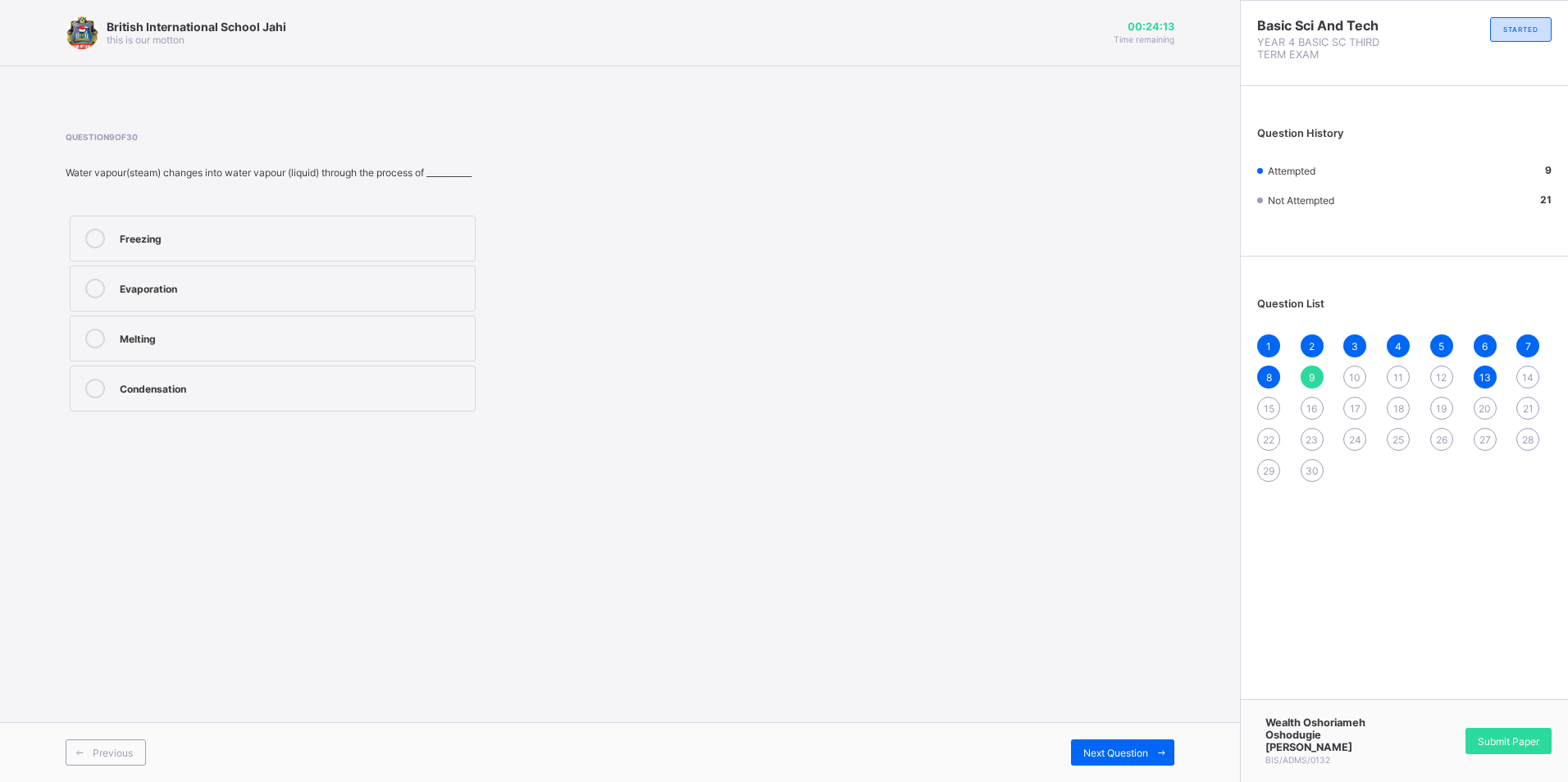 click on "Evaporation" at bounding box center (293, 287) 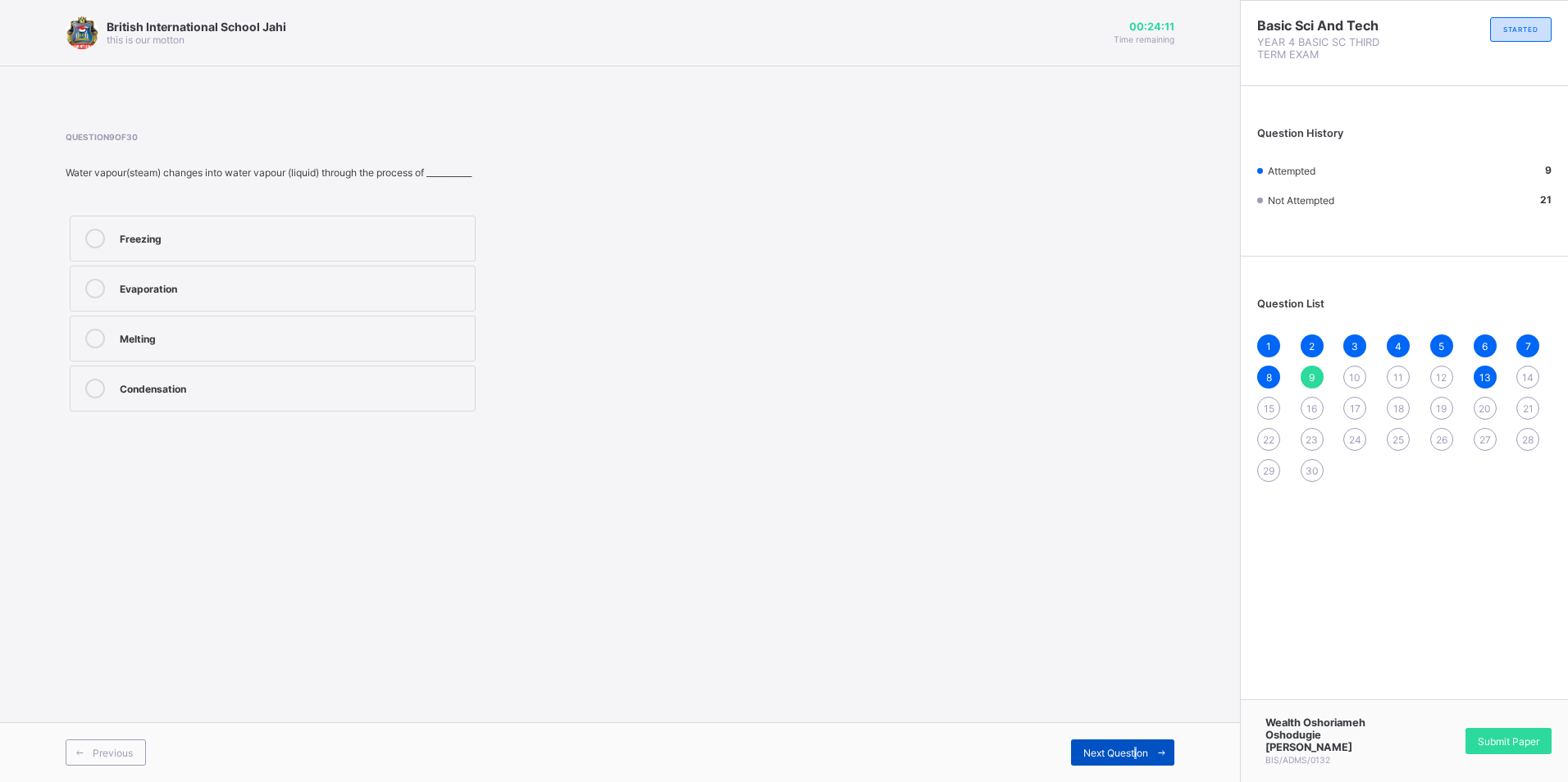 click on "Next Question" at bounding box center (1123, 752) 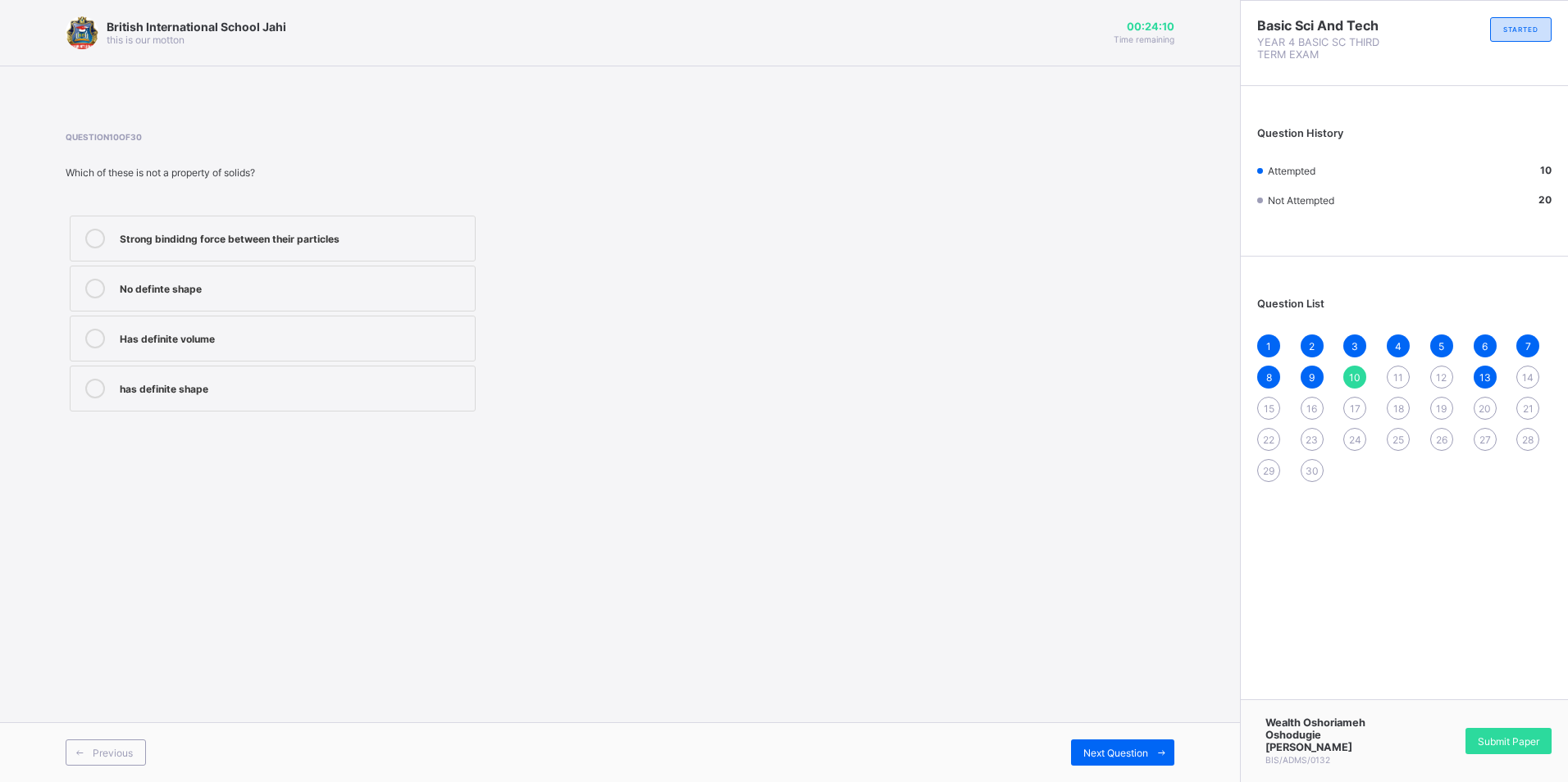 drag, startPoint x: 415, startPoint y: 360, endPoint x: 455, endPoint y: 433, distance: 83.240615 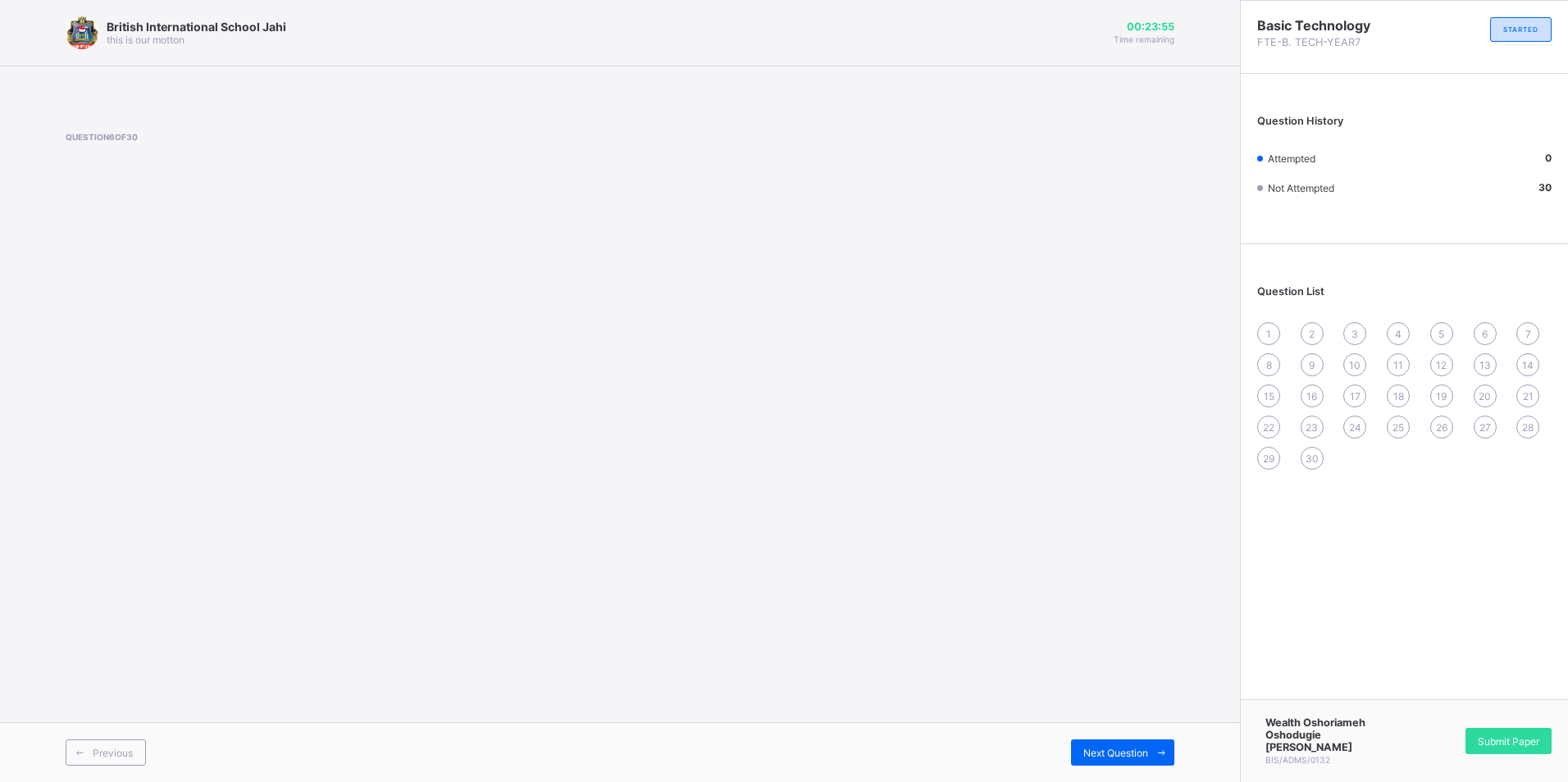 click at bounding box center (620, 87) 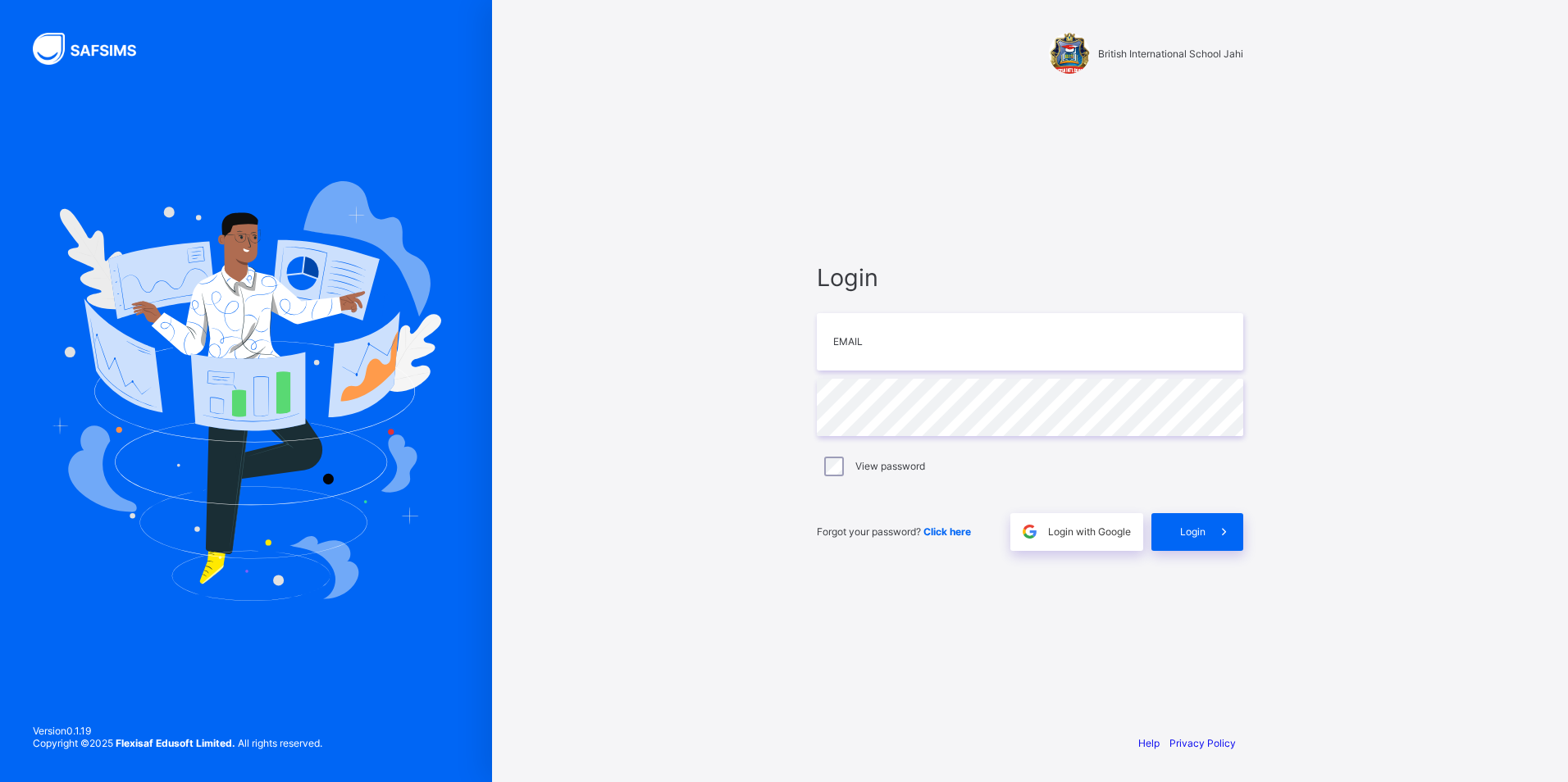 scroll, scrollTop: 0, scrollLeft: 0, axis: both 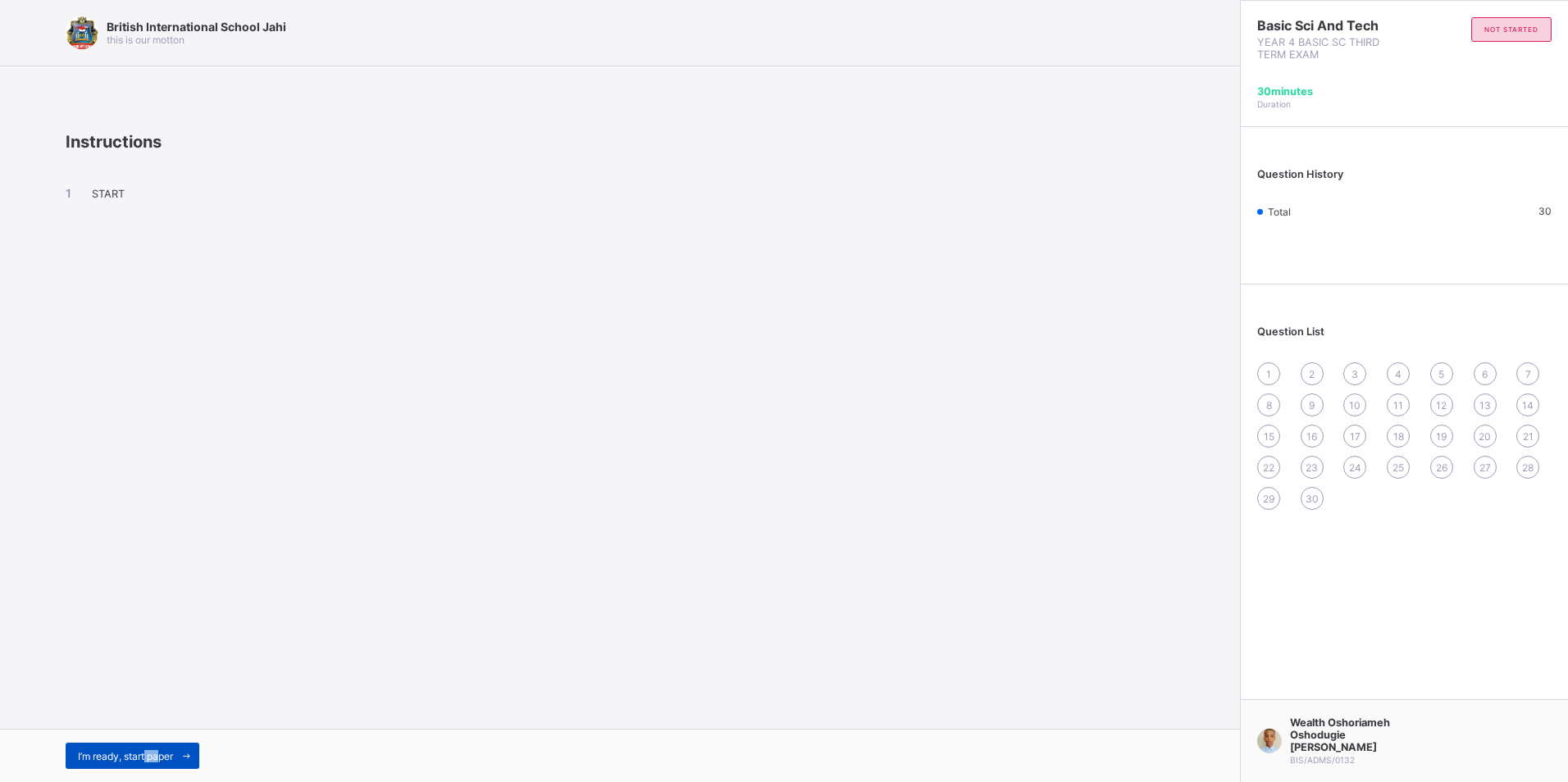 drag, startPoint x: 161, startPoint y: 740, endPoint x: 146, endPoint y: 752, distance: 19.209373 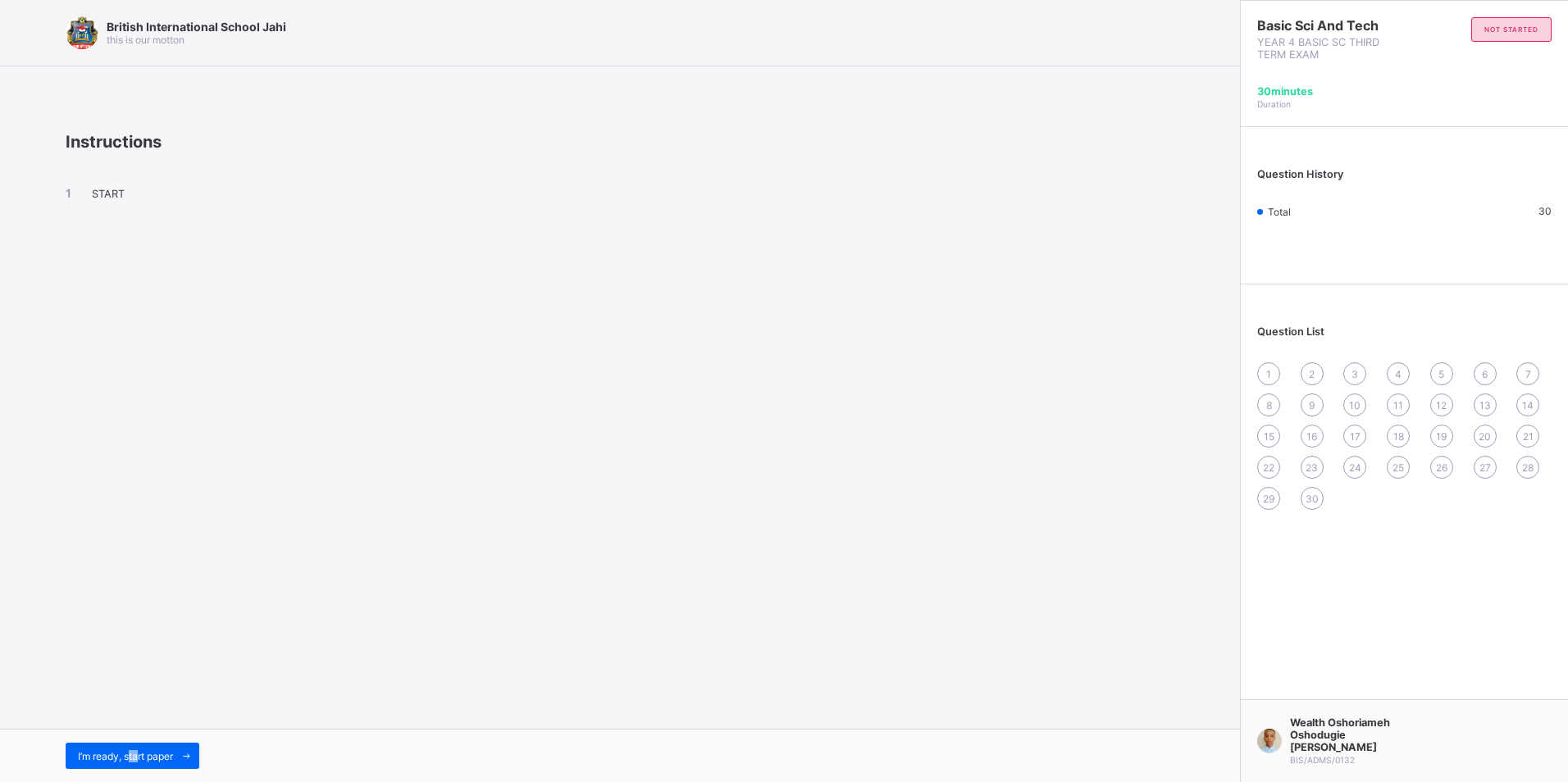 drag, startPoint x: 146, startPoint y: 752, endPoint x: 128, endPoint y: 765, distance: 22.203603 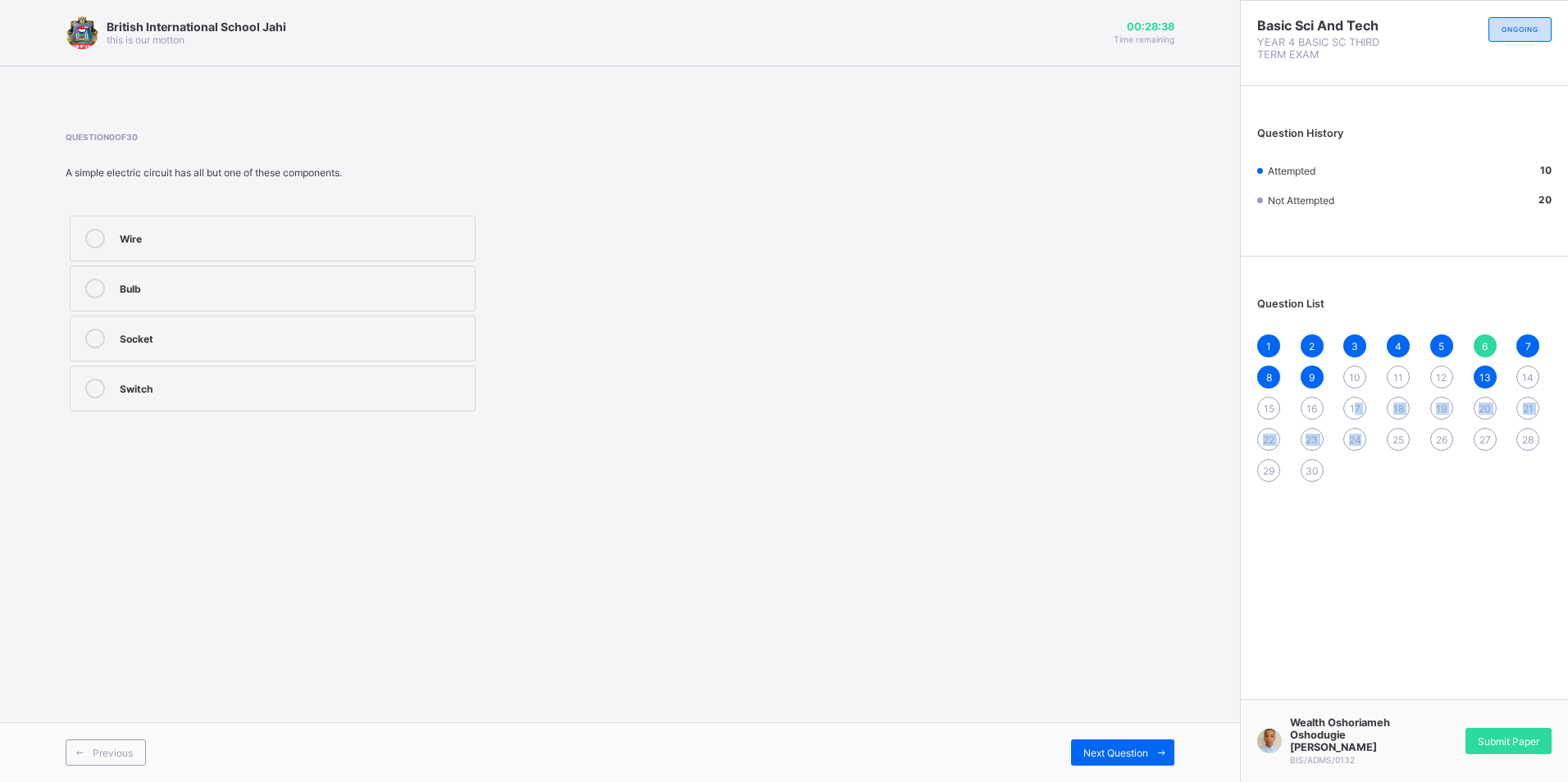 click on "1 2 3 4 5 6 7 8 9 10 11 12 13 14 15 16 17 18 19 20 21 22 23 24 25 26 27 28 29 30" at bounding box center (1404, 408) 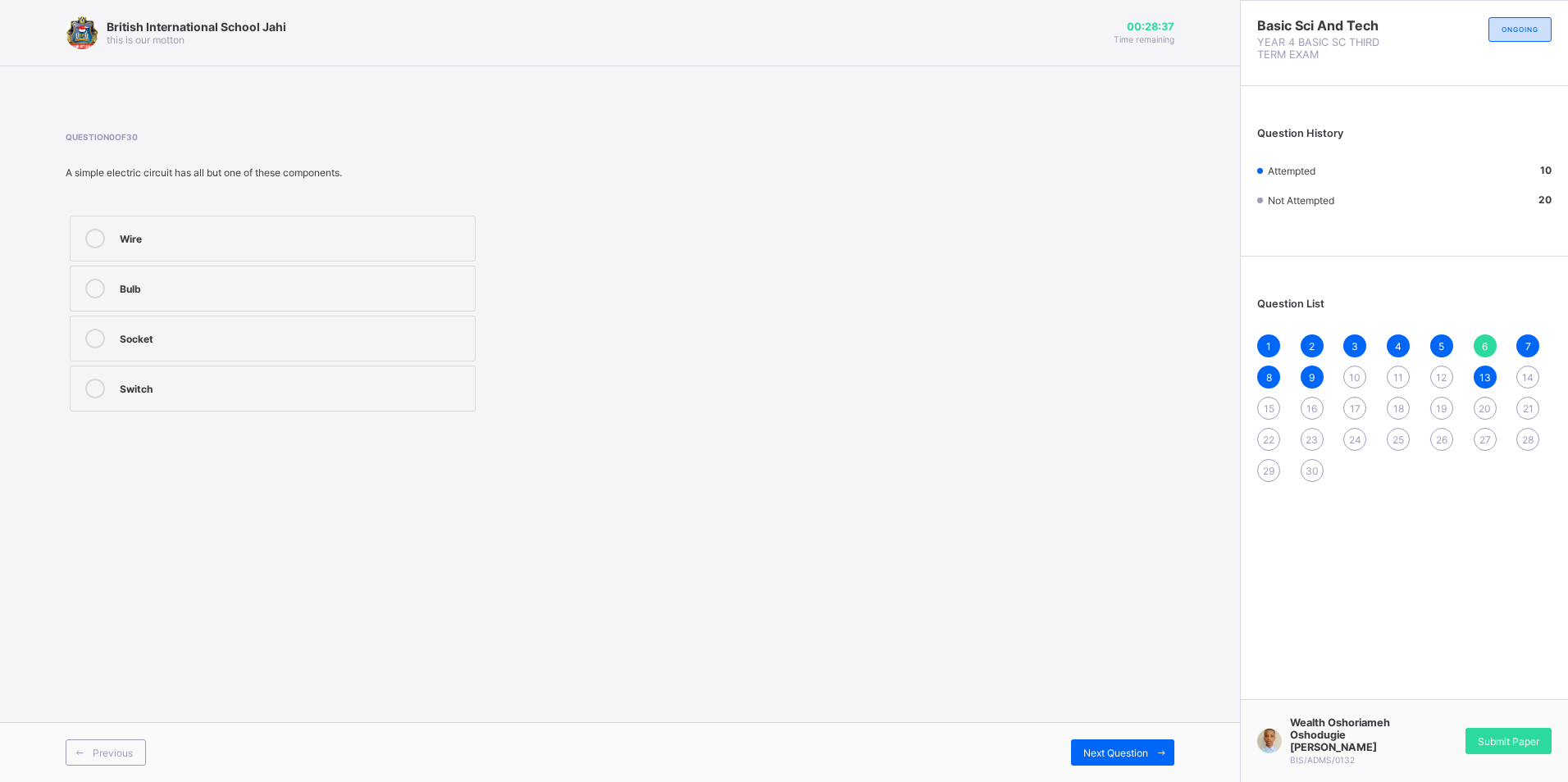 drag, startPoint x: 1375, startPoint y: 425, endPoint x: 1345, endPoint y: 390, distance: 46.09772 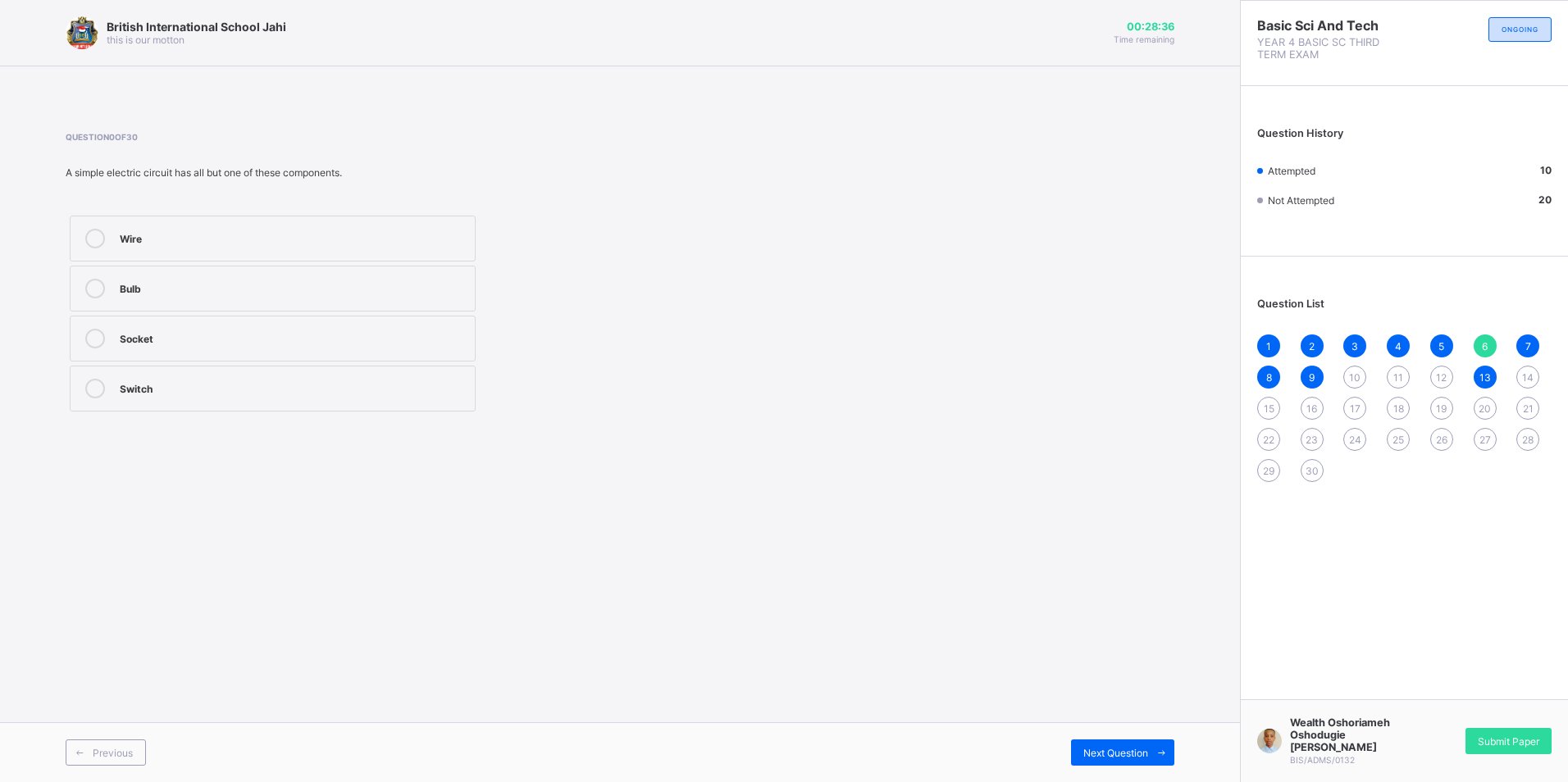 click on "1 2 3 4 5 6 7 8 9 10 11 12 13 14 15 16 17 18 19 20 21 22 23 24 25 26 27 28 29 30" at bounding box center (1404, 408) 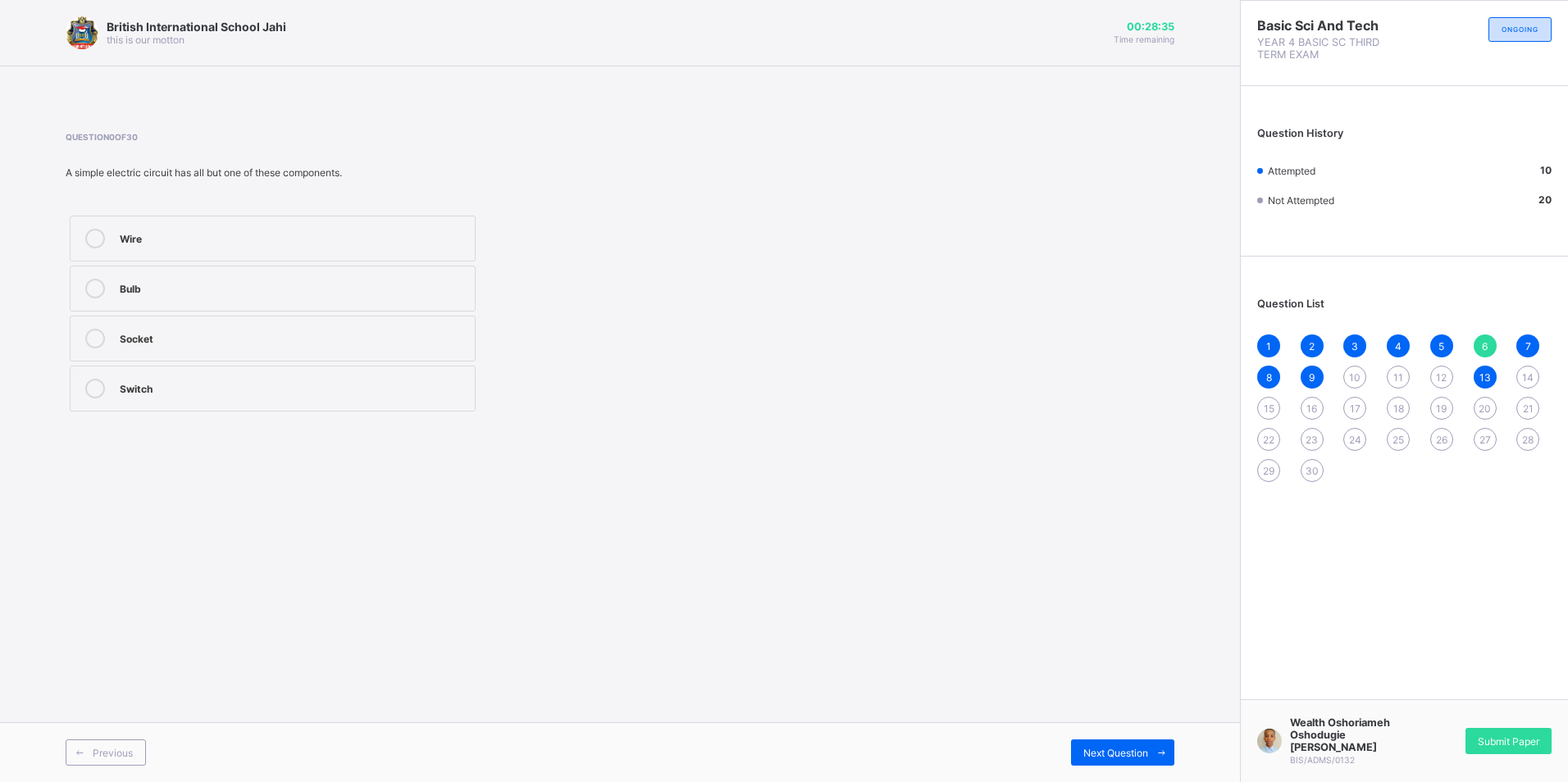 click on "1 2 3 4 5 6 7 8 9 10 11 12 13 14 15 16 17 18 19 20 21 22 23 24 25 26 27 28 29 30" at bounding box center (1404, 408) 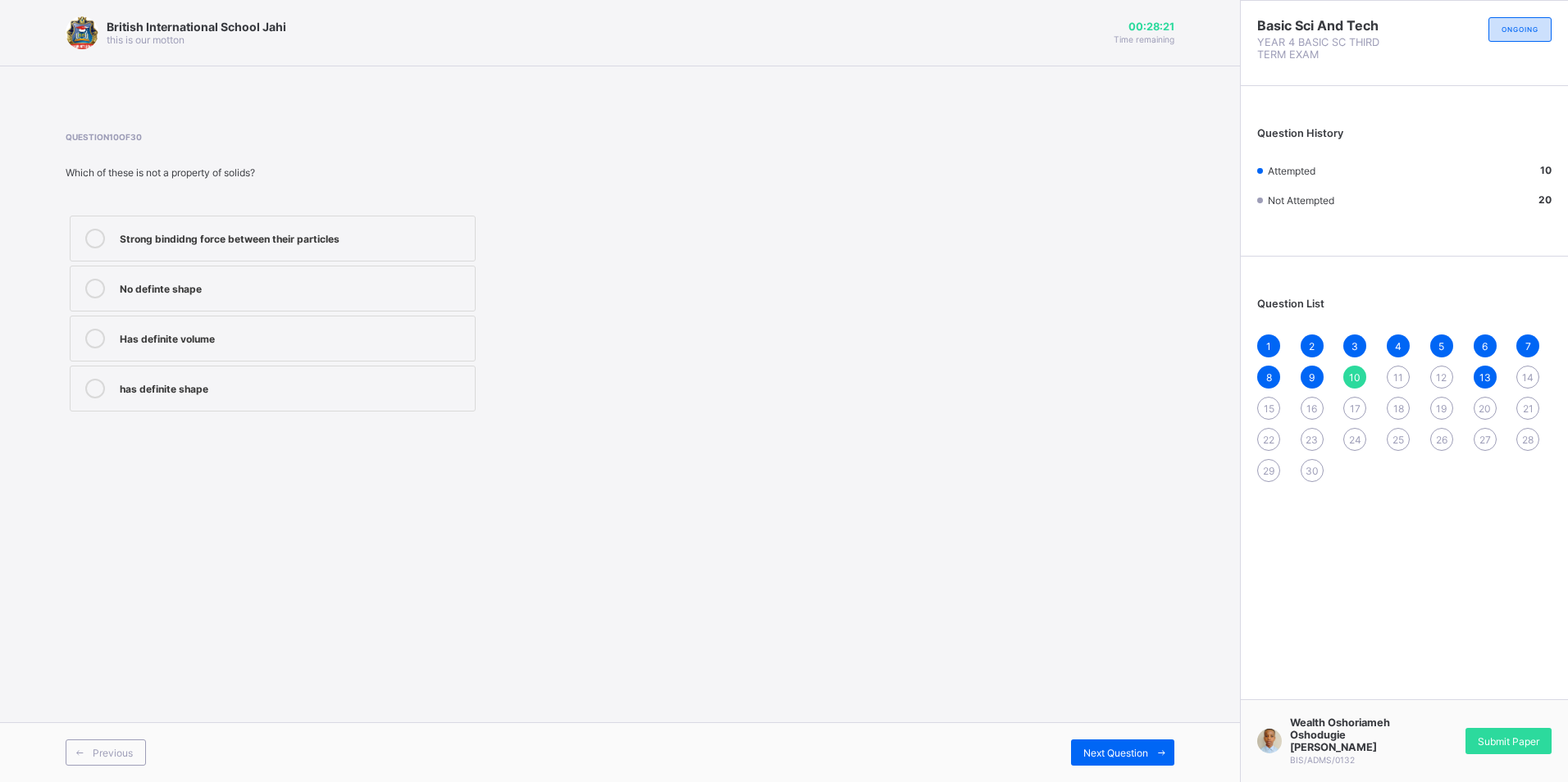 click on "No definte shape" at bounding box center (272, 289) 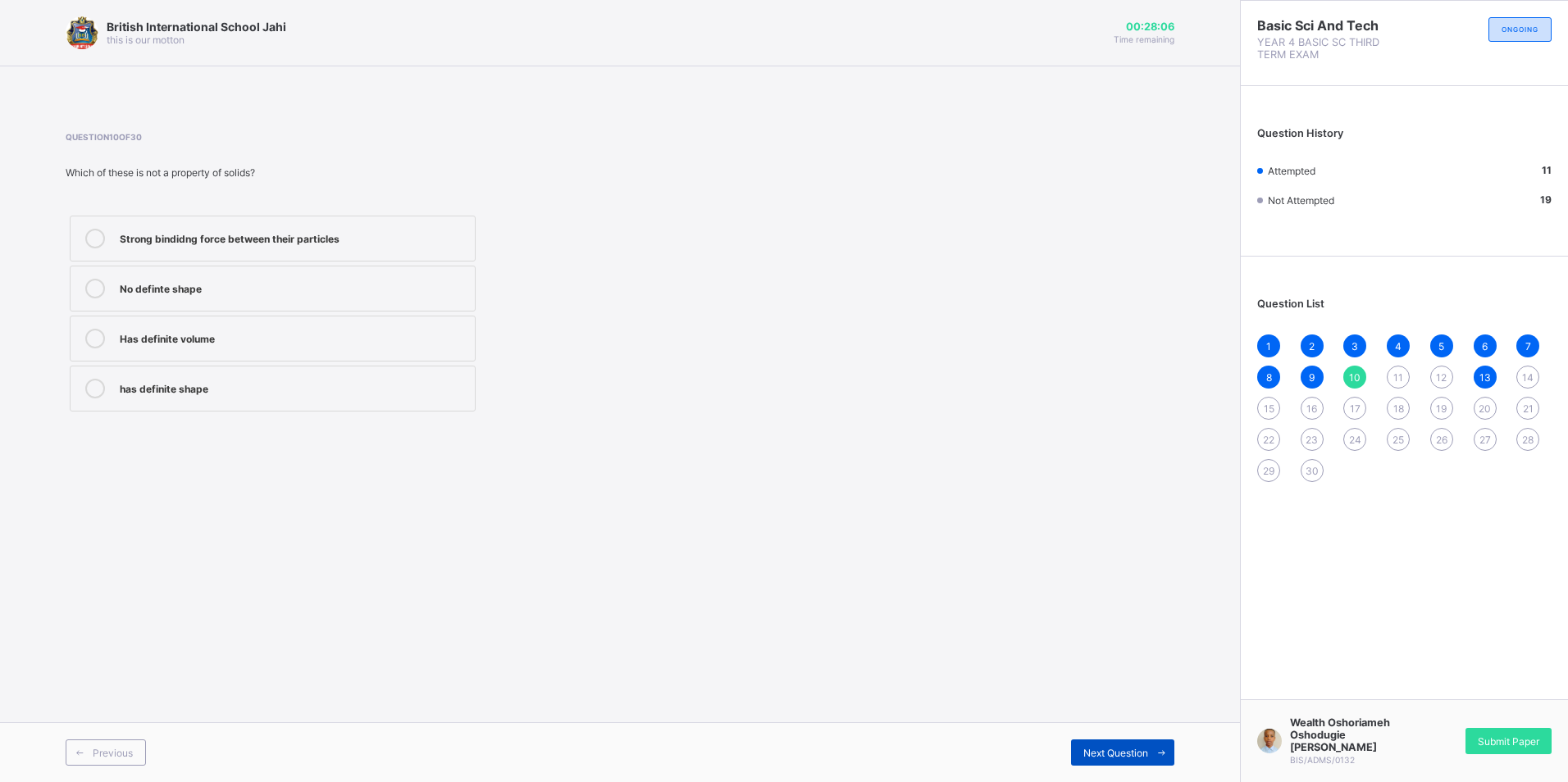 click on "Next Question" at bounding box center (1123, 752) 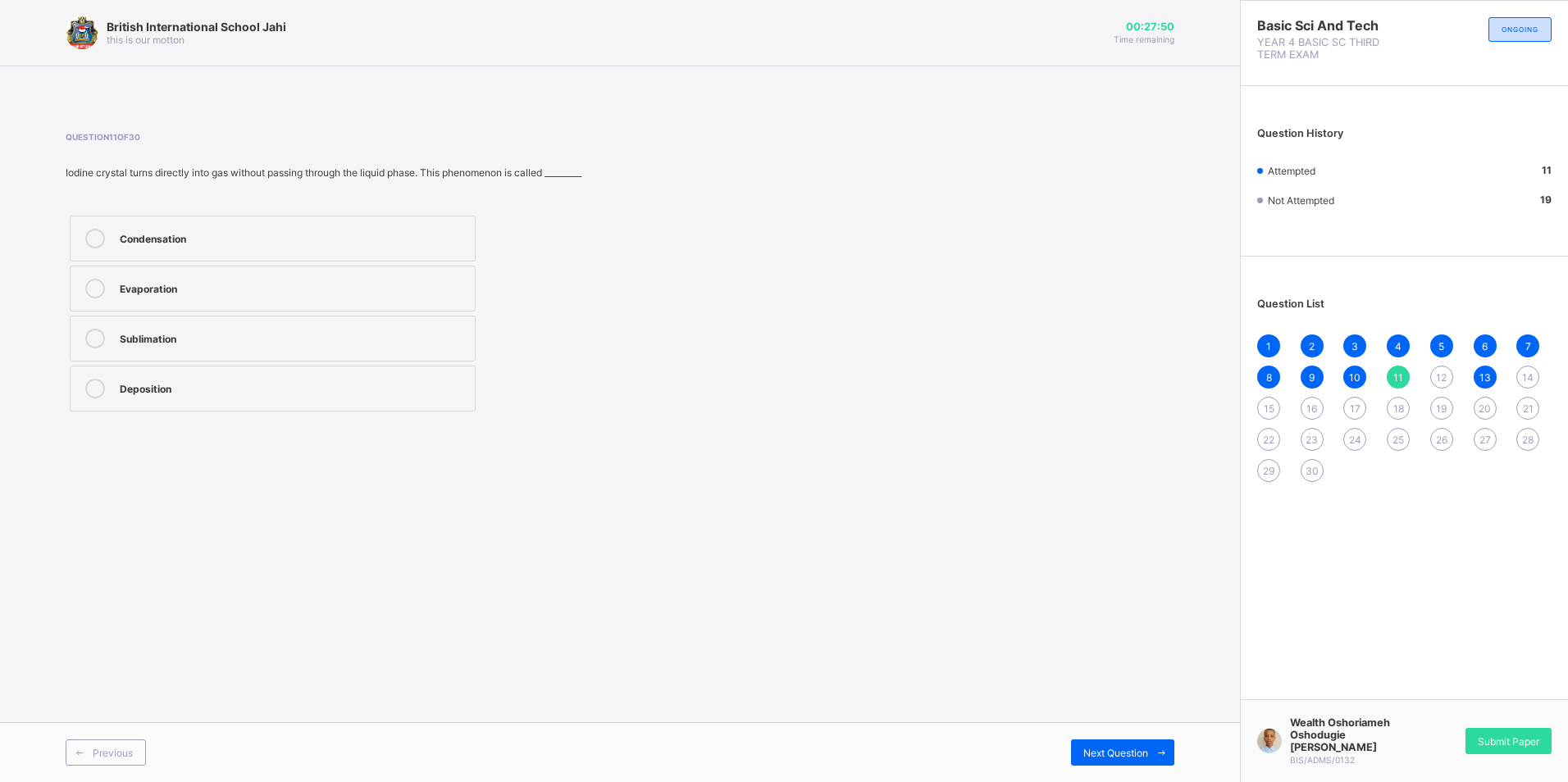 click at bounding box center (95, 289) 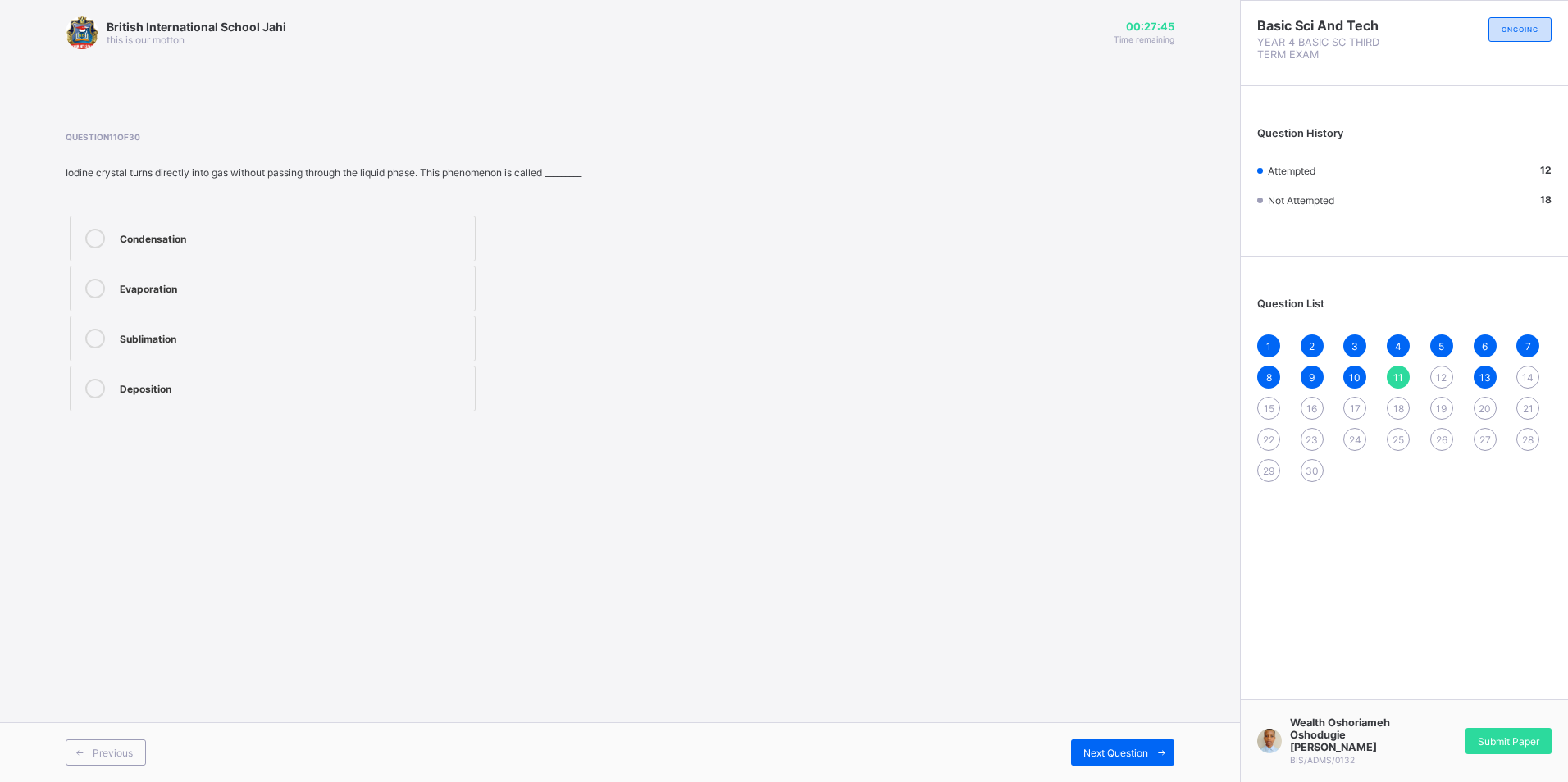 click on "Sublimation" at bounding box center [293, 337] 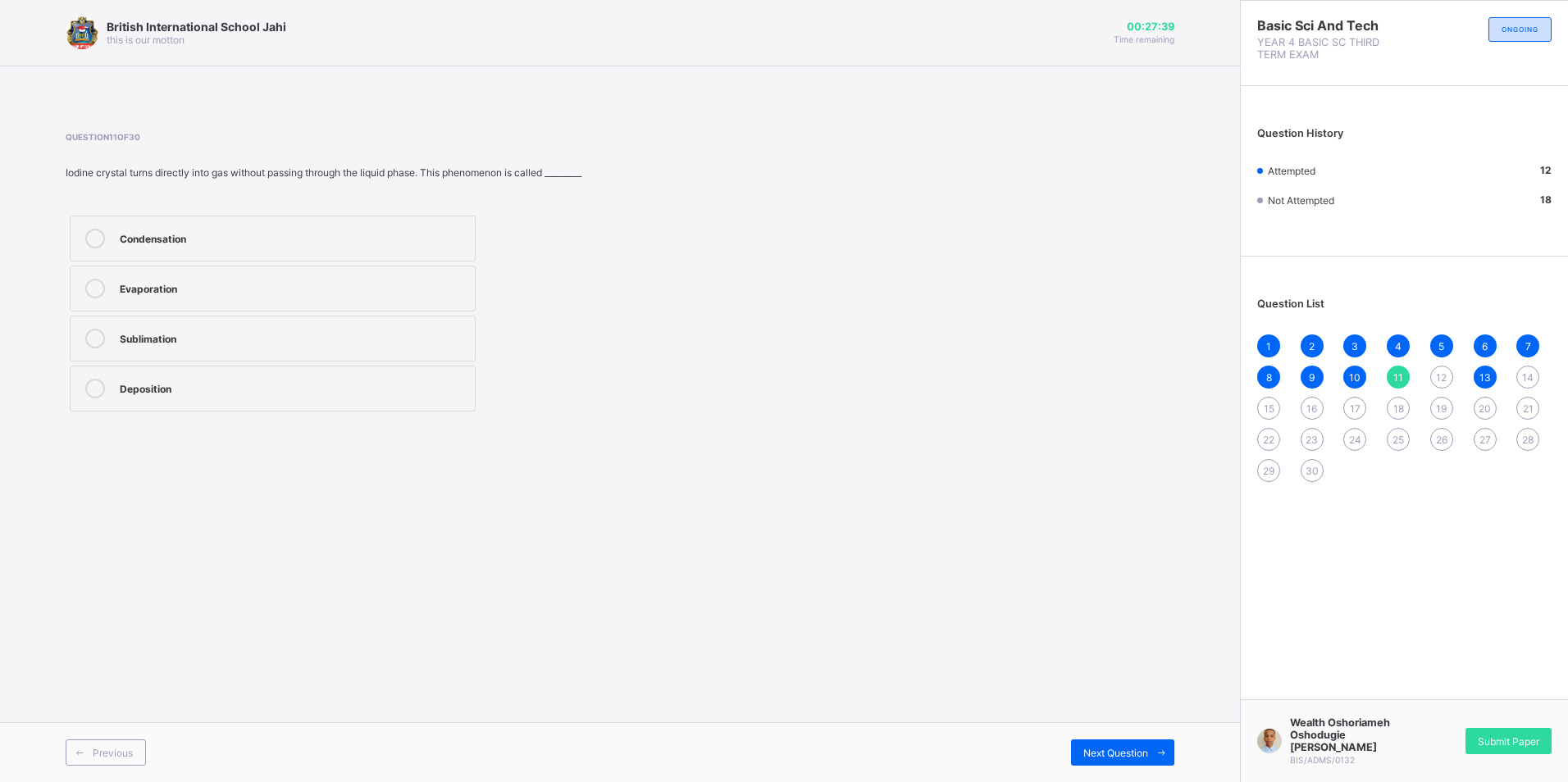 click on "Condensation Evaporation Sublimation Deposition" at bounding box center (272, 313) 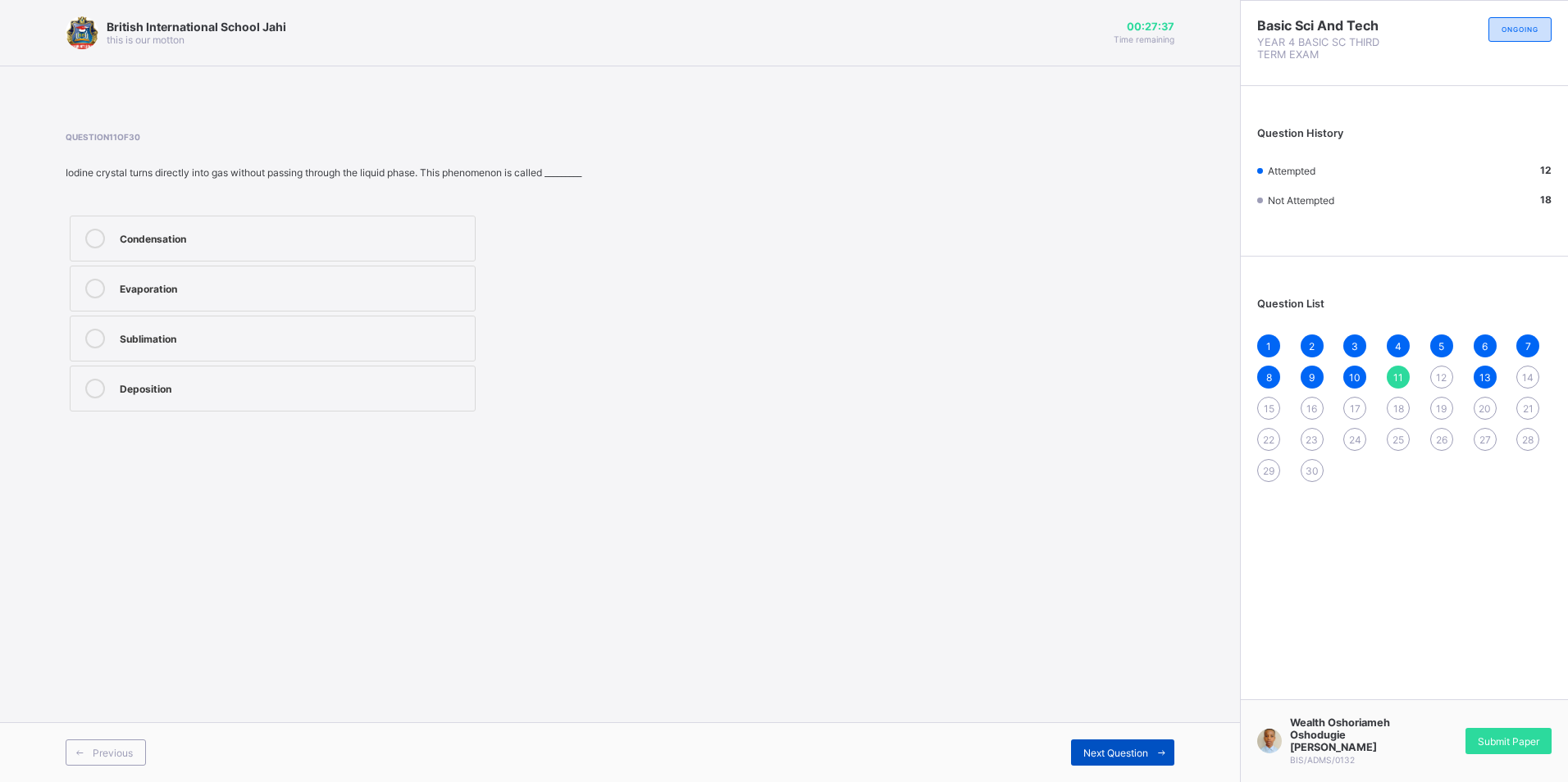 click on "Next Question" at bounding box center (1115, 752) 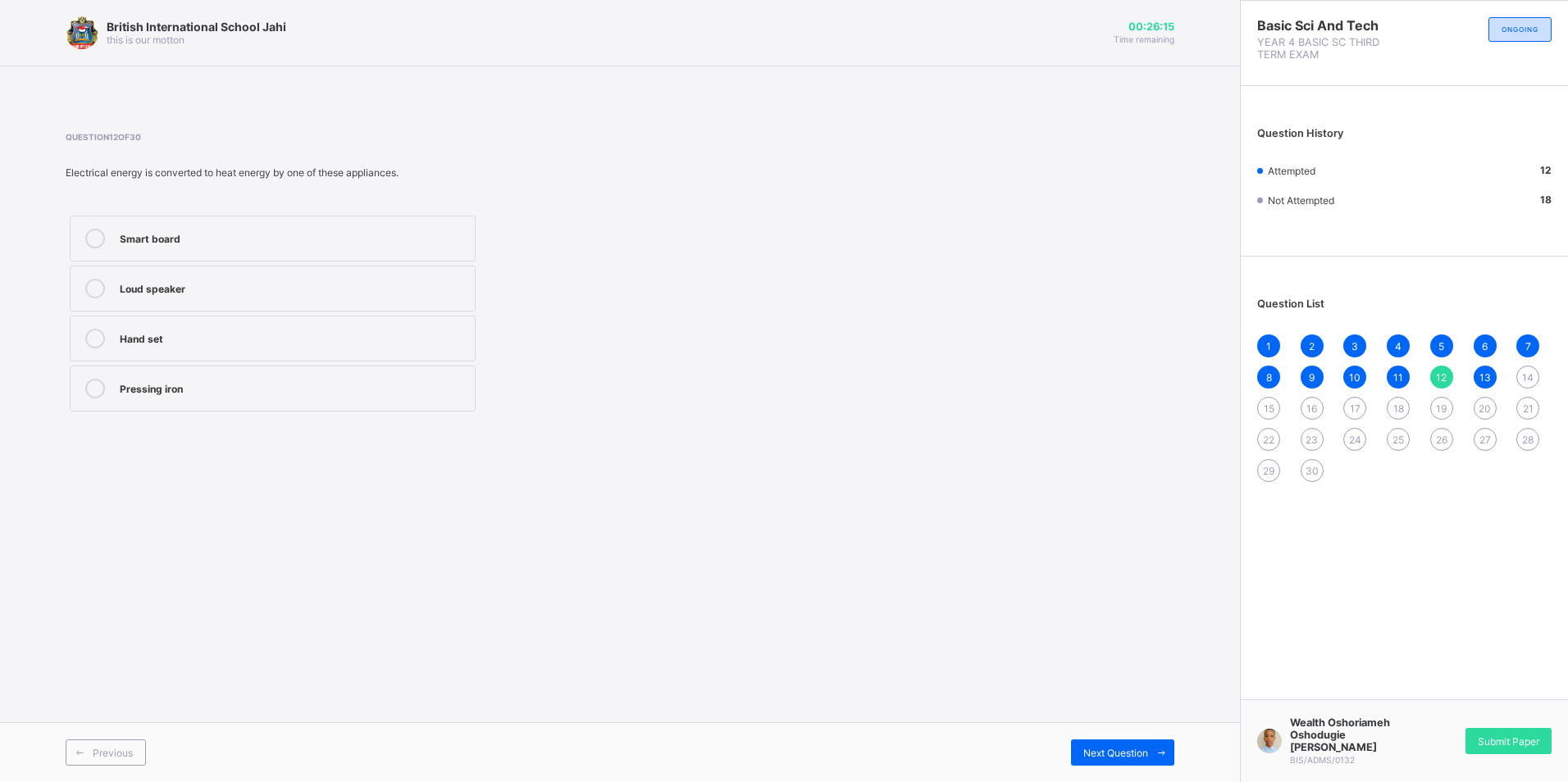 drag, startPoint x: 125, startPoint y: 384, endPoint x: 144, endPoint y: 374, distance: 21.470911 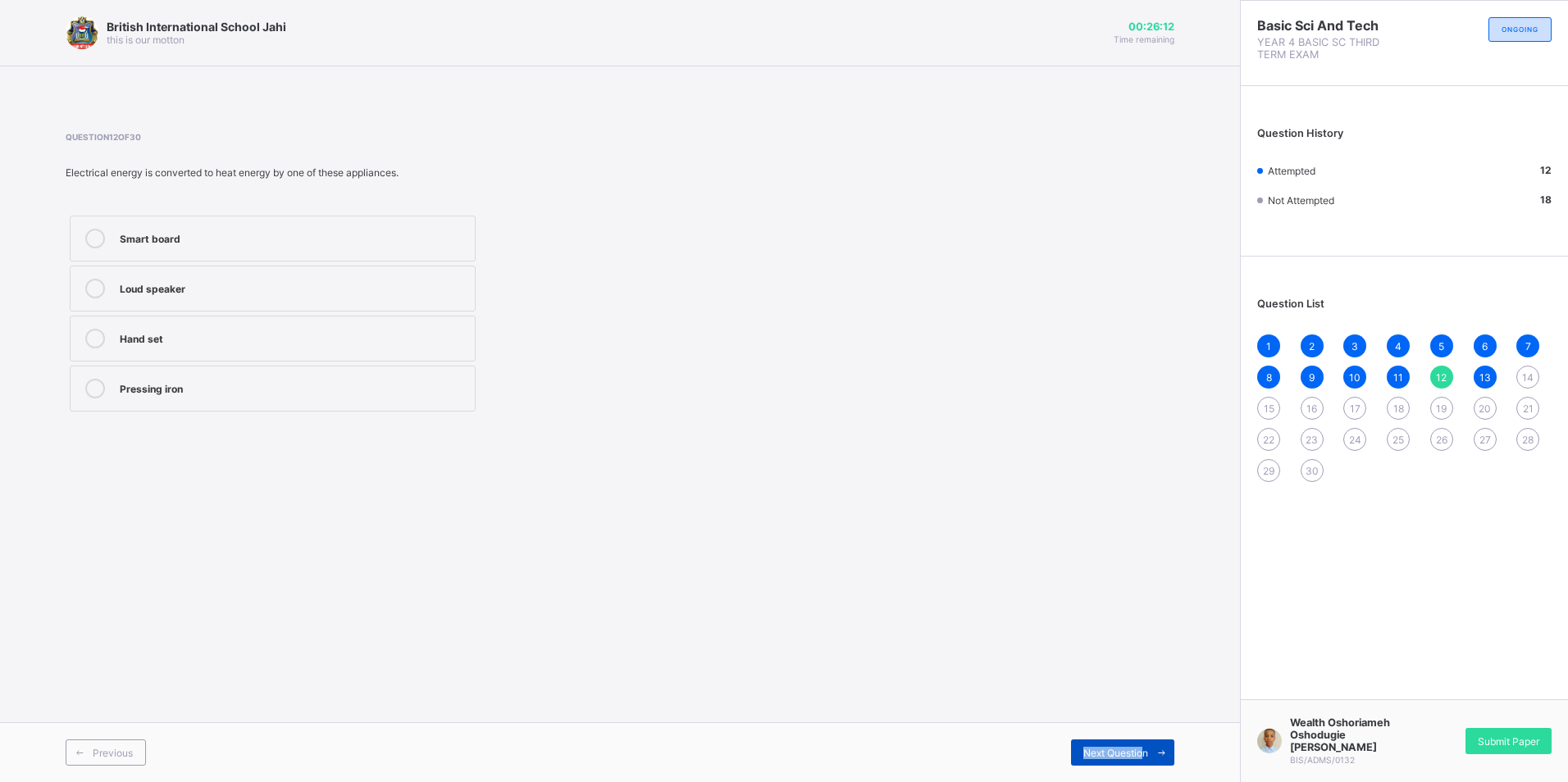 click on "Previous Next Question" at bounding box center (620, 752) 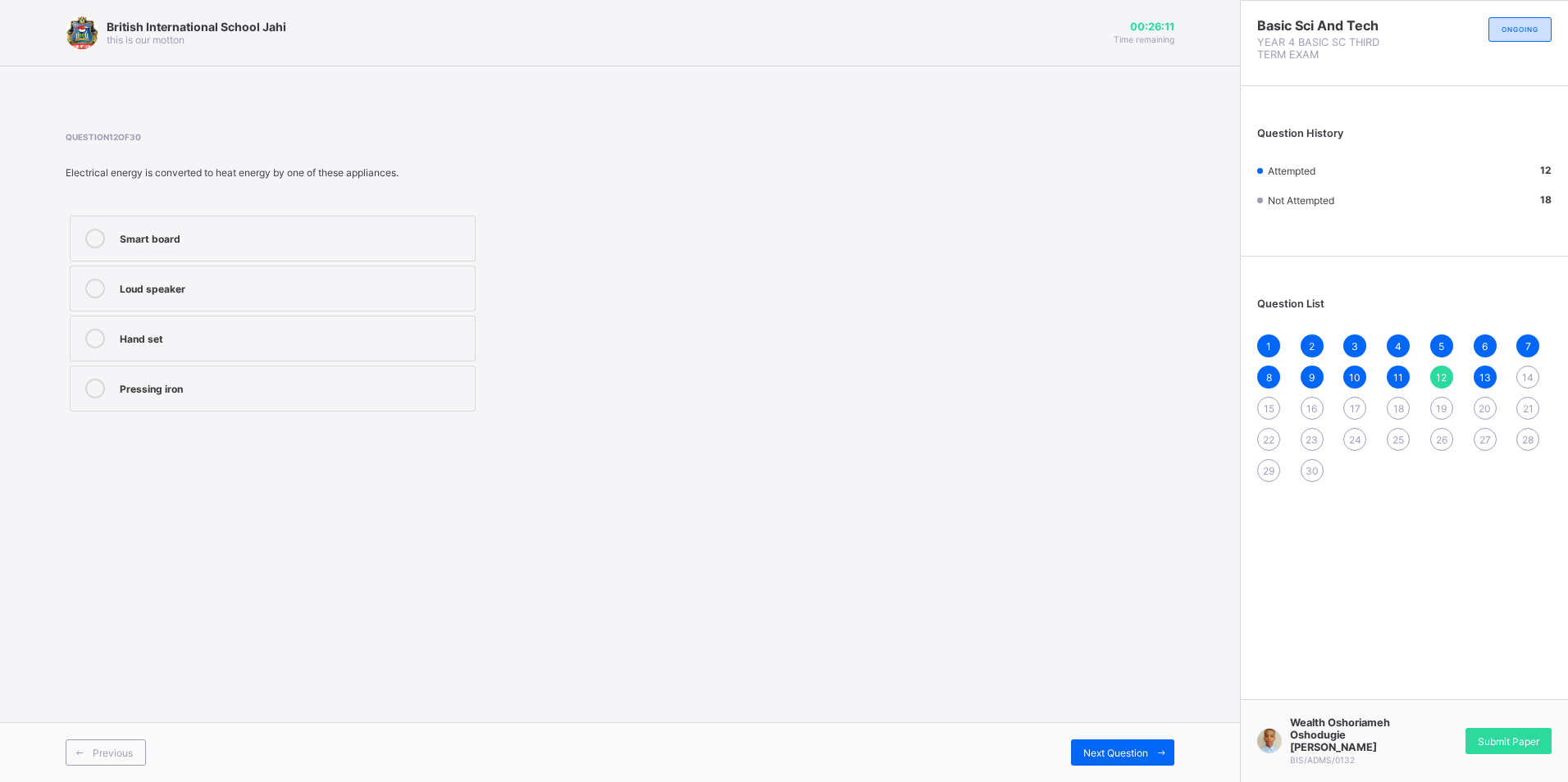 drag, startPoint x: 1140, startPoint y: 761, endPoint x: 1183, endPoint y: 761, distance: 43 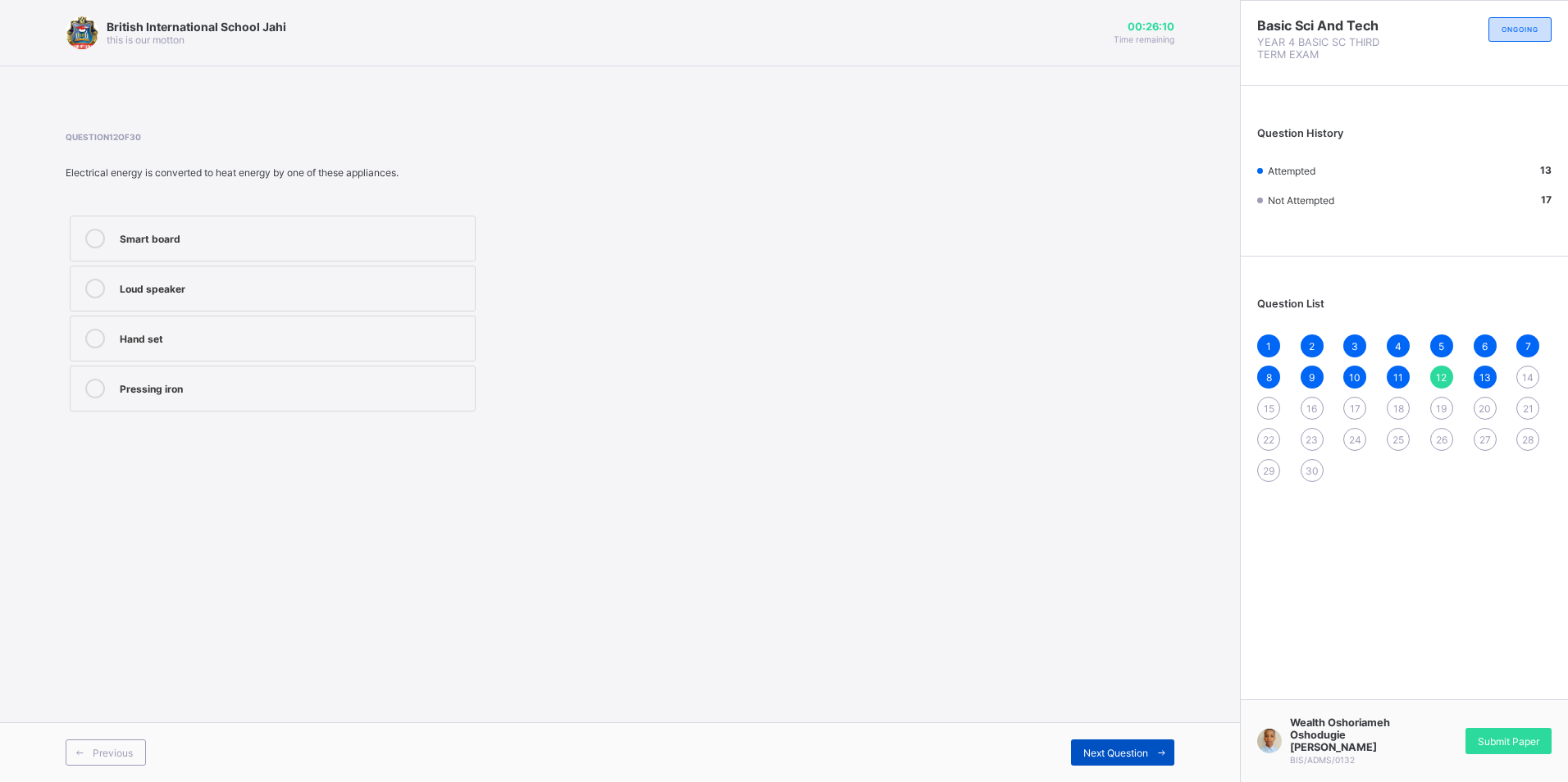 click at bounding box center (1161, 752) 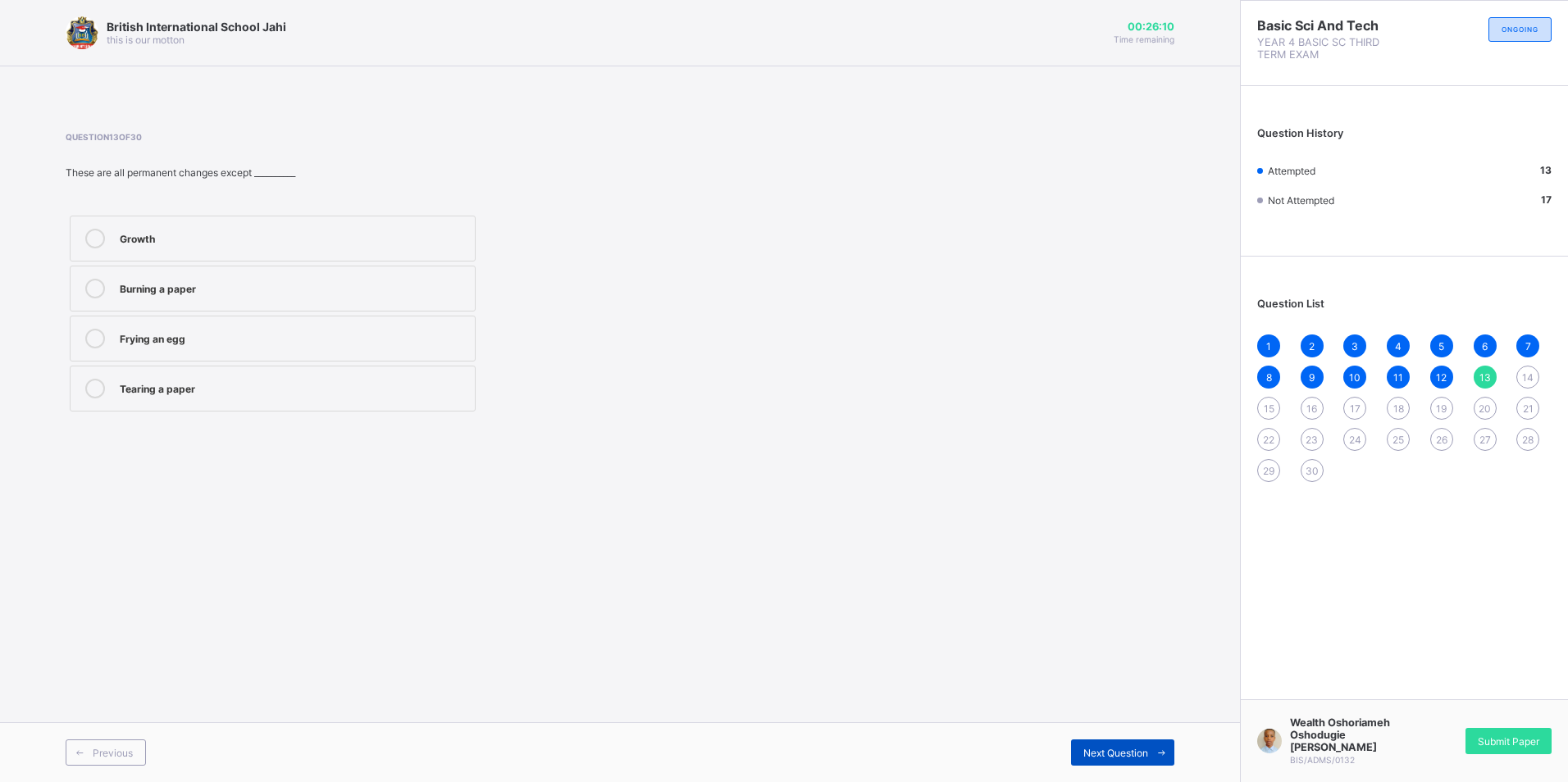 click at bounding box center (1161, 752) 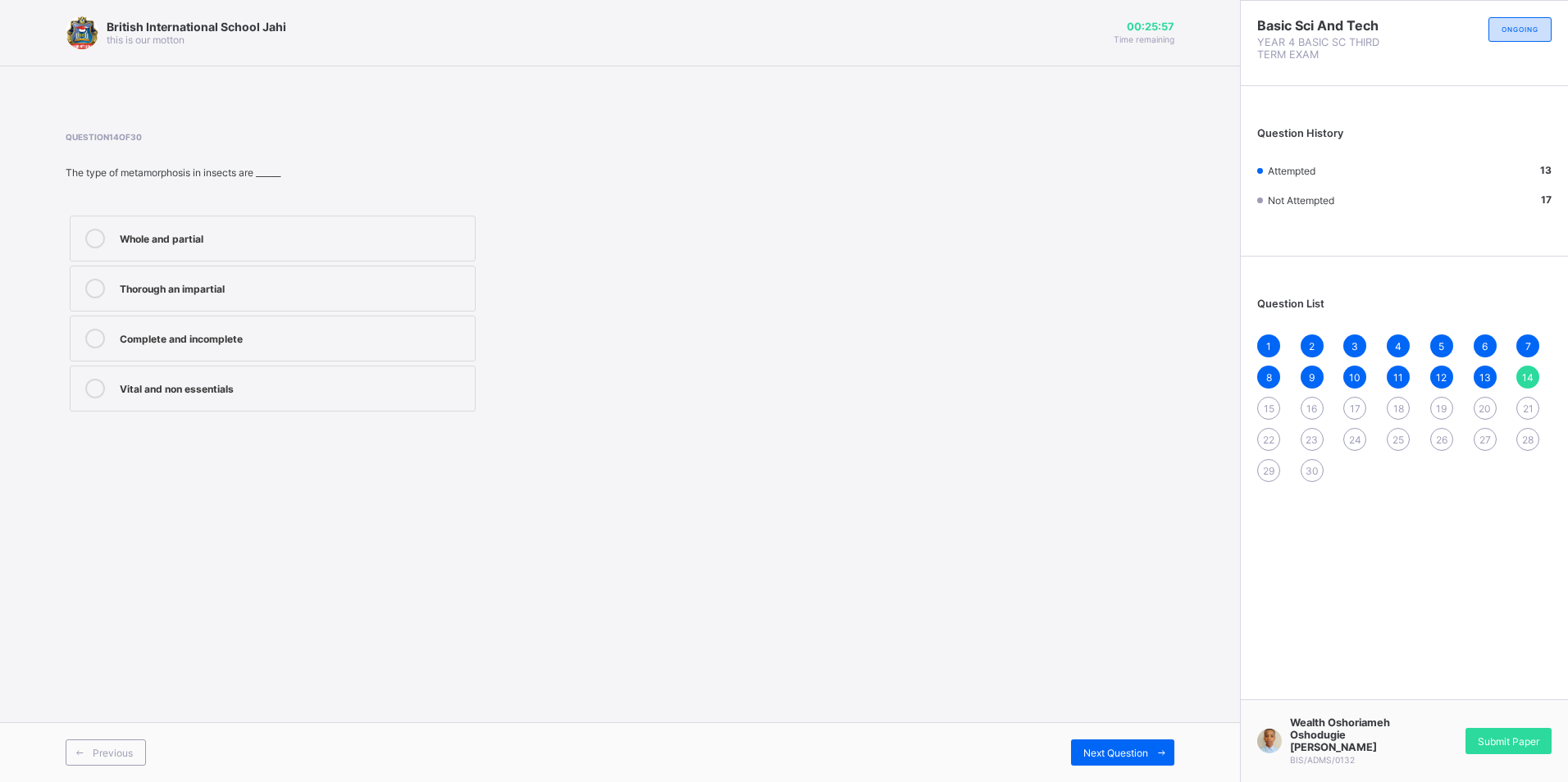 drag, startPoint x: 946, startPoint y: 150, endPoint x: 944, endPoint y: 159, distance: 9.21954 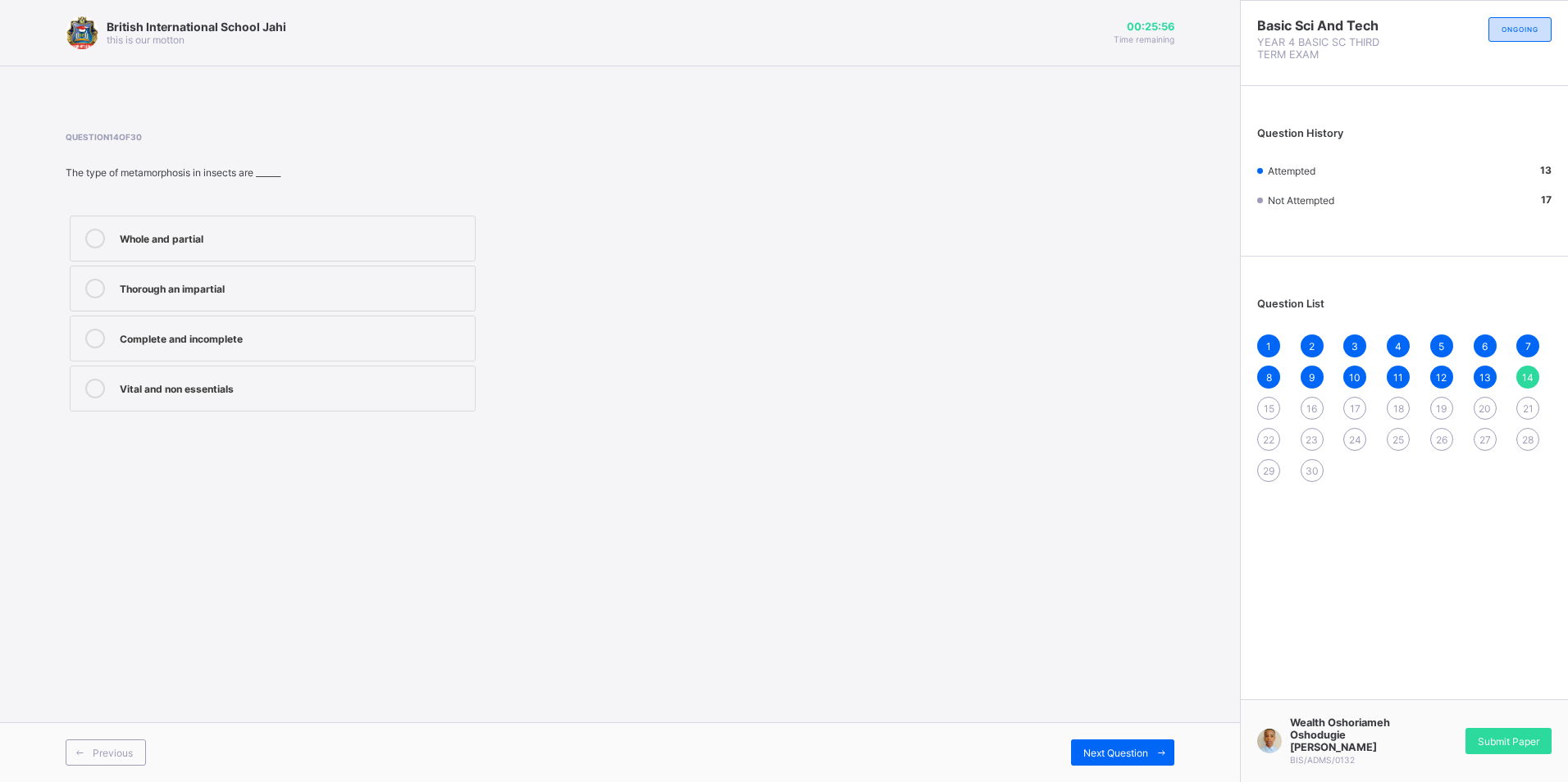 drag, startPoint x: 944, startPoint y: 159, endPoint x: 810, endPoint y: 162, distance: 134.03358 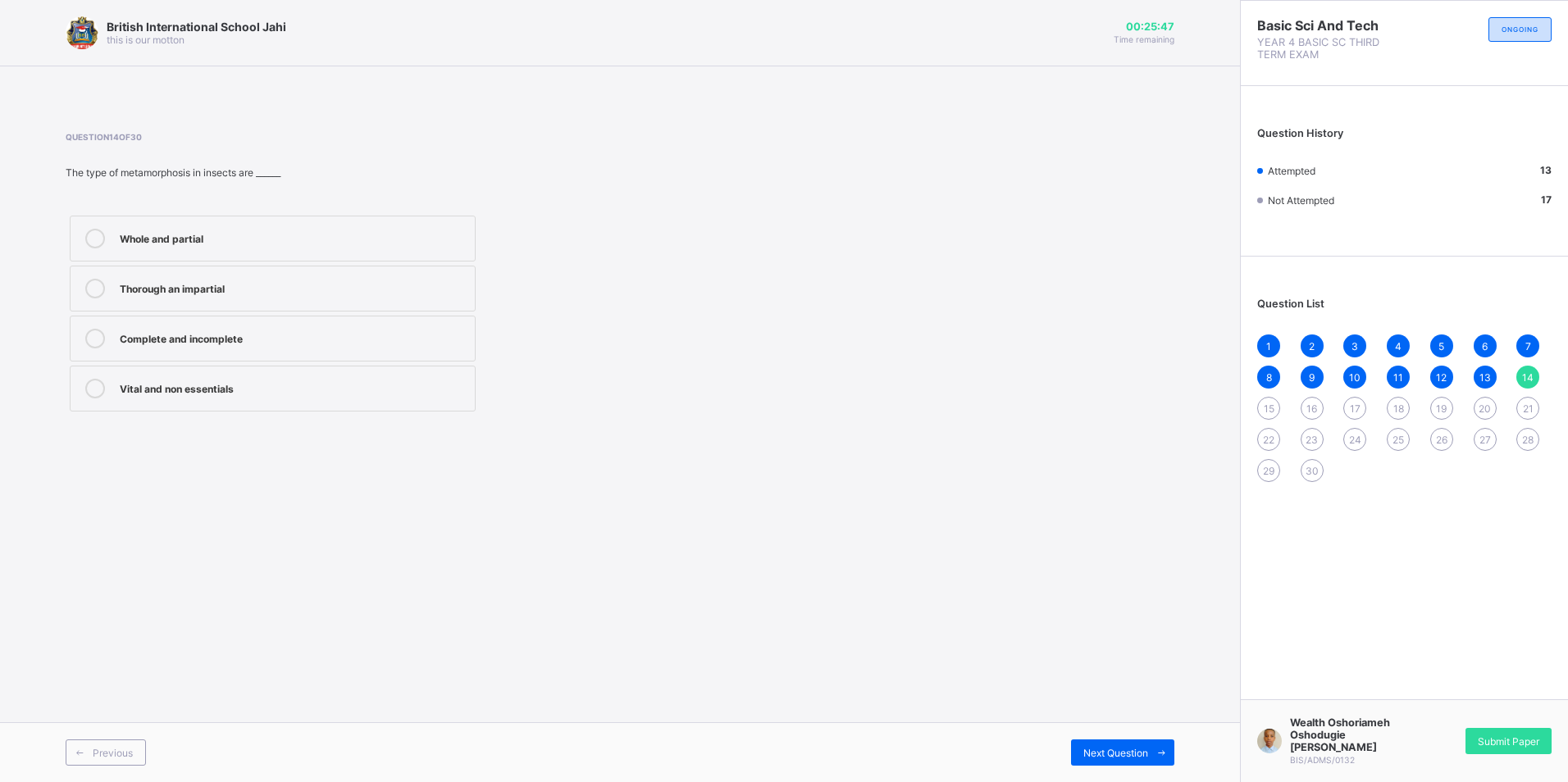 click on "Complete and incomplete" at bounding box center [272, 339] 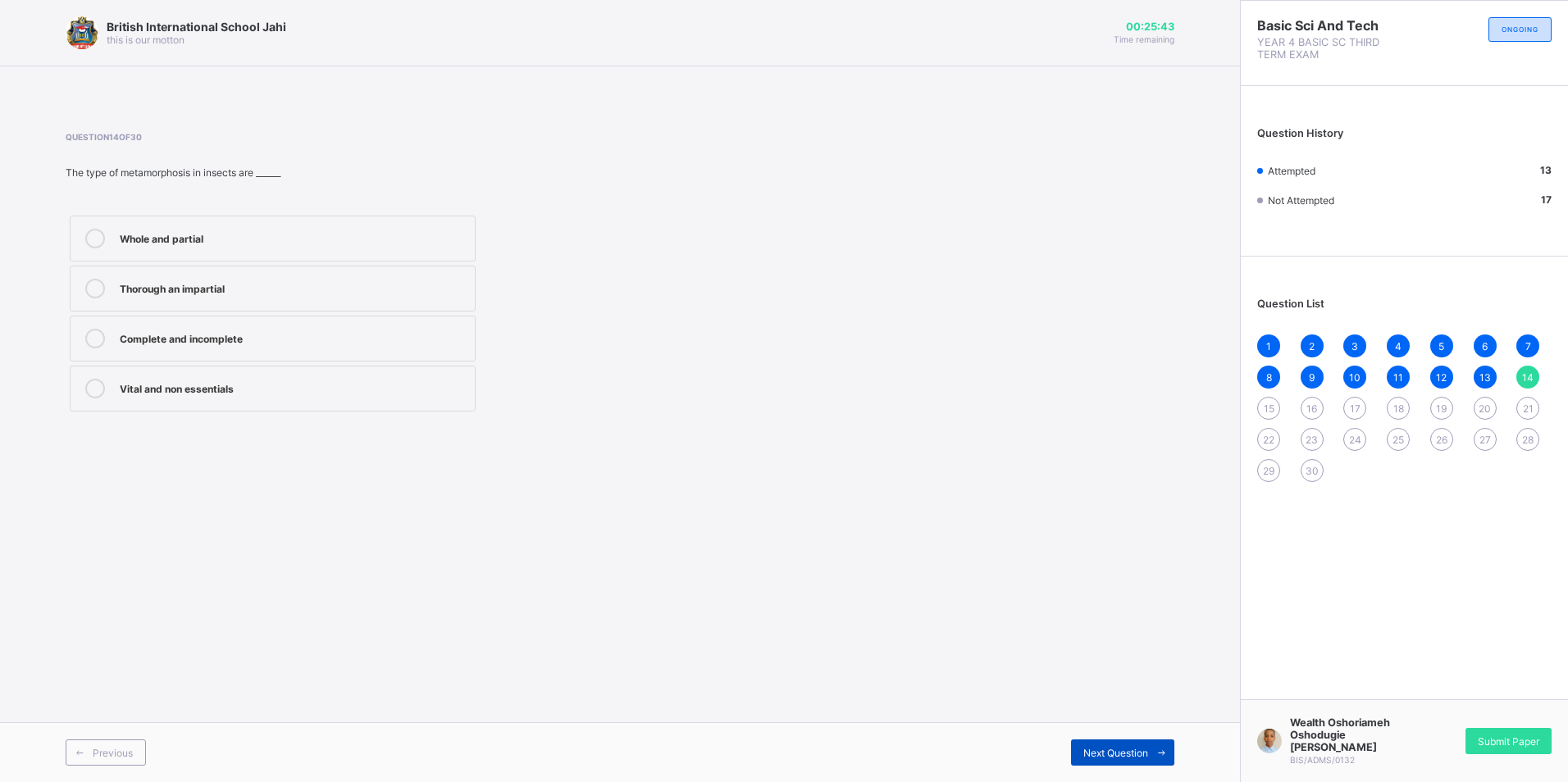 click on "Next Question" at bounding box center (1115, 752) 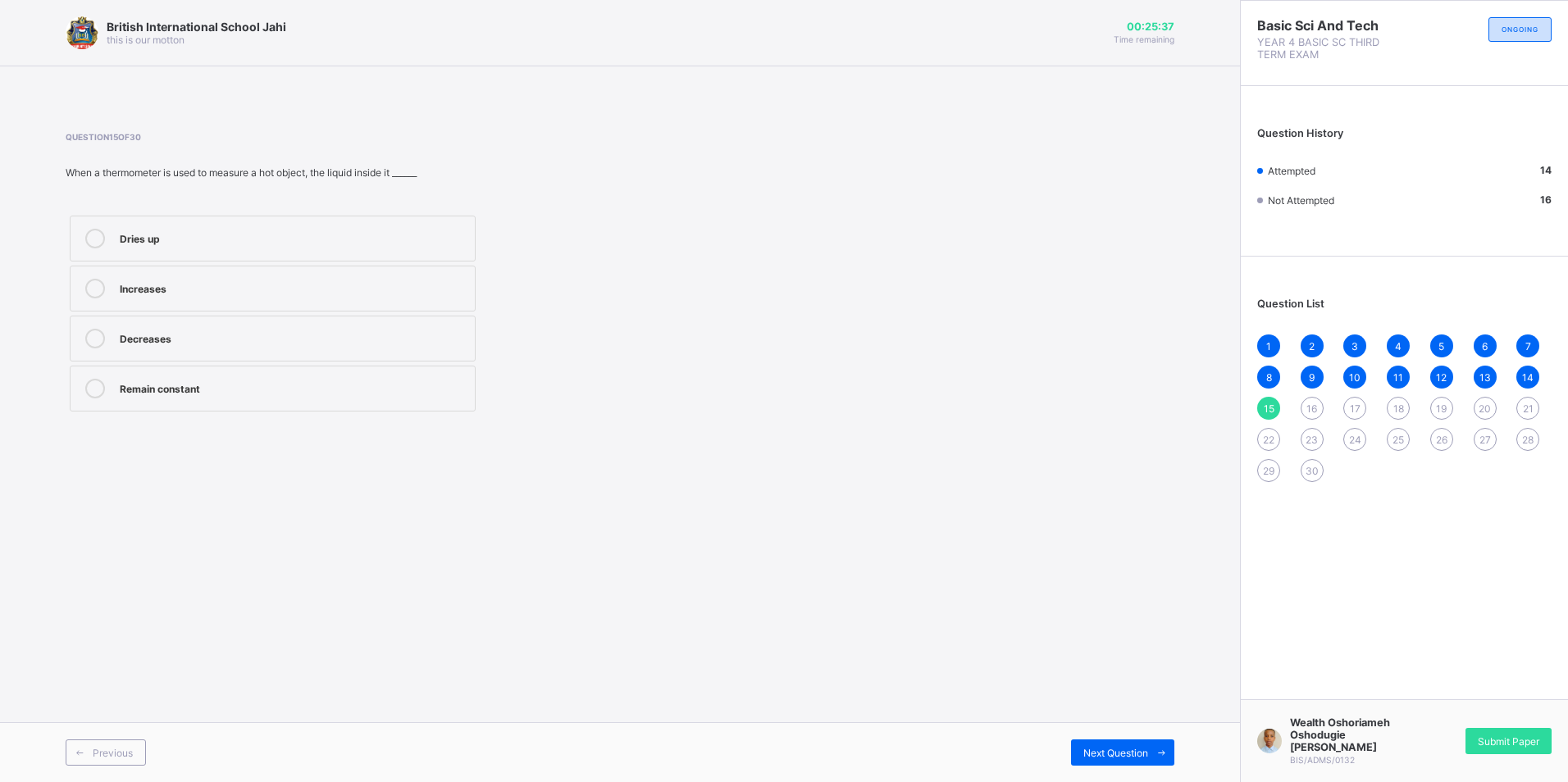 click on "Increases" at bounding box center (272, 289) 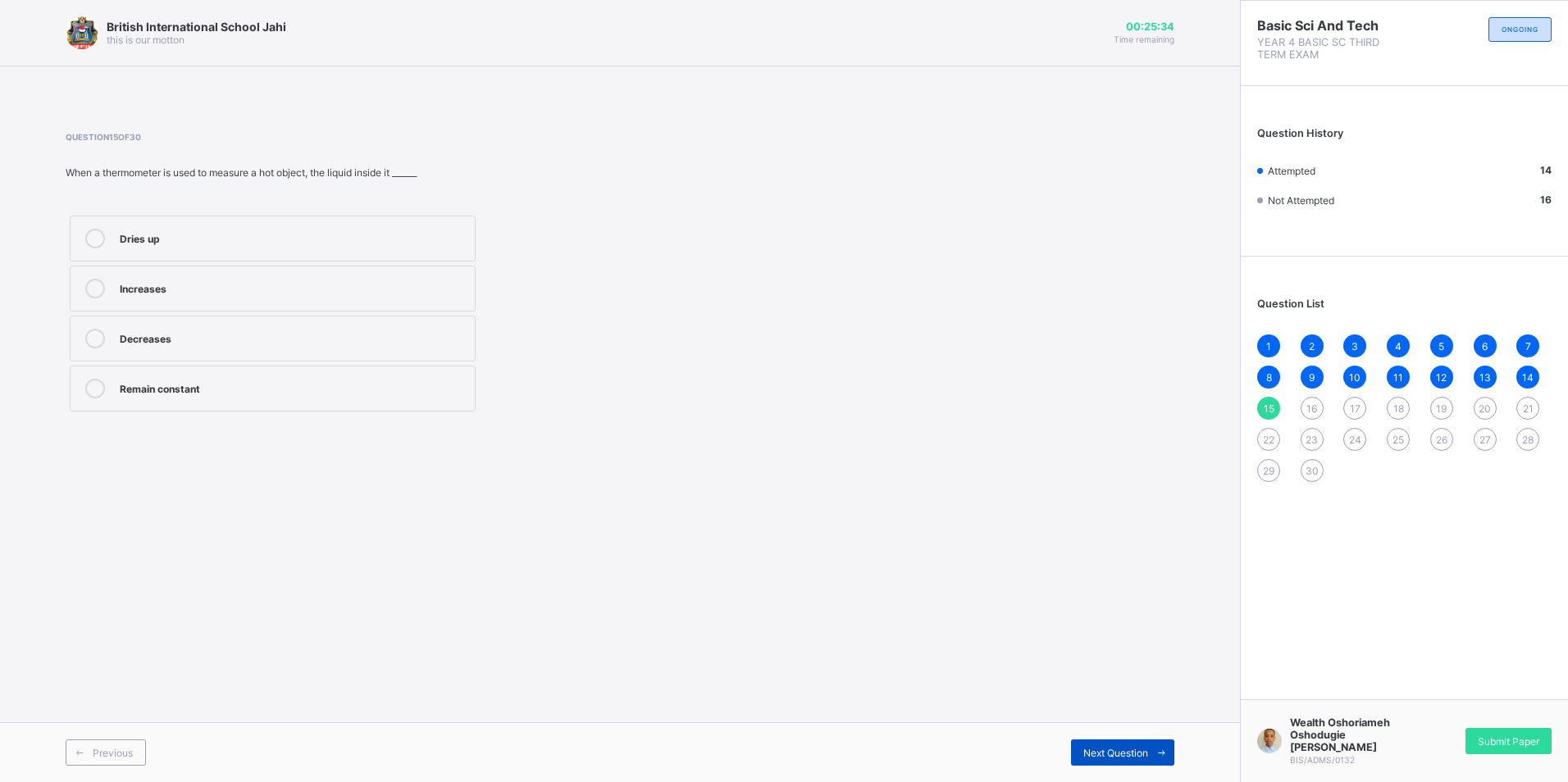 click on "Next Question" at bounding box center [1115, 752] 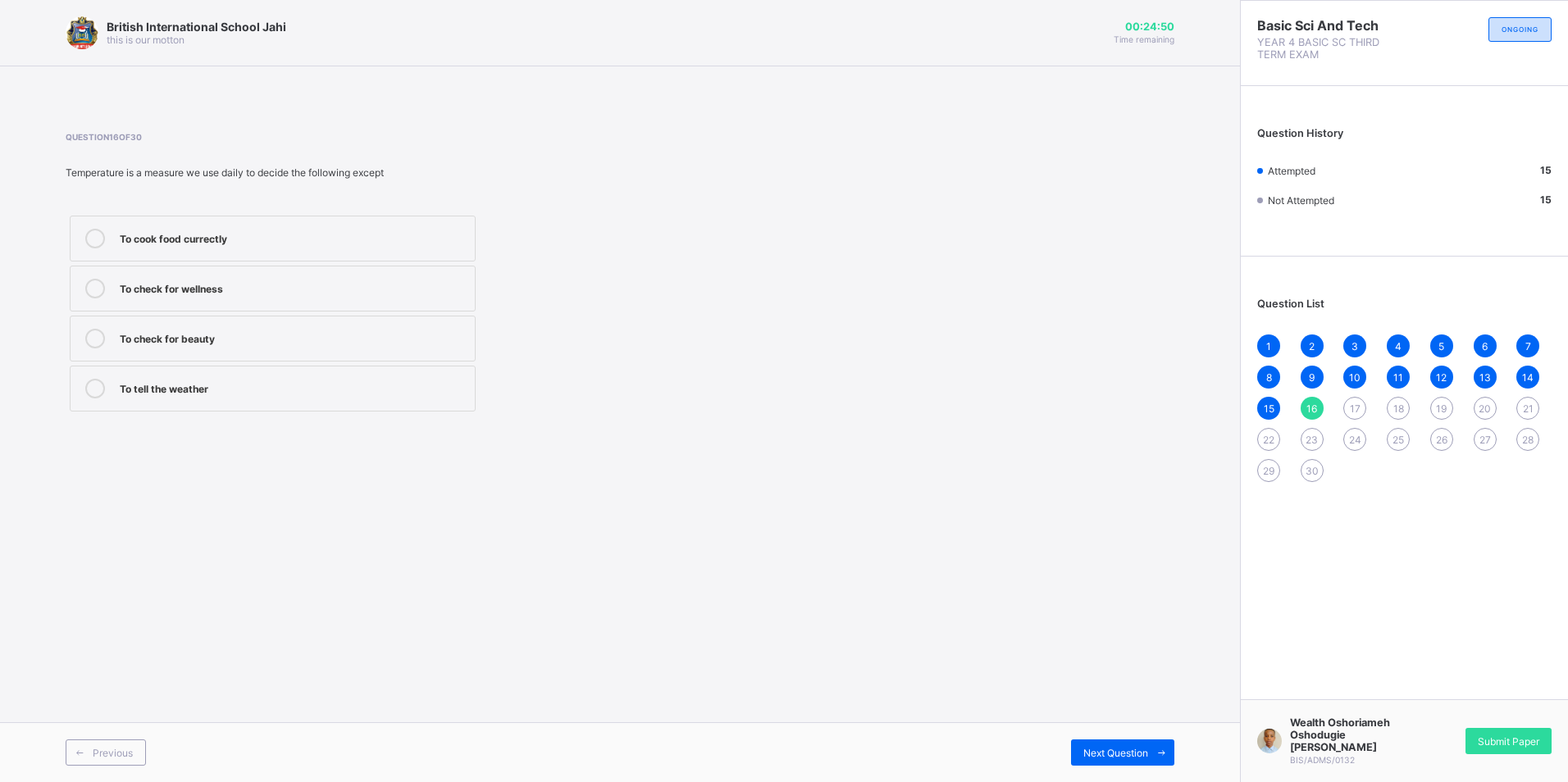 click on "To tell the weather" at bounding box center (272, 389) 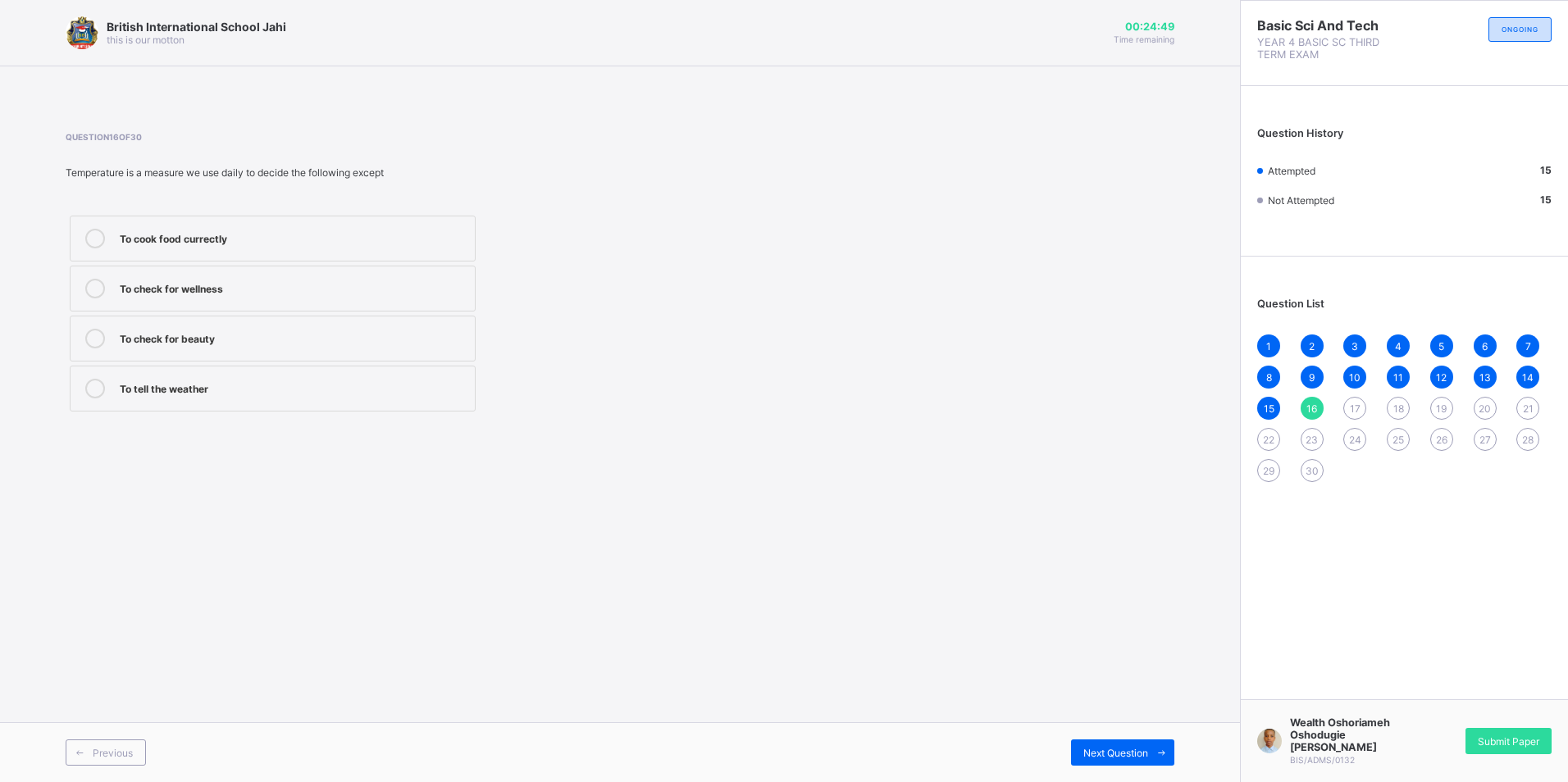 click on "To check for beauty" at bounding box center (293, 337) 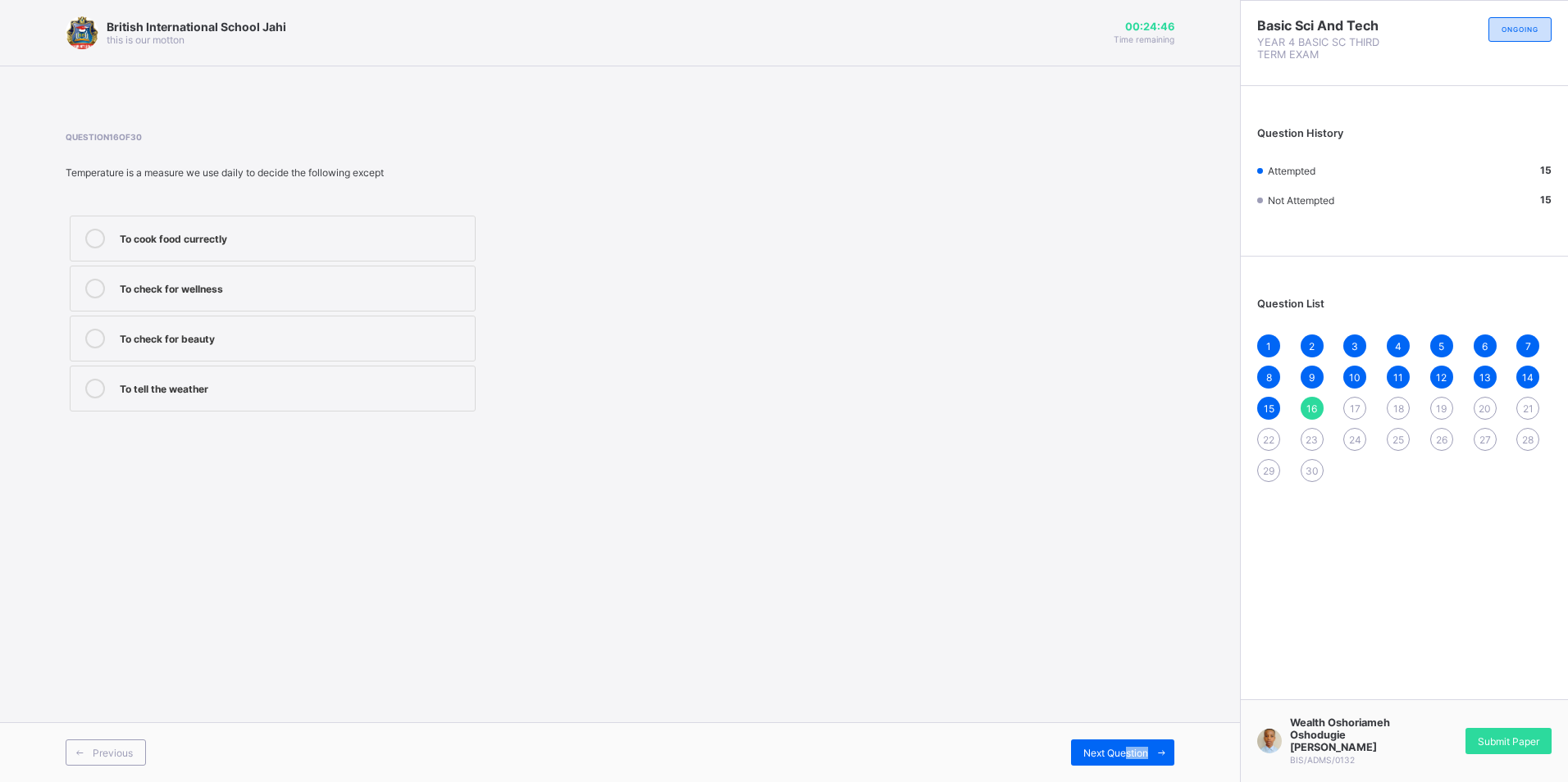 click on "Previous Next Question" at bounding box center (620, 752) 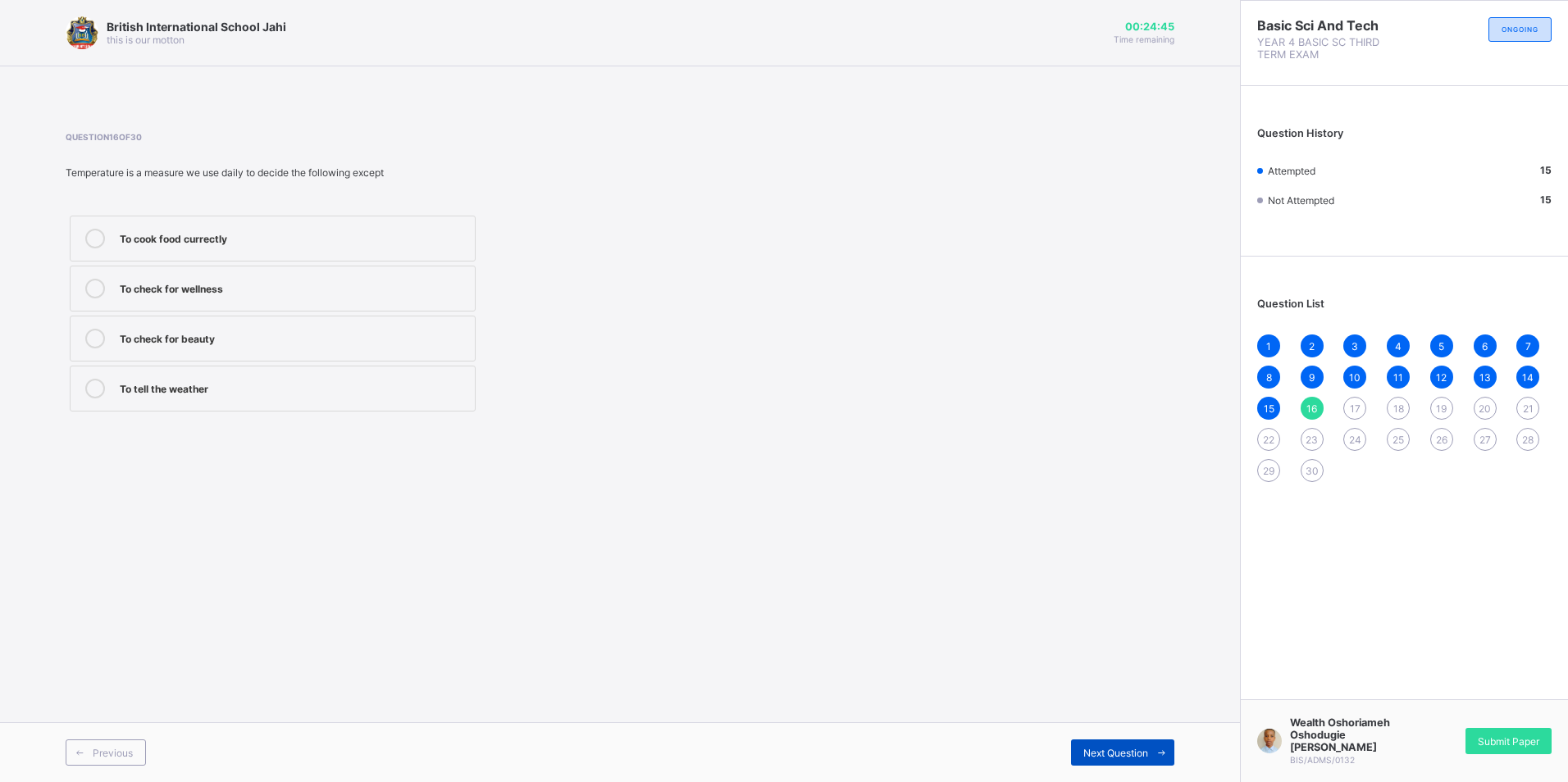drag, startPoint x: 1126, startPoint y: 770, endPoint x: 1092, endPoint y: 760, distance: 35.44009 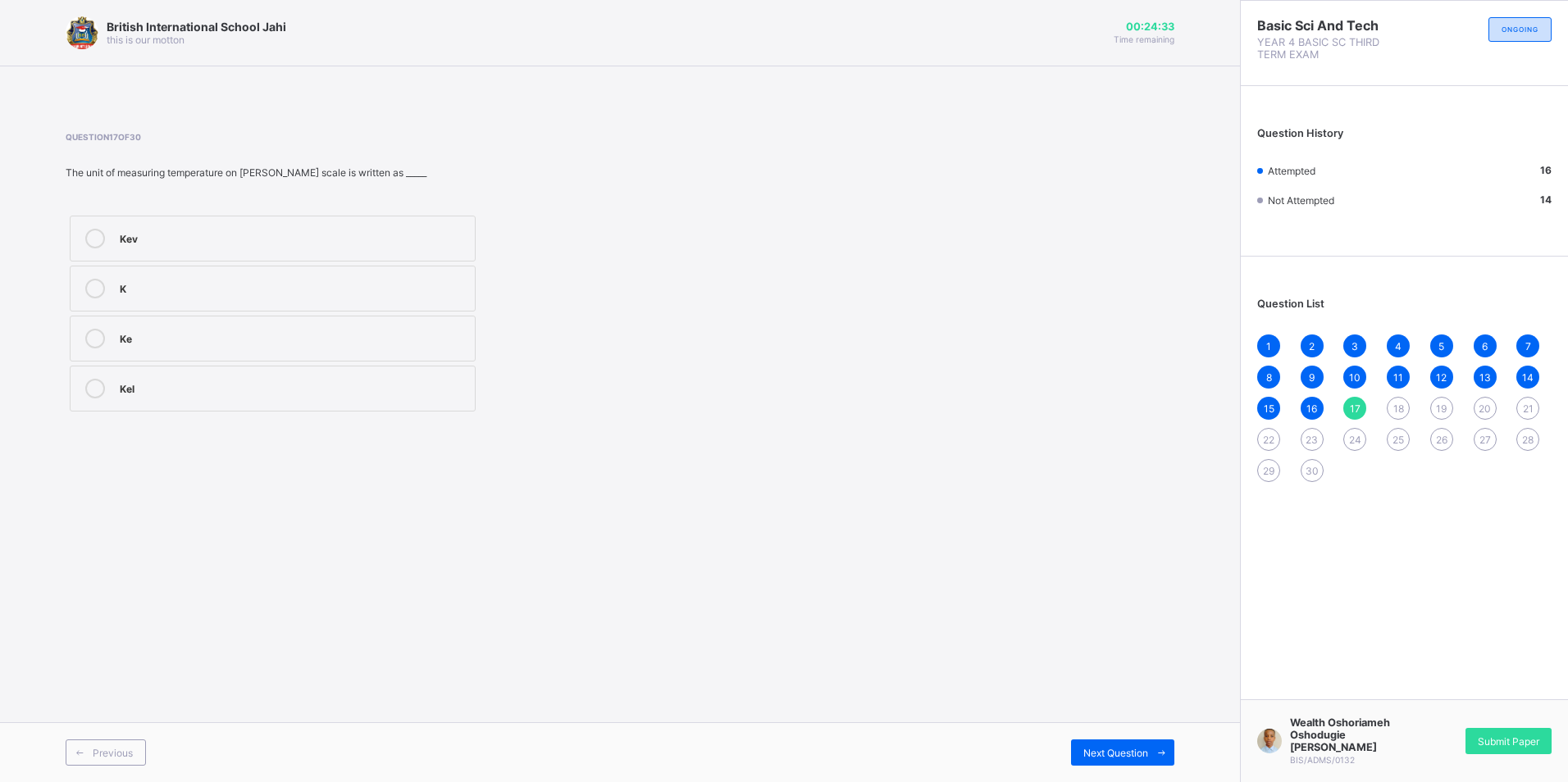 drag, startPoint x: 235, startPoint y: 287, endPoint x: 230, endPoint y: 263, distance: 24.515301 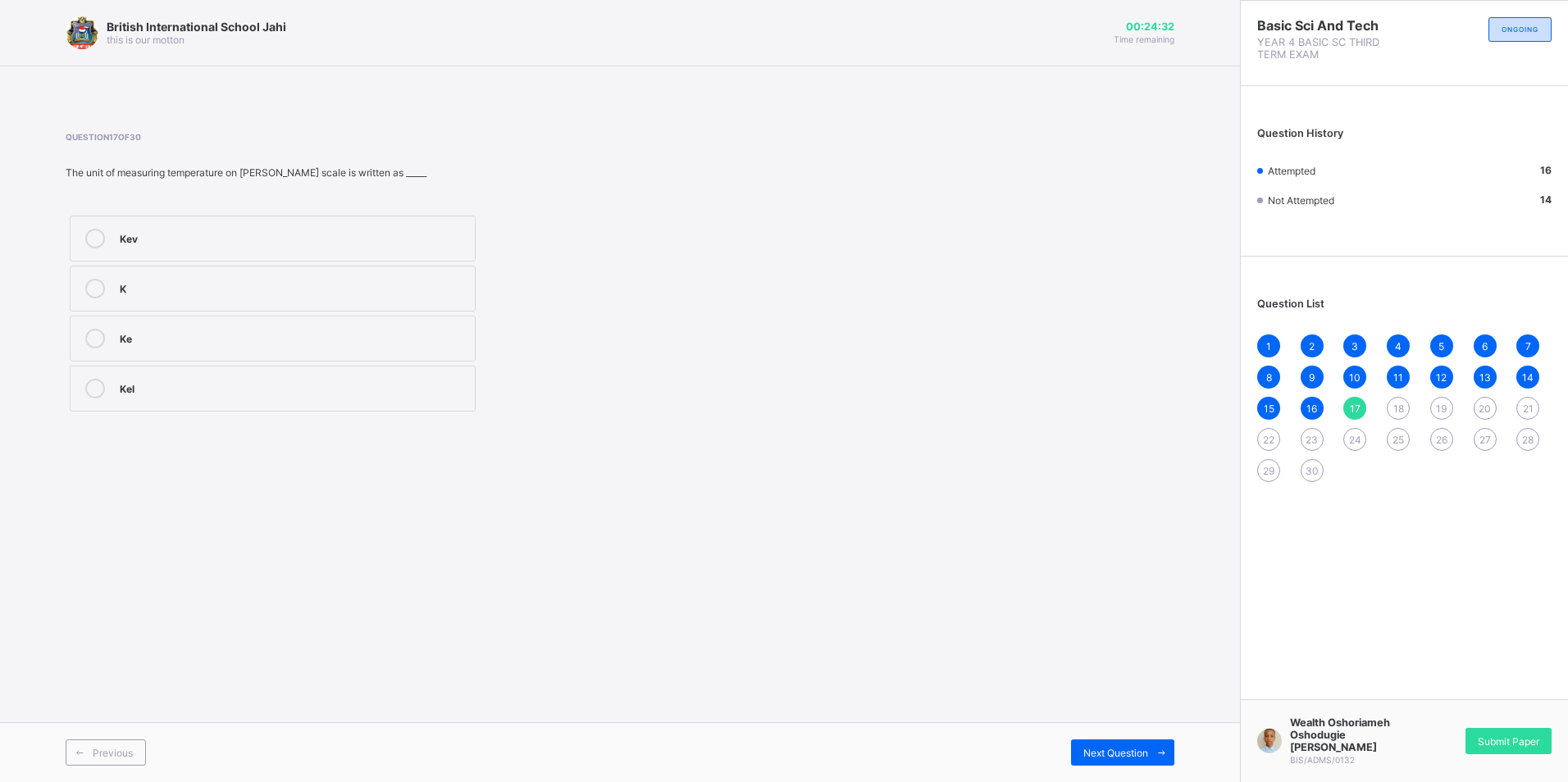 click on "K" at bounding box center (272, 289) 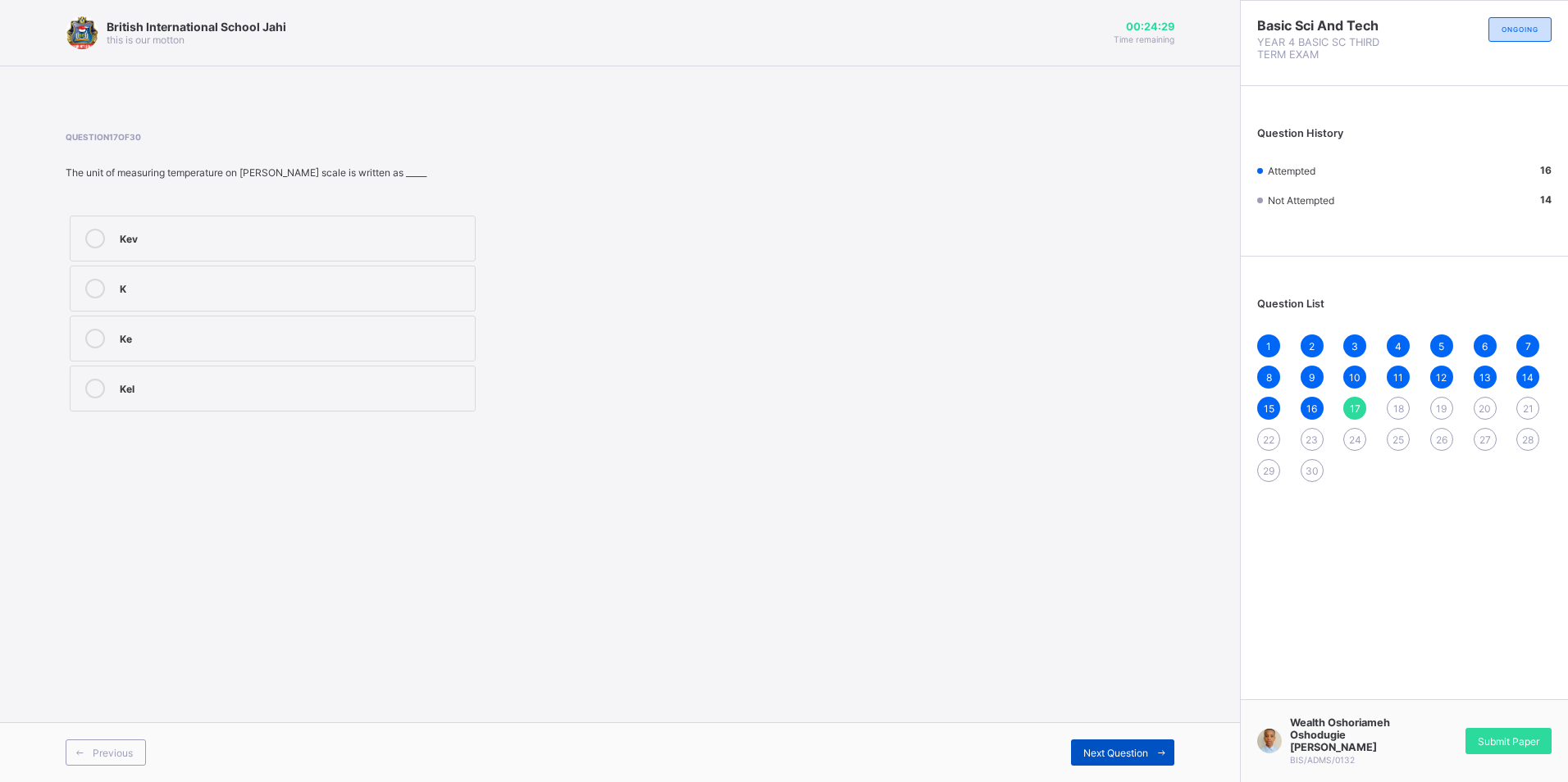 click at bounding box center [1161, 752] 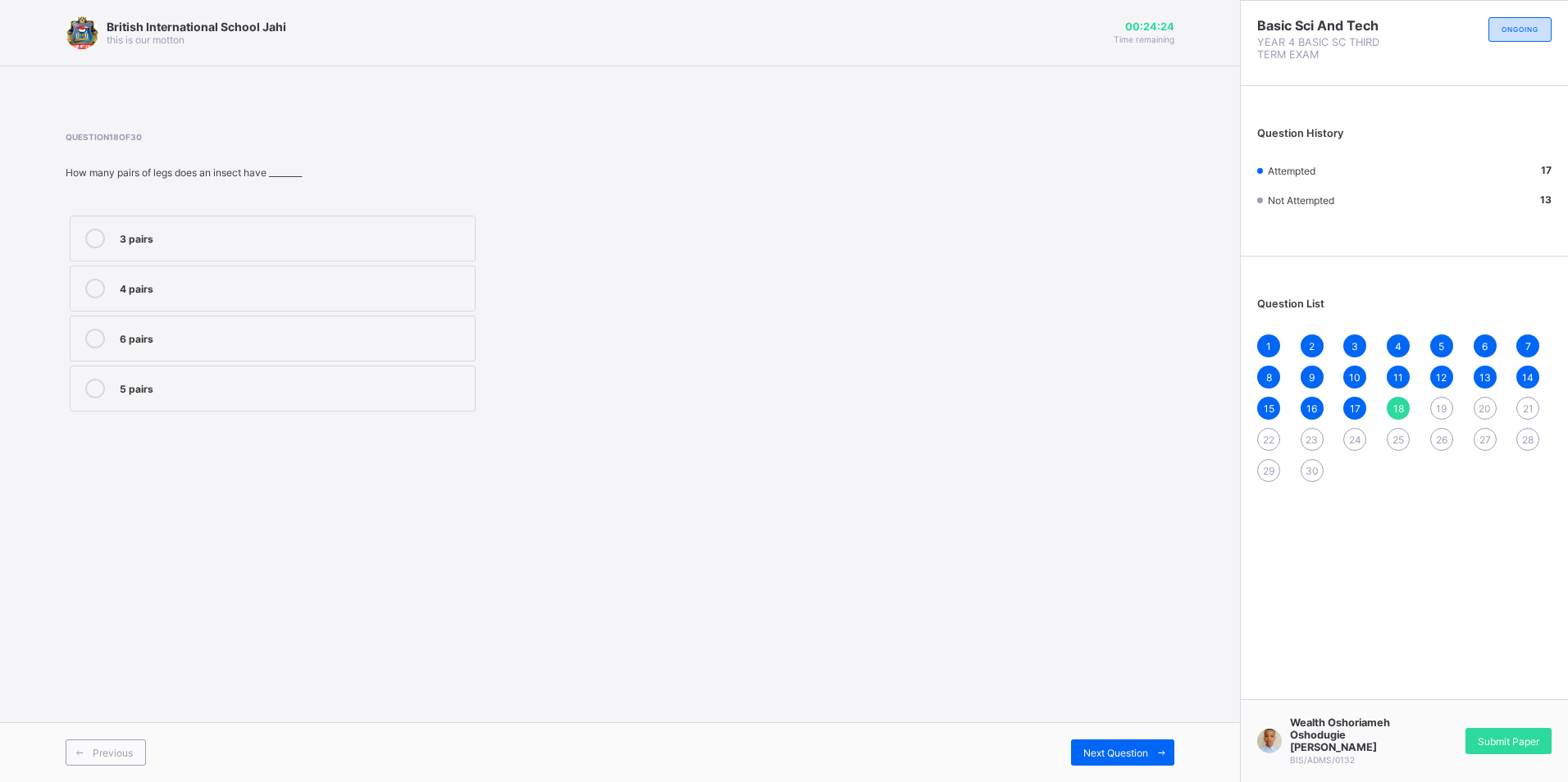 click on "6 pairs" at bounding box center [293, 337] 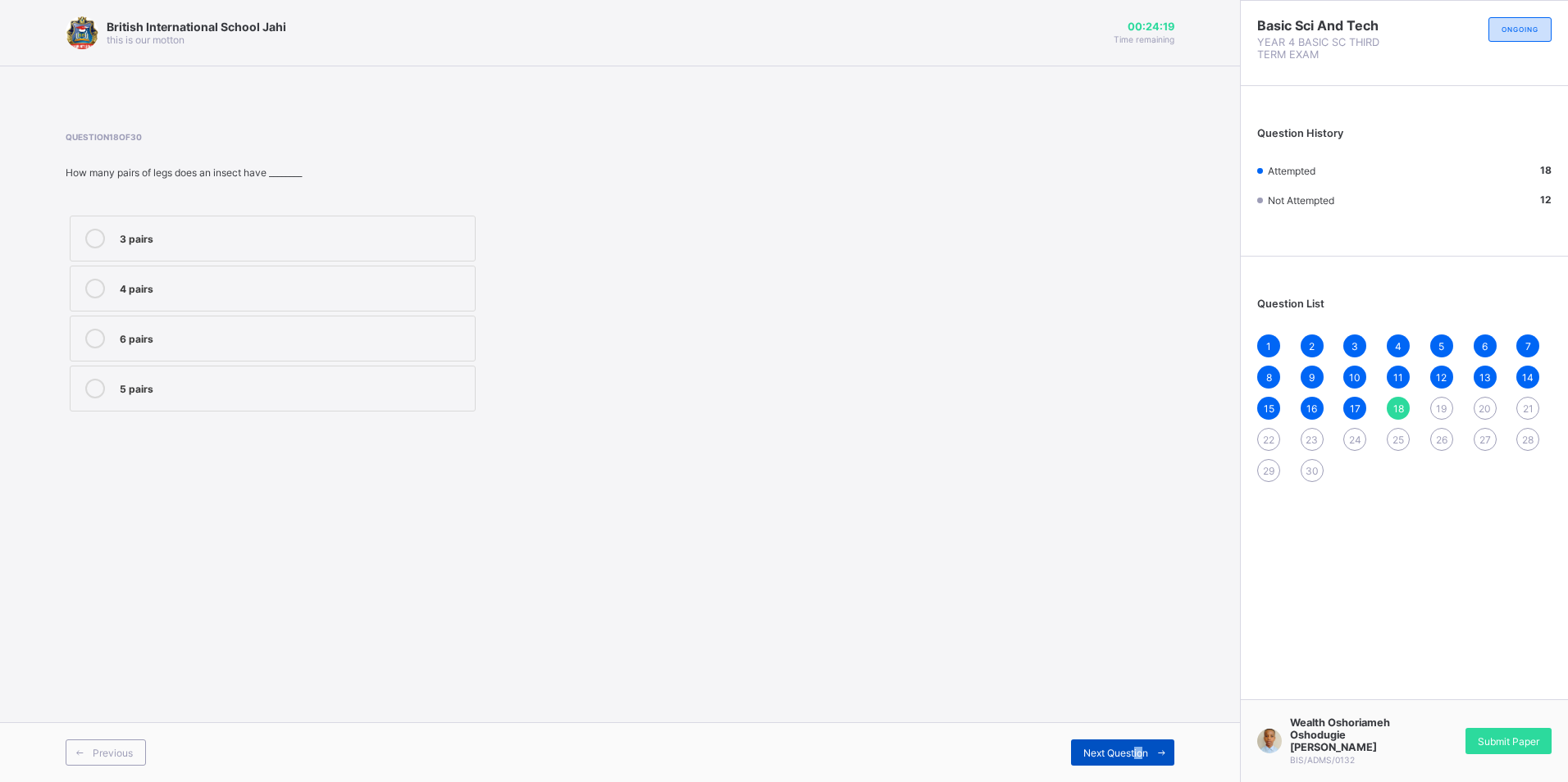 drag, startPoint x: 1134, startPoint y: 751, endPoint x: 1142, endPoint y: 739, distance: 14.422205 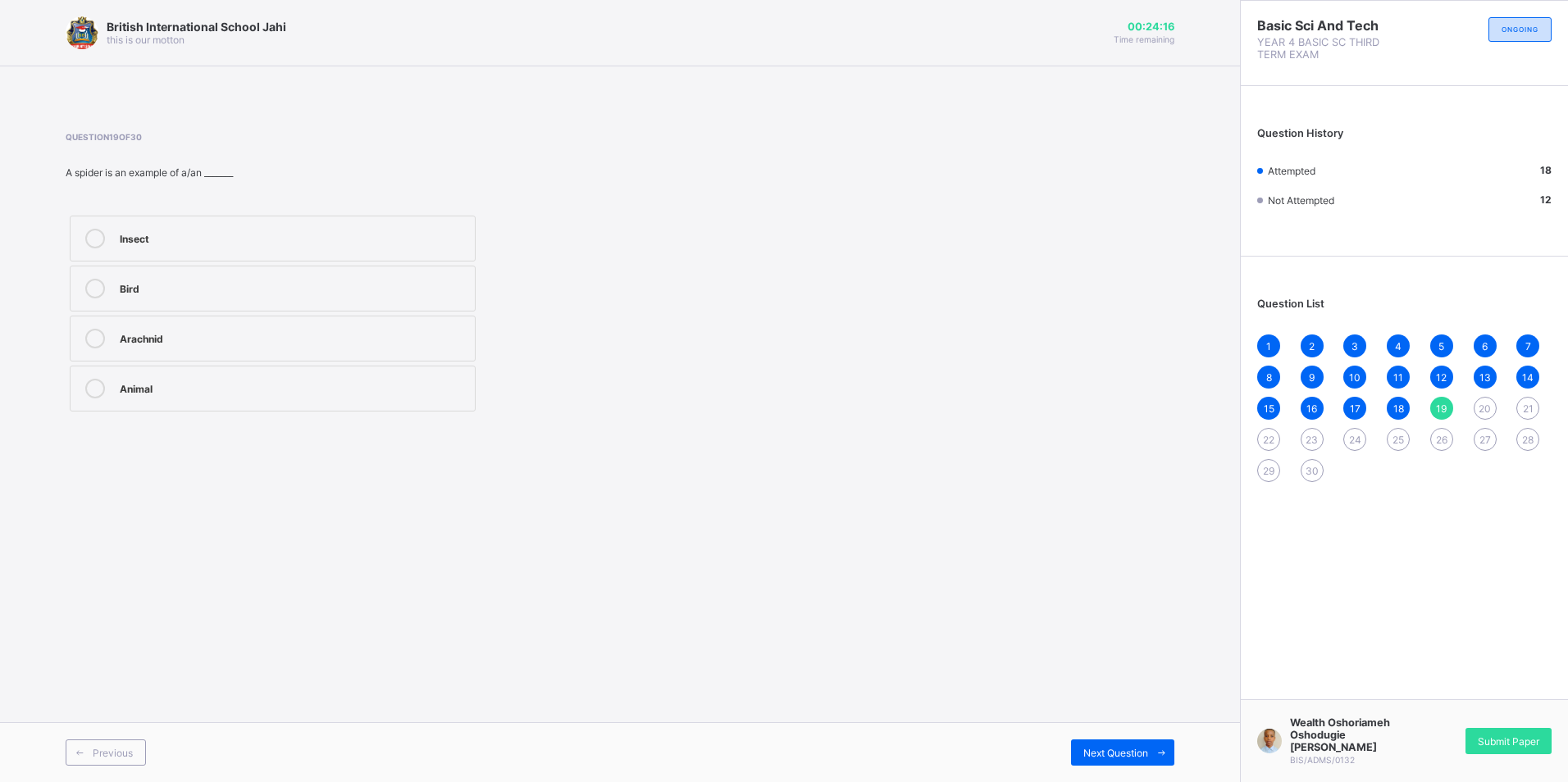 click on "Arachnid" at bounding box center [272, 339] 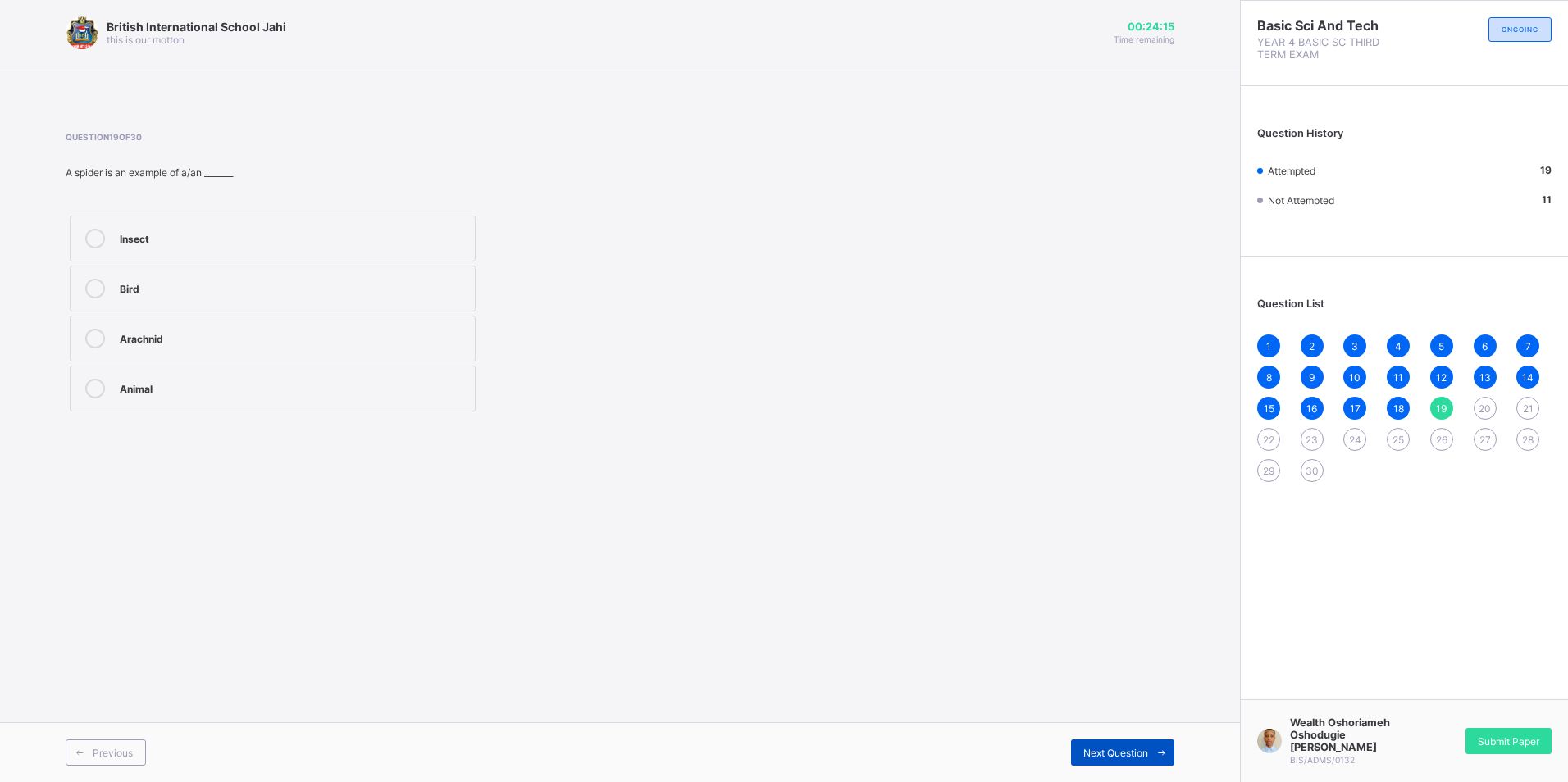 click at bounding box center [1161, 752] 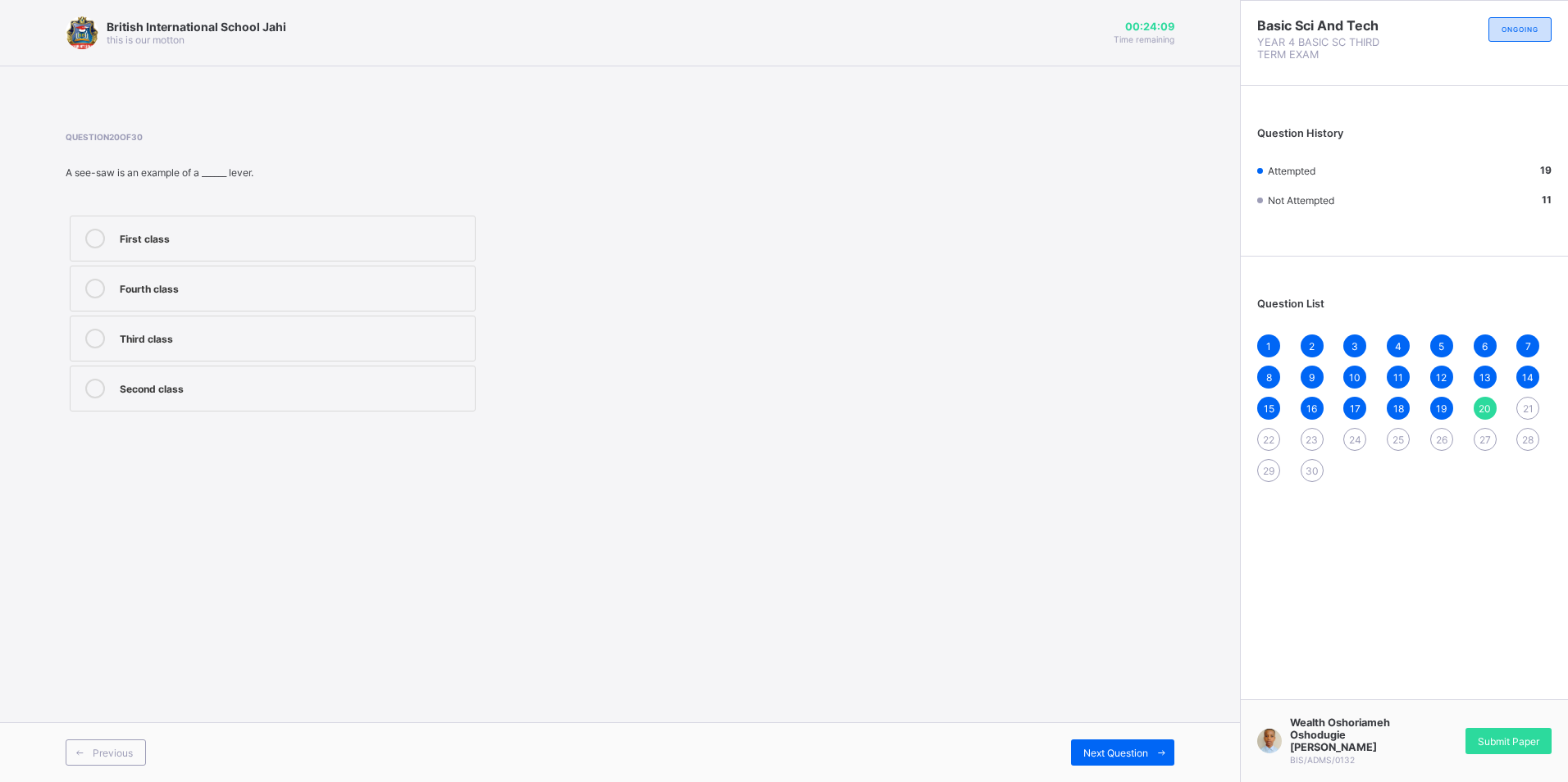 click on "First class" at bounding box center (293, 237) 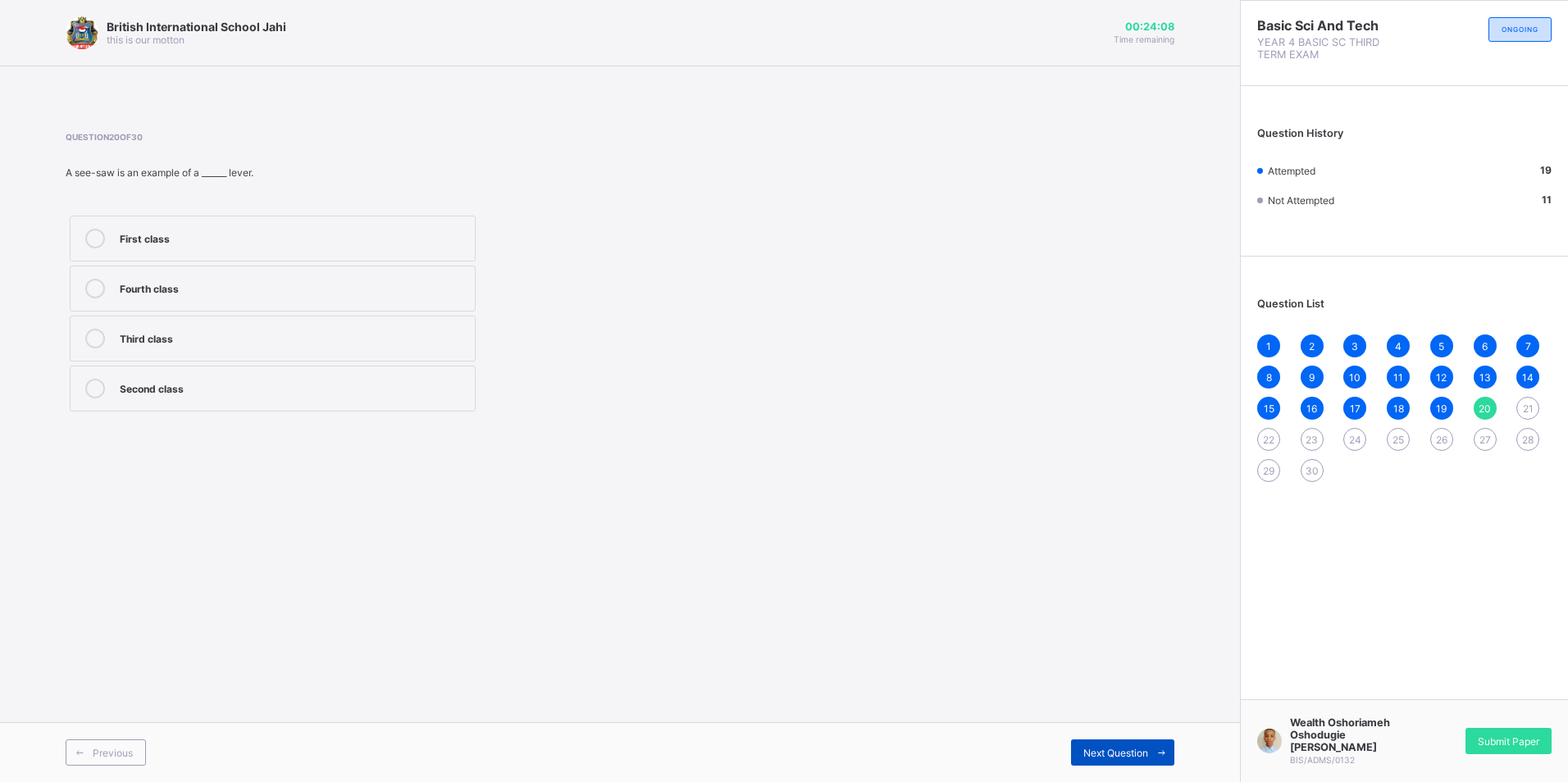 click on "Next Question" at bounding box center [1115, 752] 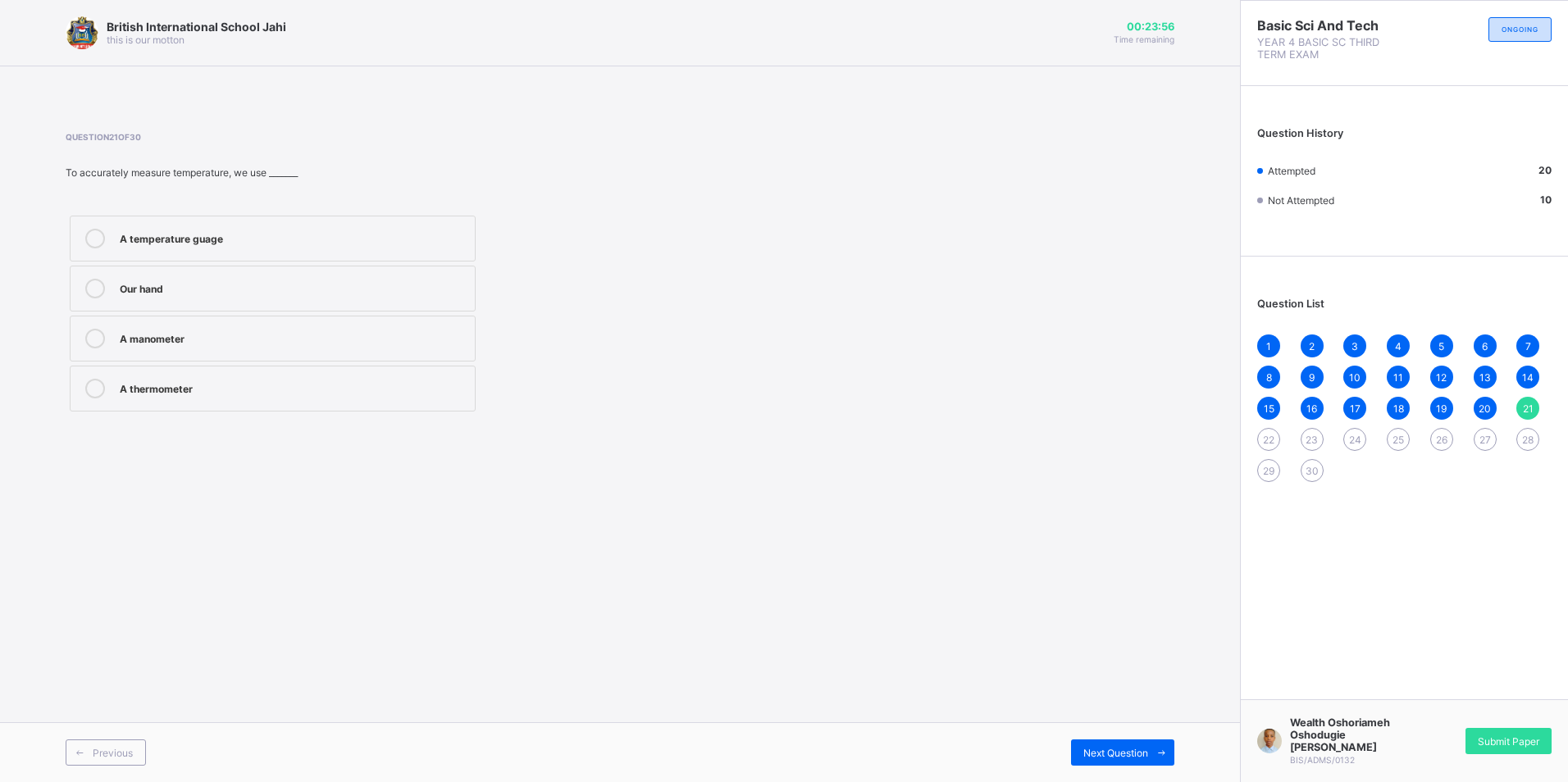 click on "A thermometer" at bounding box center [293, 387] 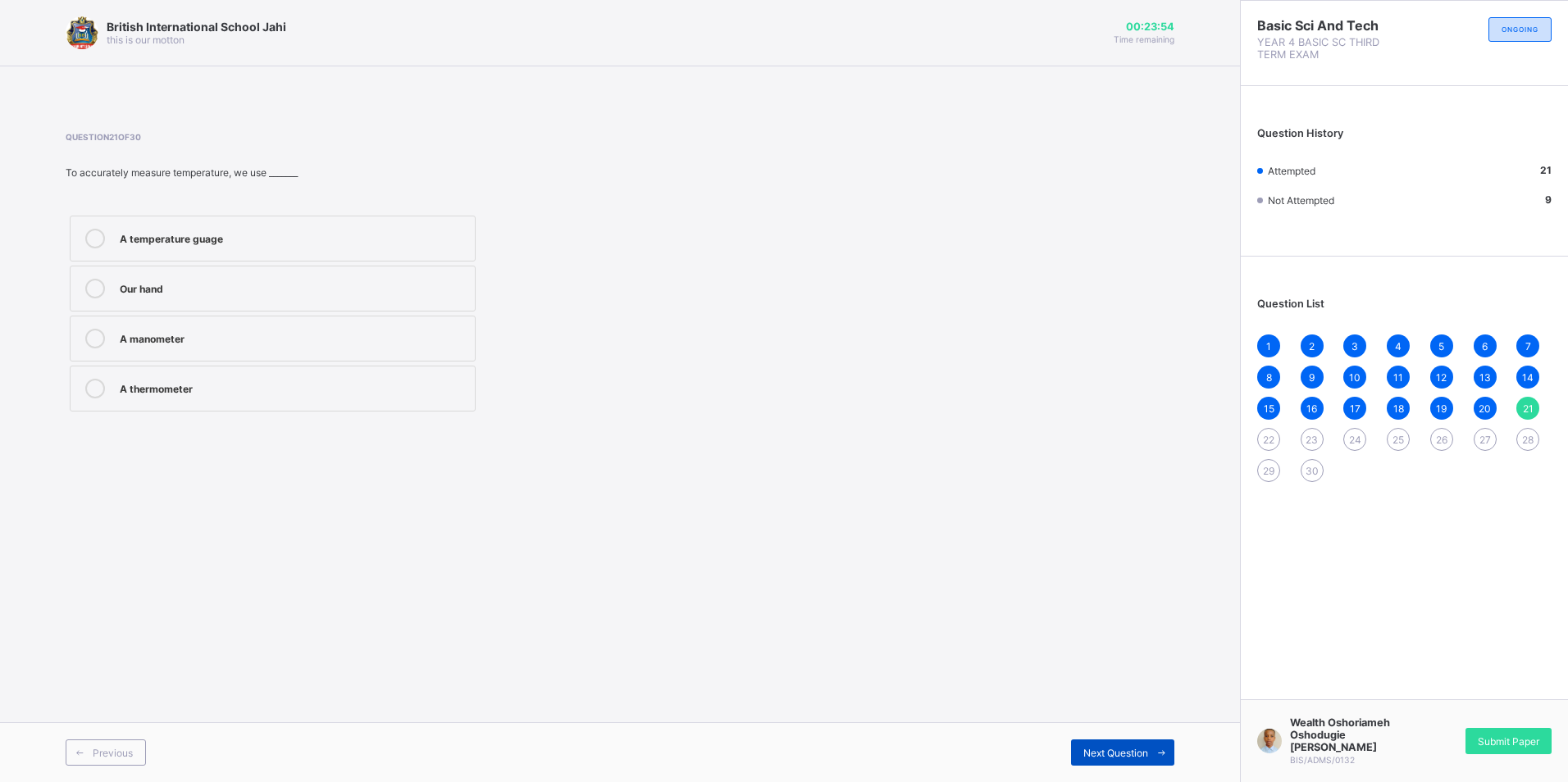 click on "Next Question" at bounding box center [1115, 752] 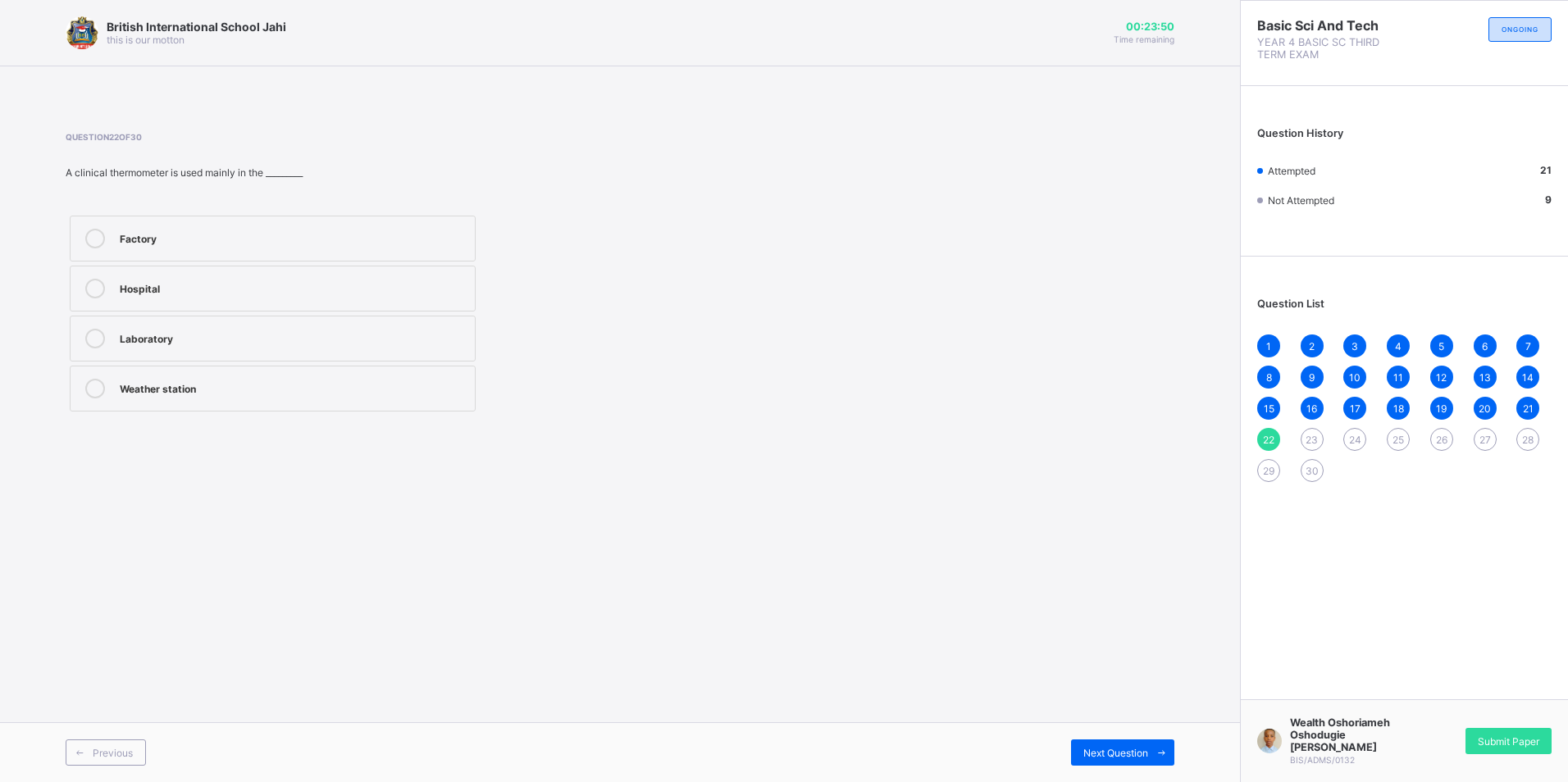 click on "Hospital" at bounding box center [272, 289] 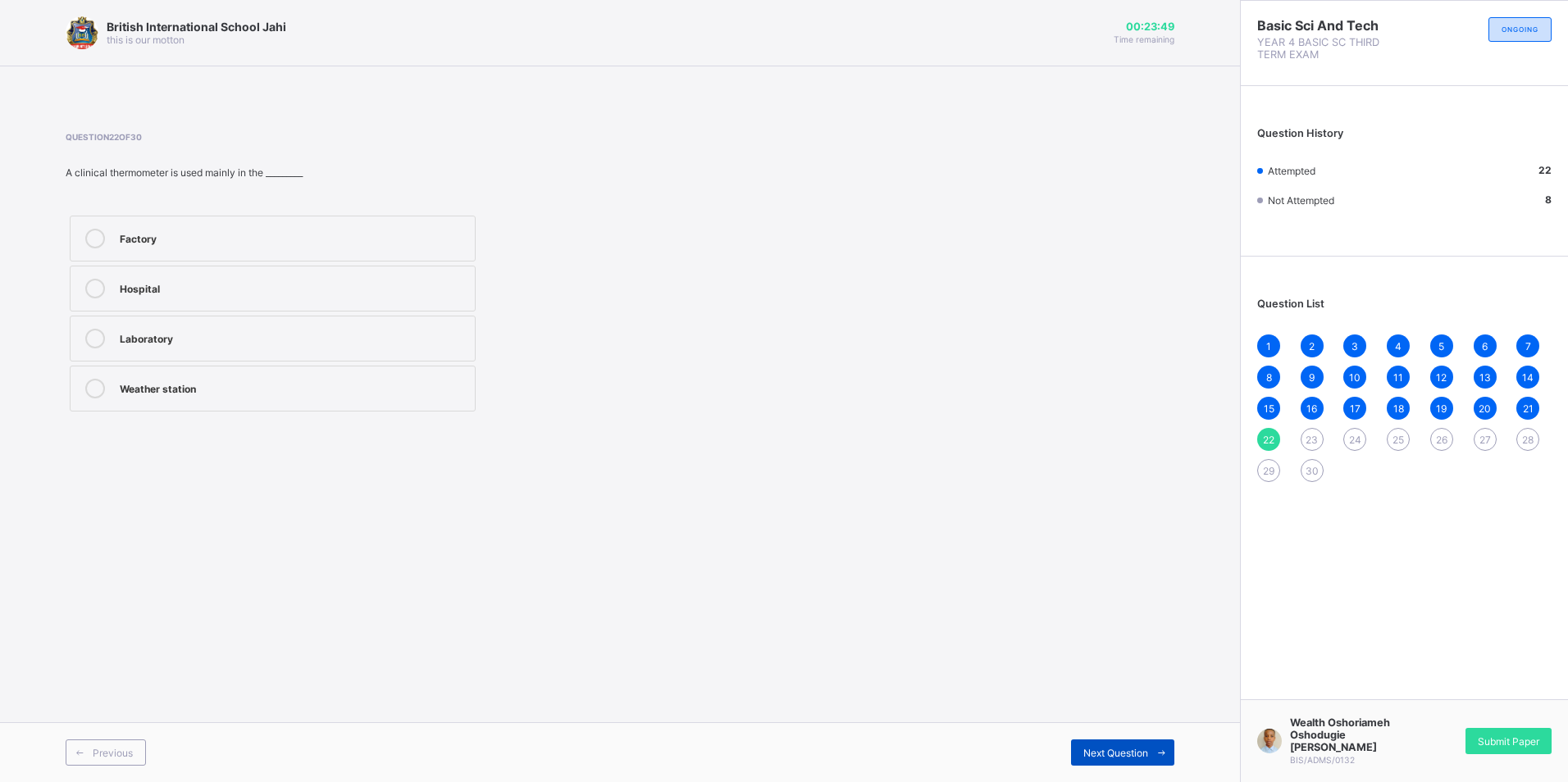 click on "Next Question" at bounding box center [1115, 752] 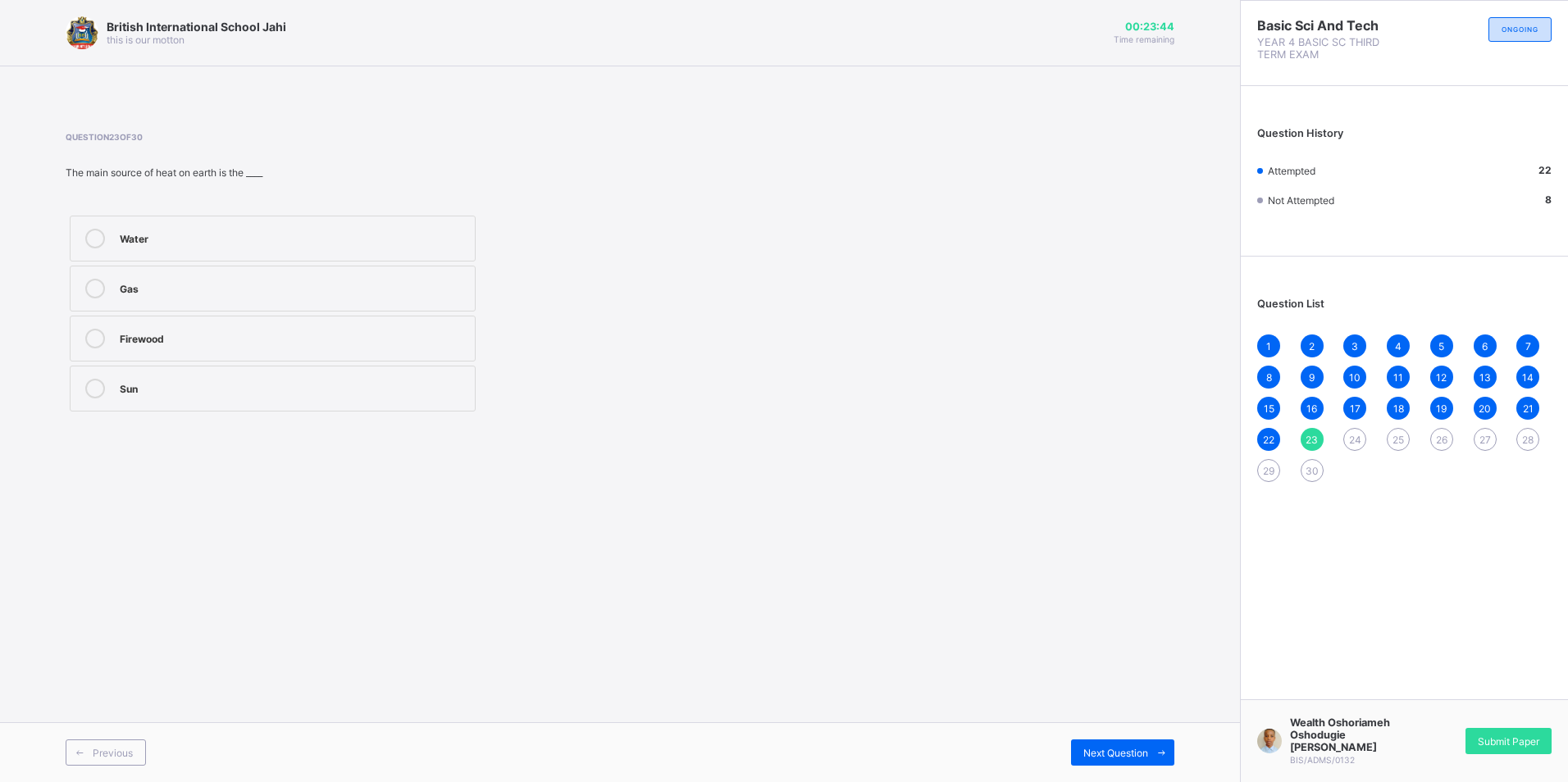 click on "Sun" at bounding box center (293, 387) 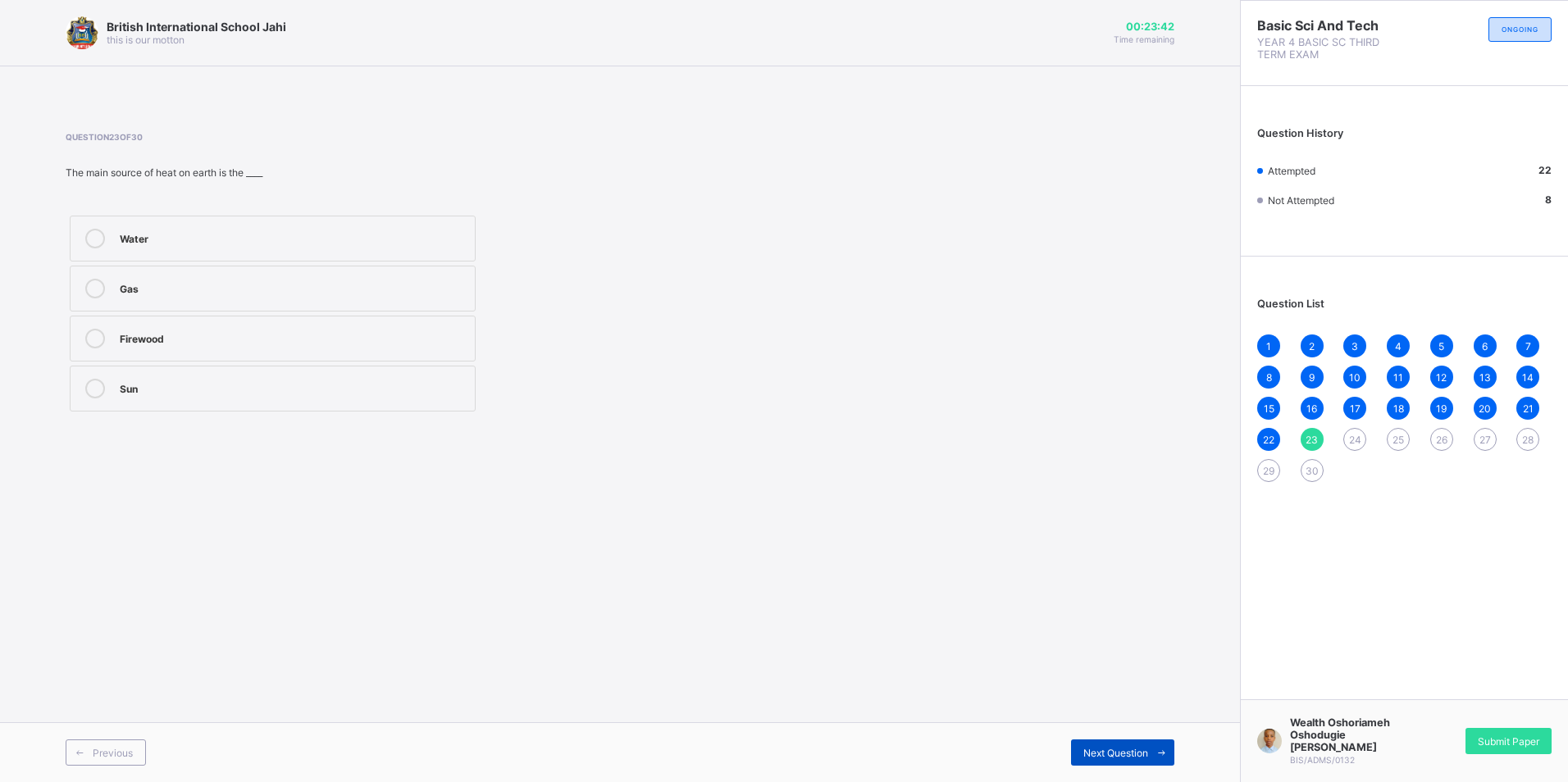 click on "Next Question" at bounding box center (1123, 752) 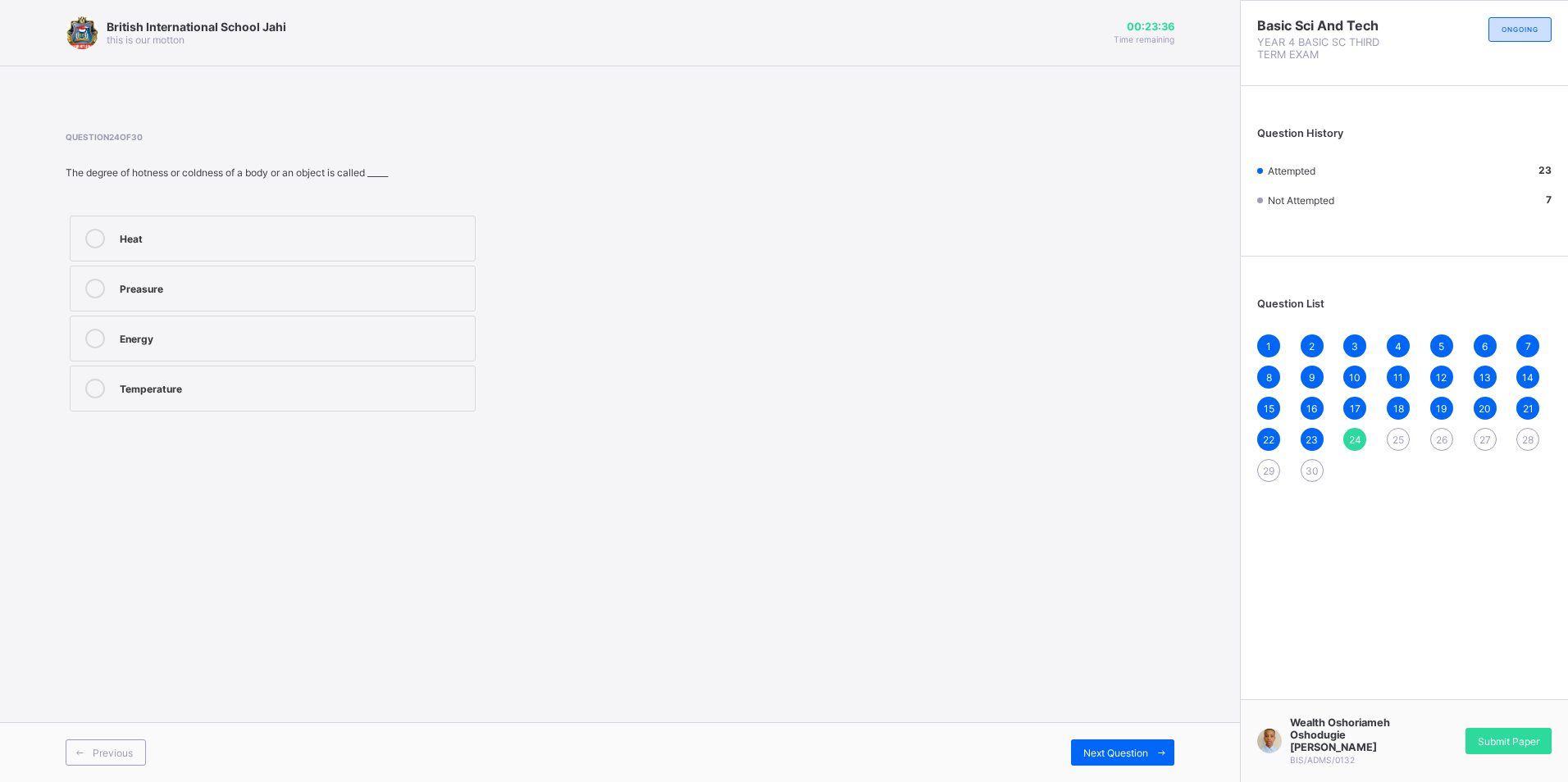 click on "Temperature" at bounding box center [293, 389] 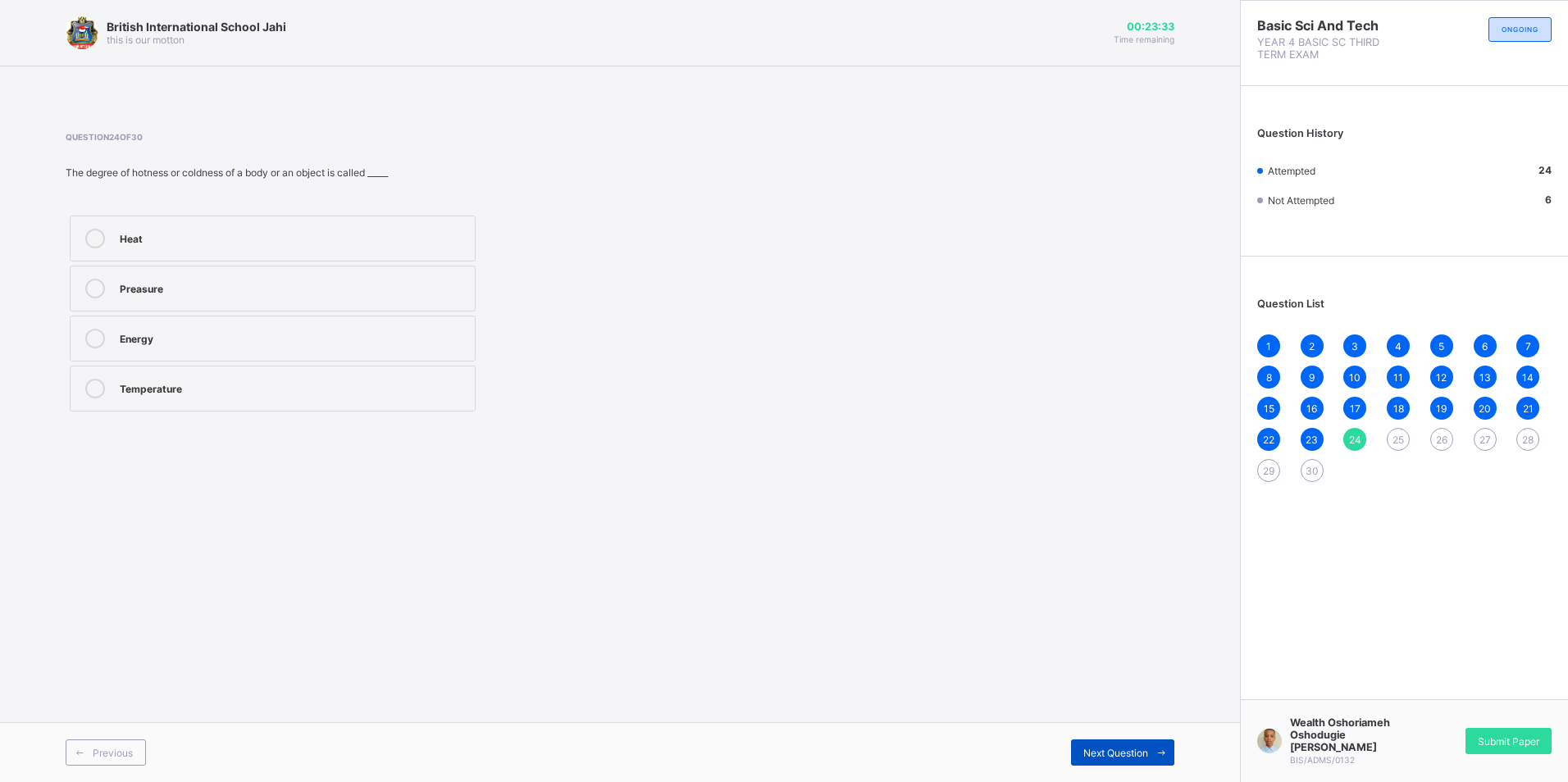 click on "Next Question" at bounding box center (1115, 752) 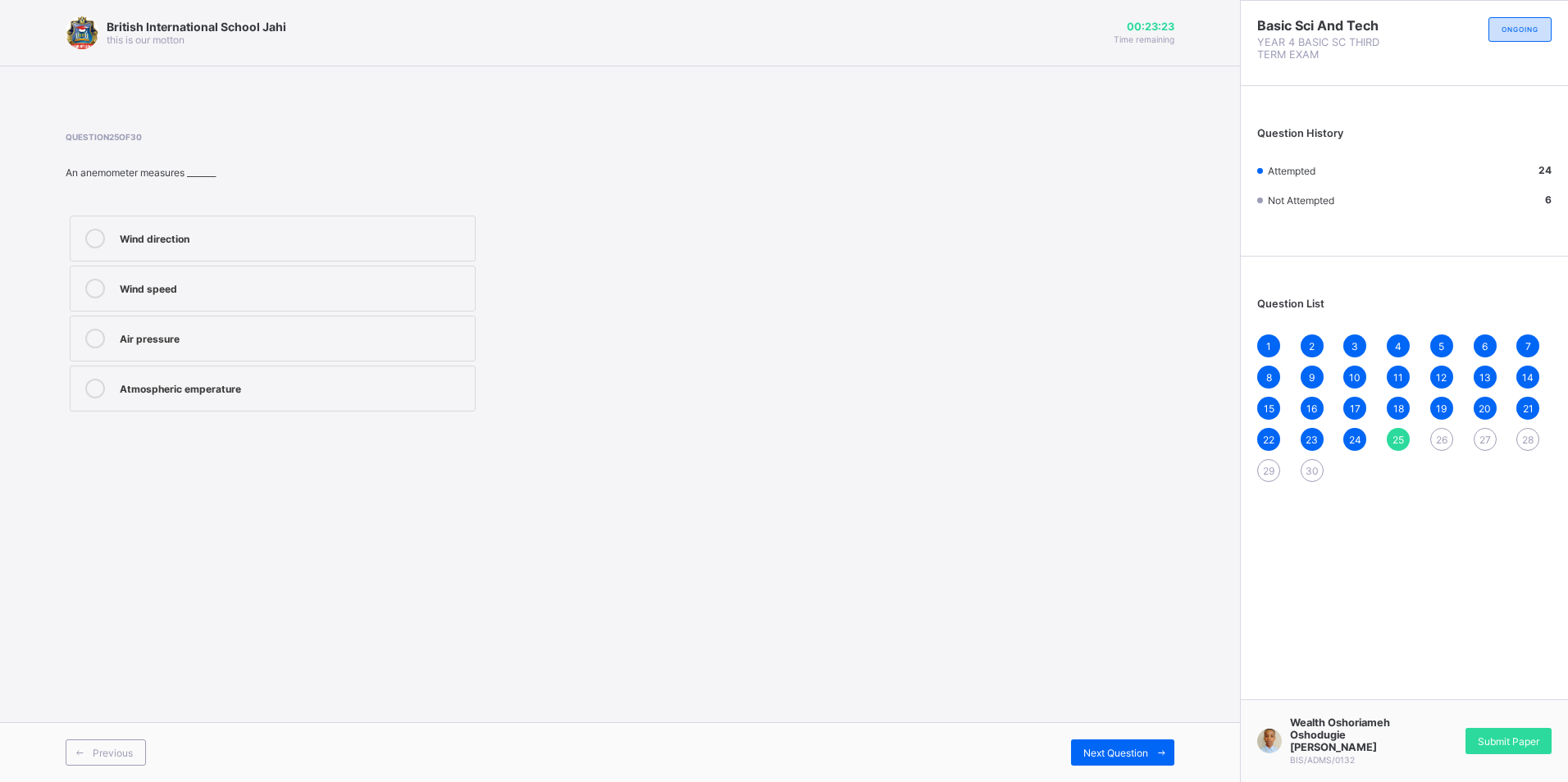 click on "Wind direction" at bounding box center [293, 239] 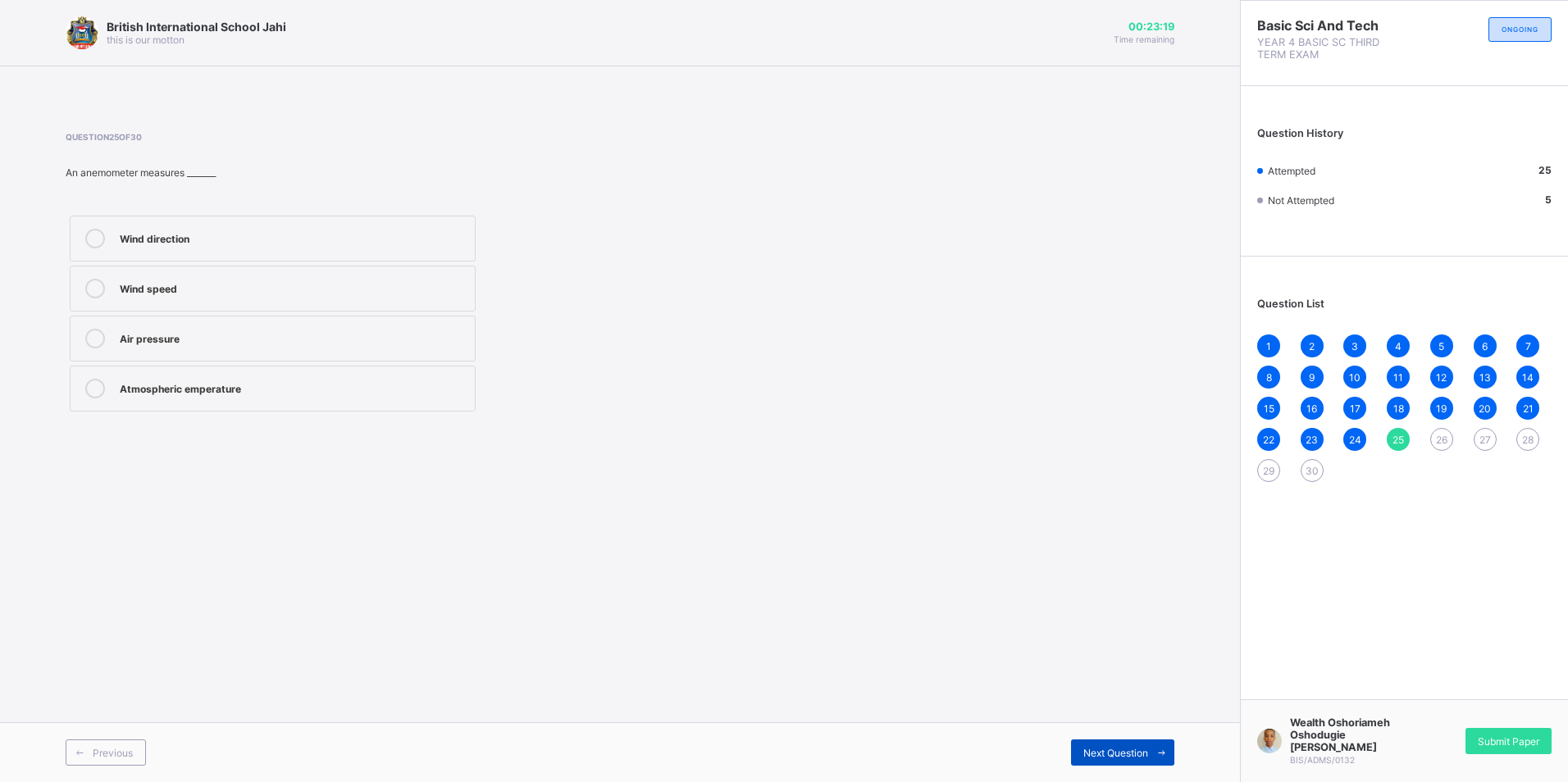 click on "Next Question" at bounding box center [1115, 752] 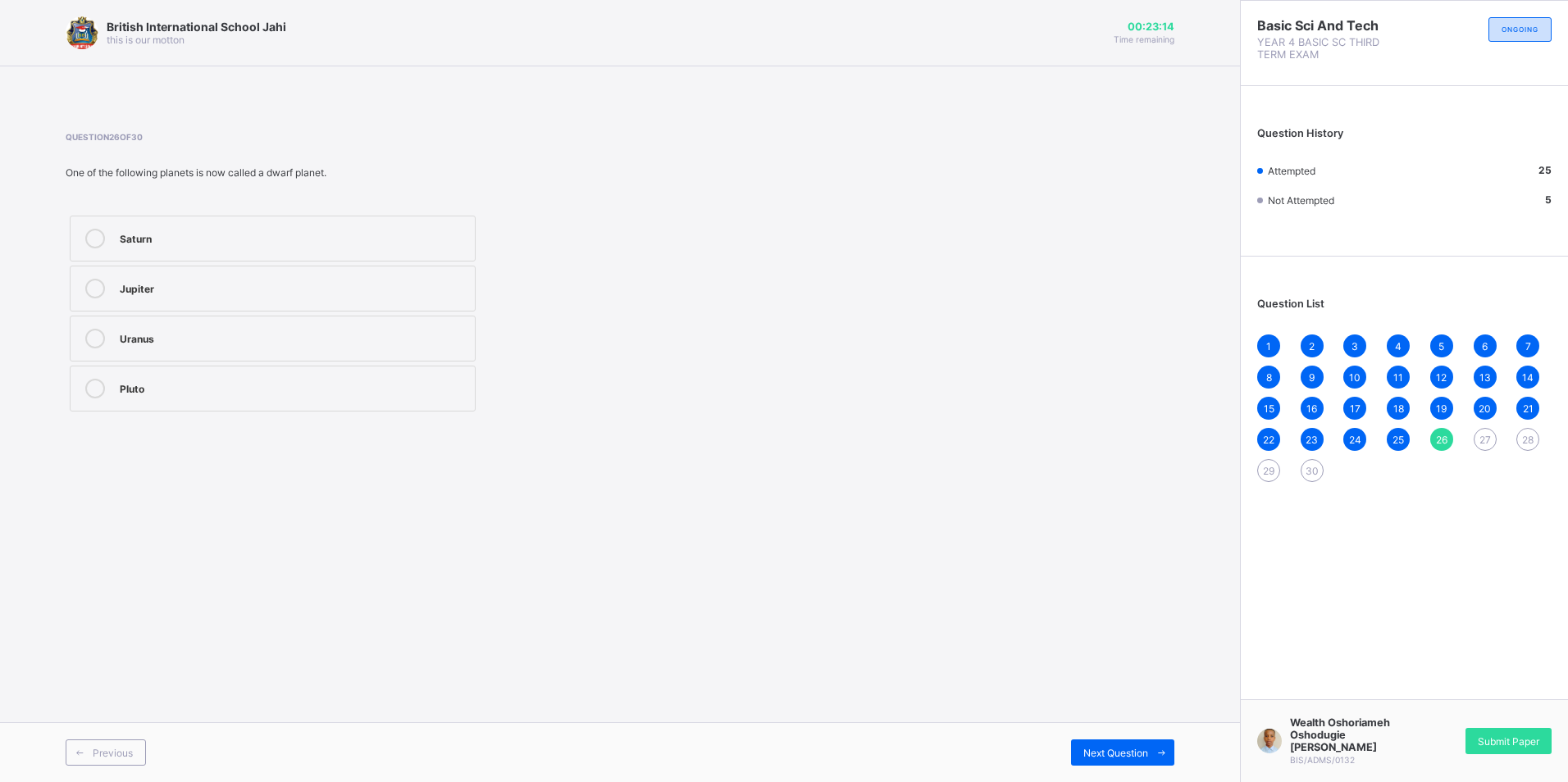 click on "Pluto" at bounding box center [293, 387] 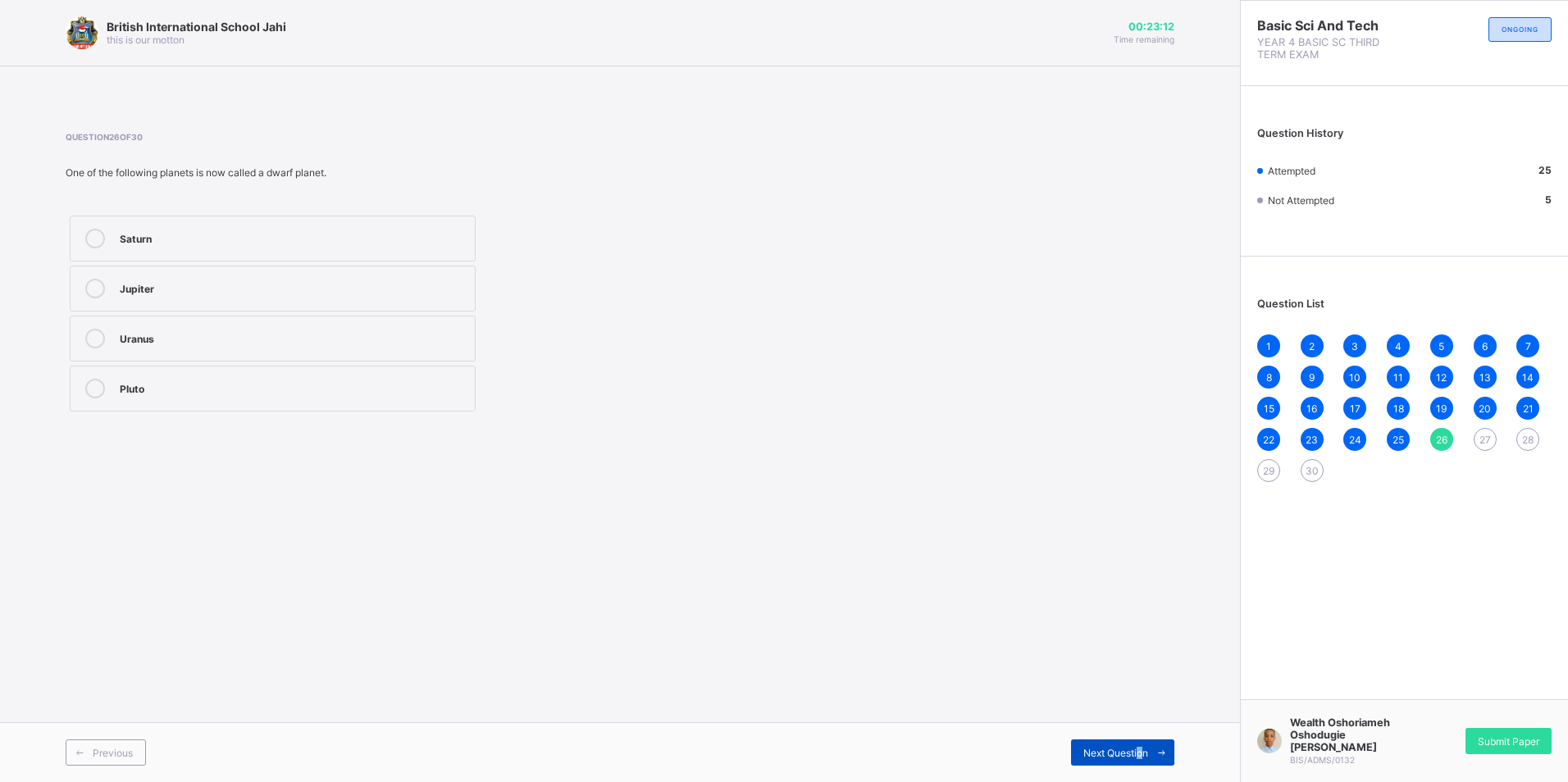 click on "Next Question" at bounding box center [1115, 752] 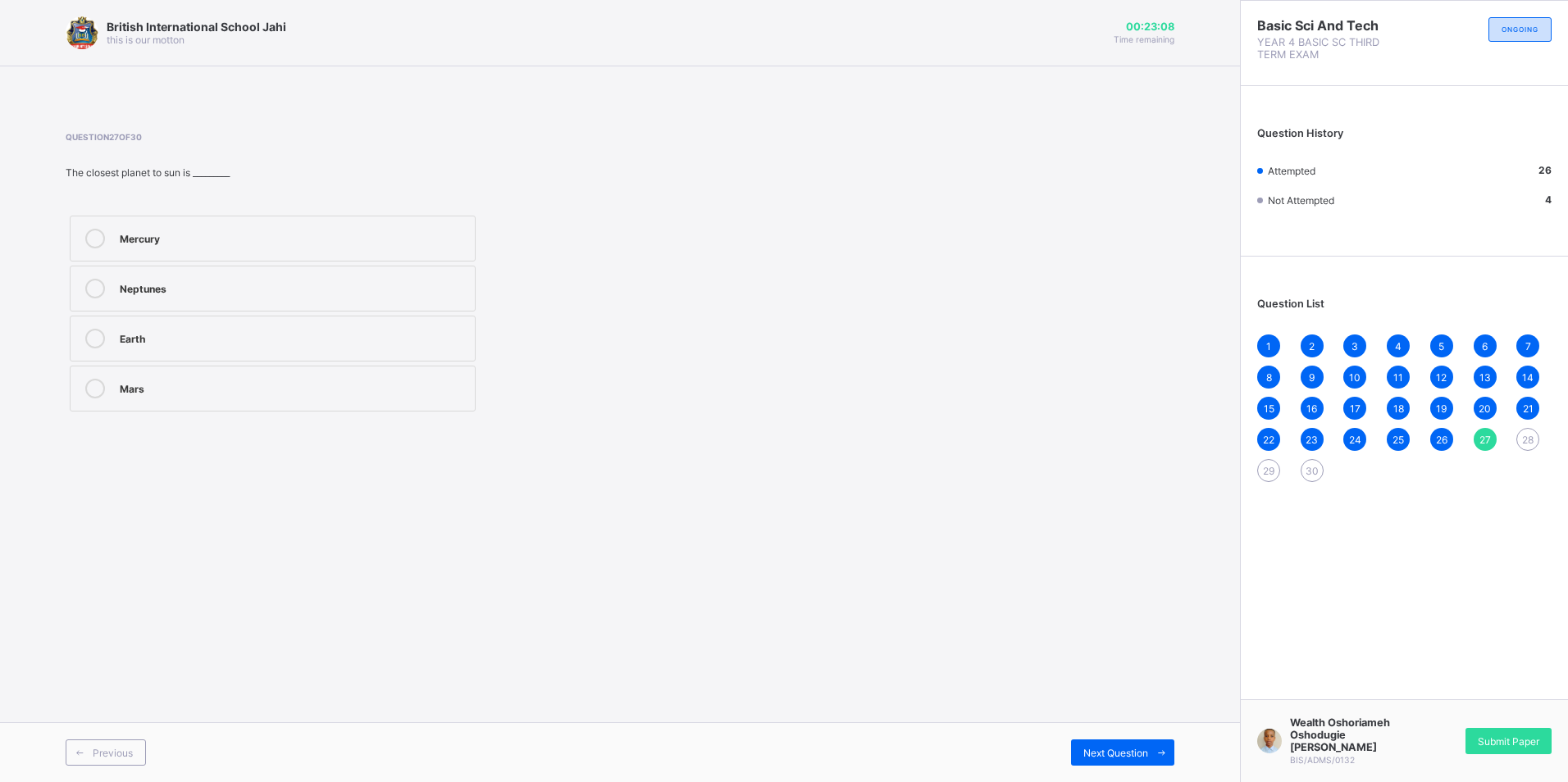 click on "Mercury" at bounding box center (293, 237) 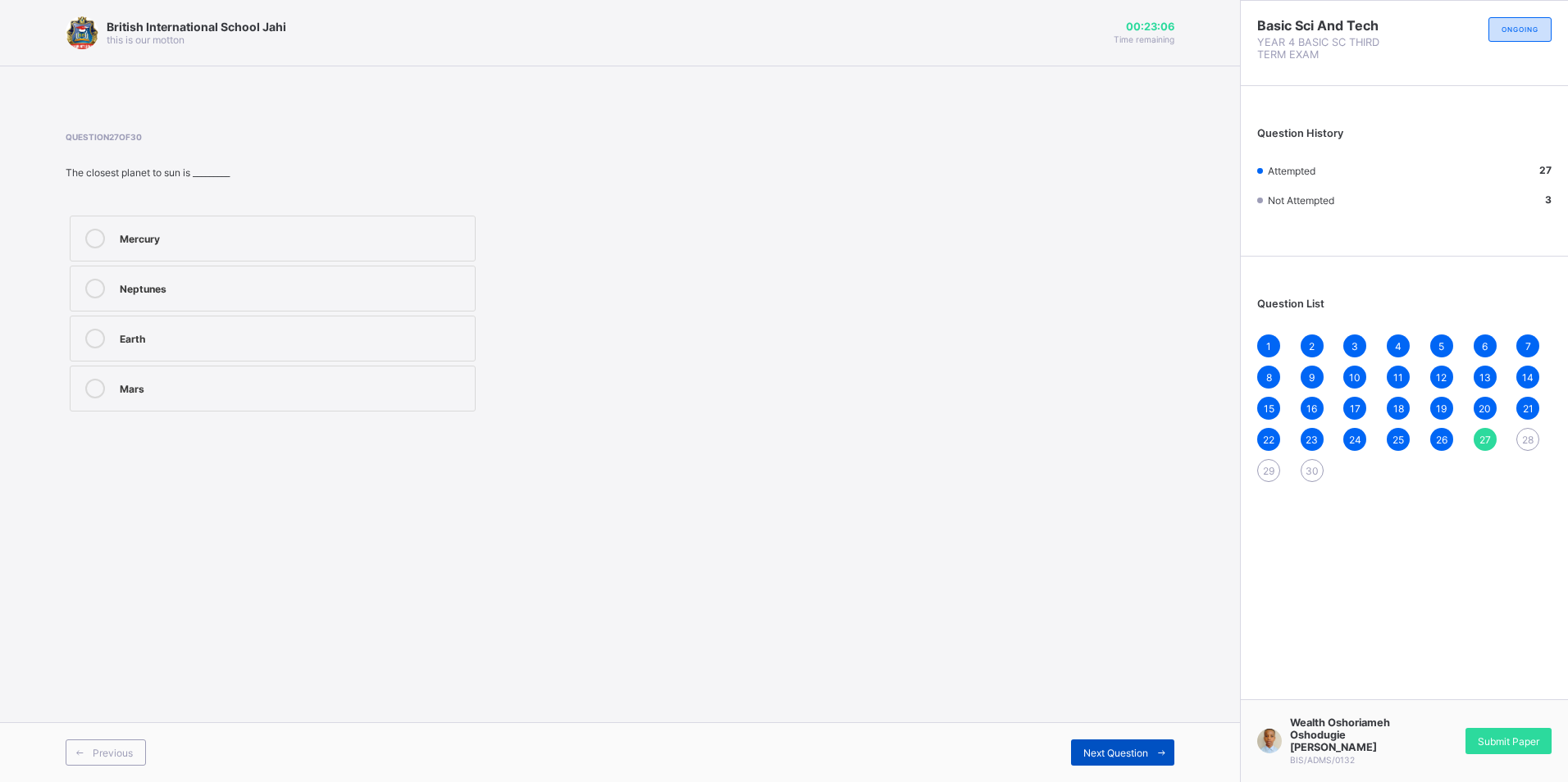 click on "Next Question" at bounding box center [1115, 752] 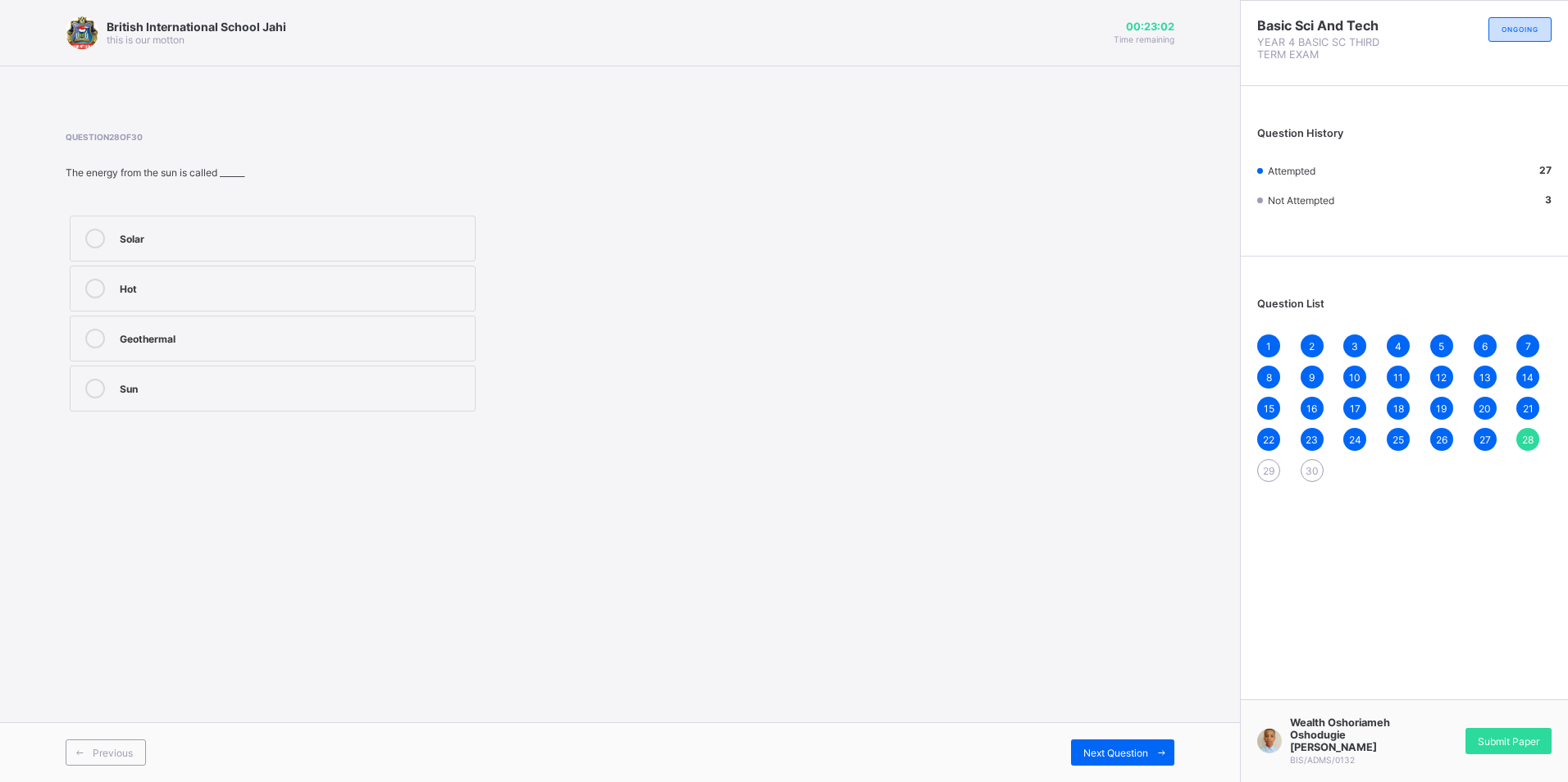 click on "Solar" at bounding box center (293, 237) 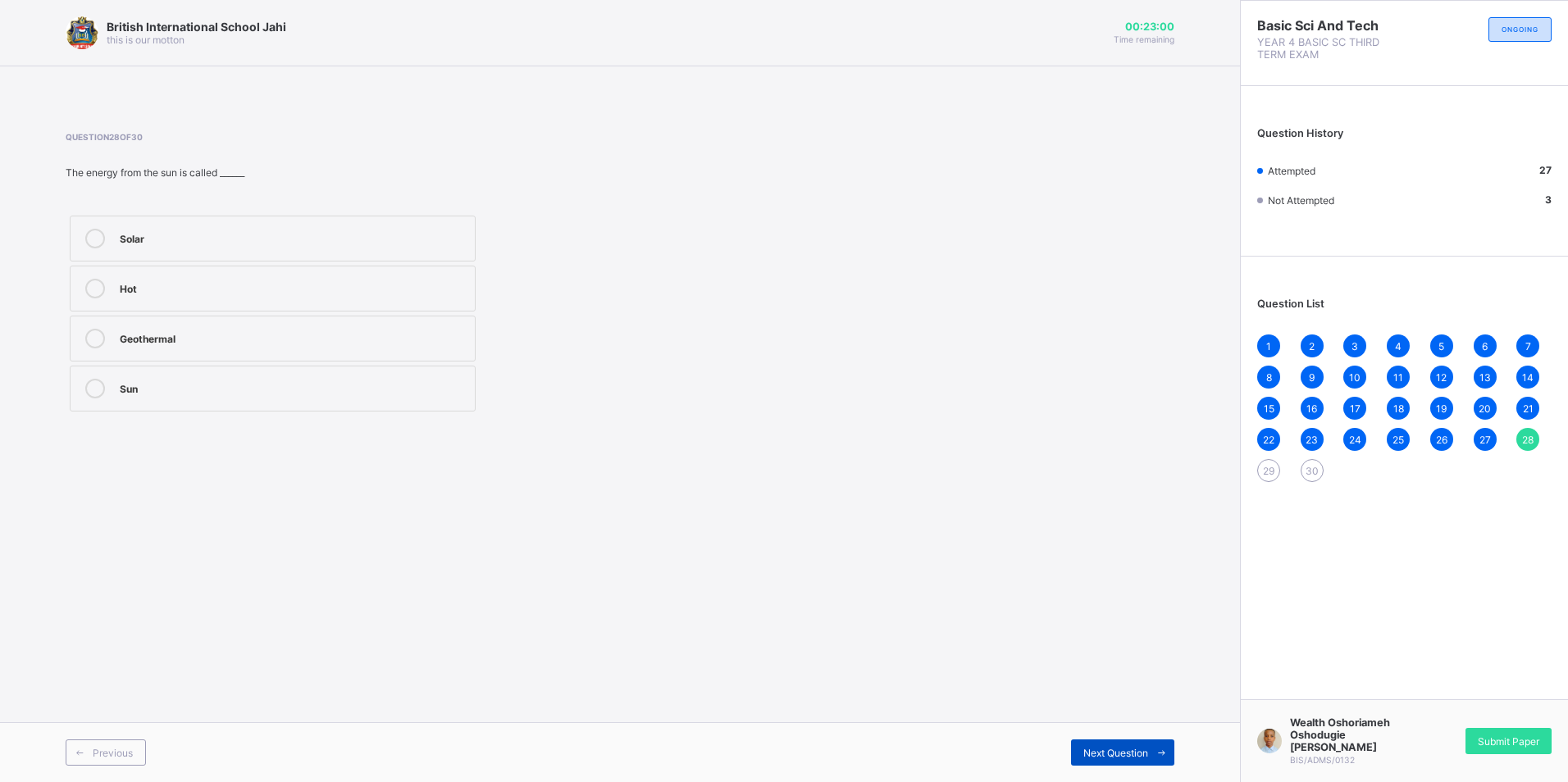 click at bounding box center (1161, 752) 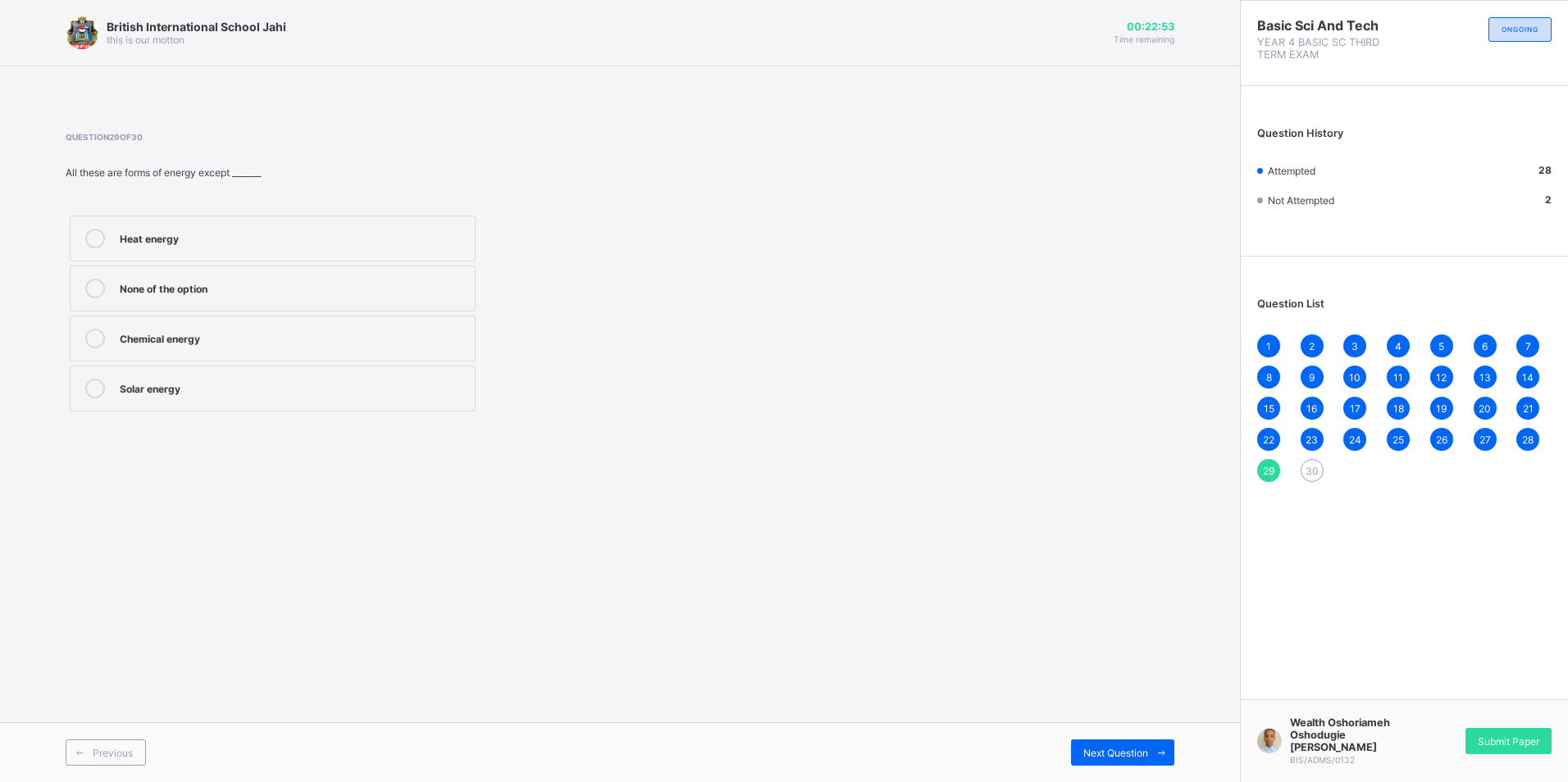 click on "None of the option" at bounding box center [293, 287] 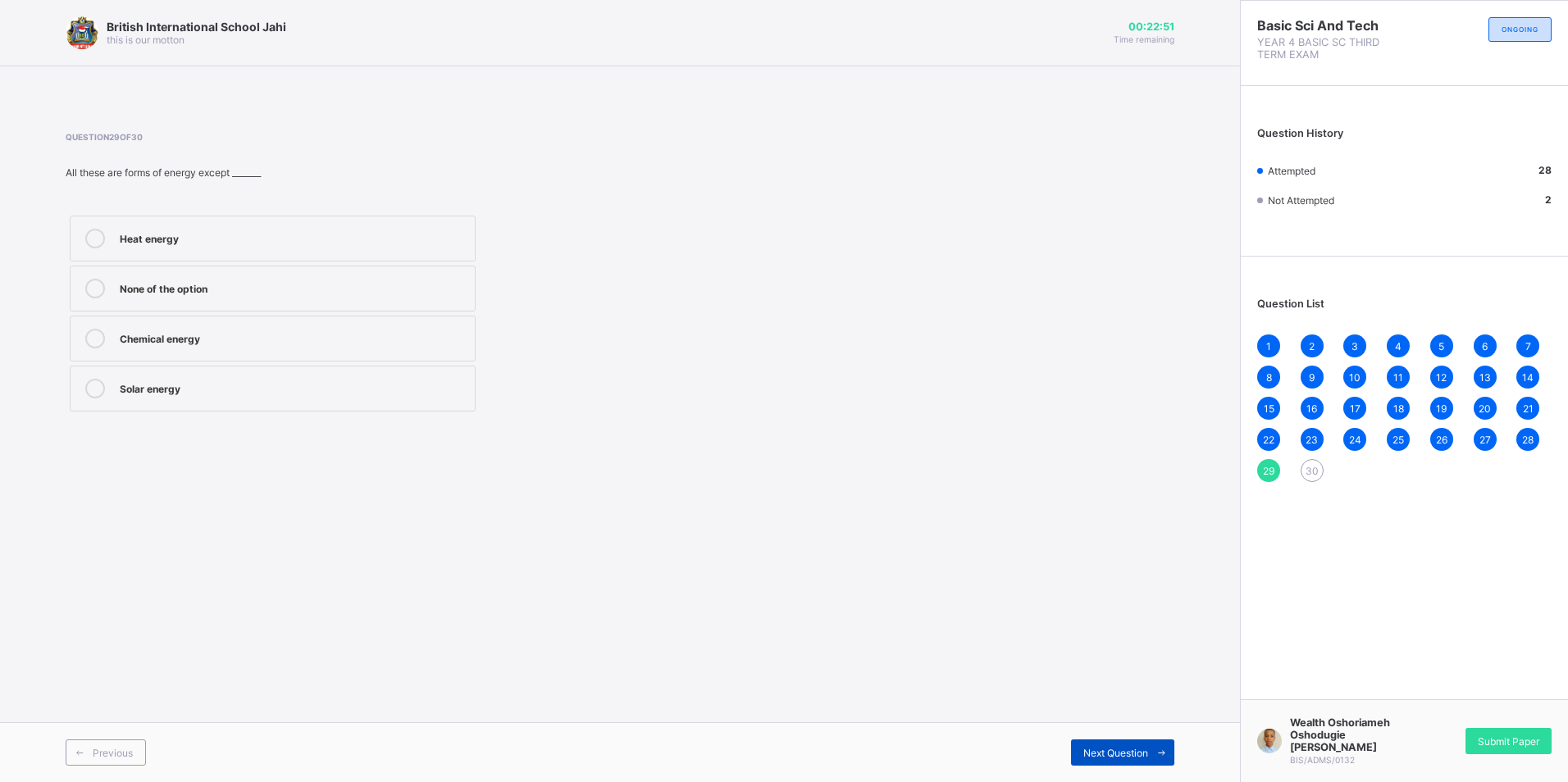 click on "Next Question" at bounding box center [1115, 752] 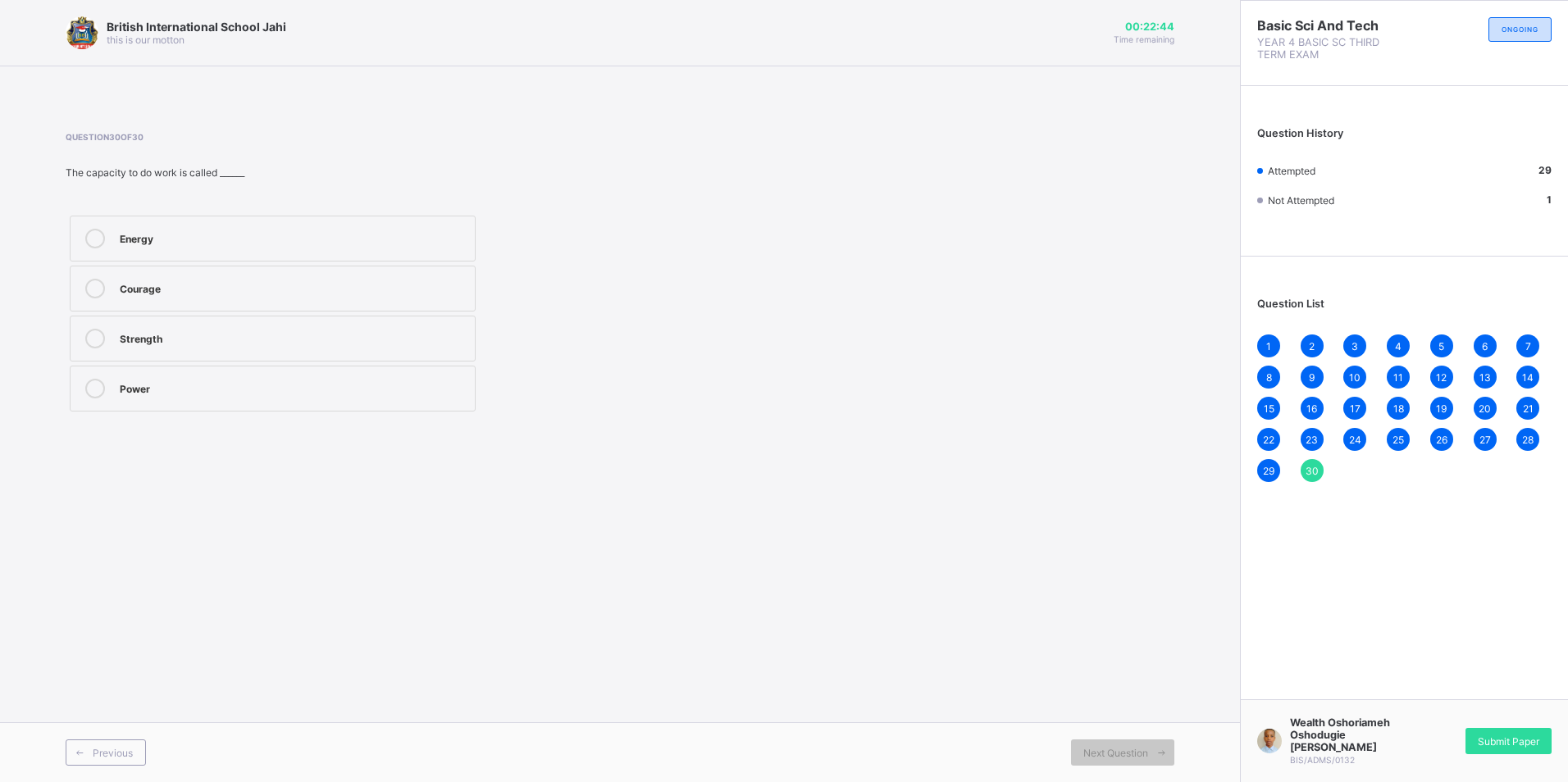 click on "Energy" at bounding box center (293, 237) 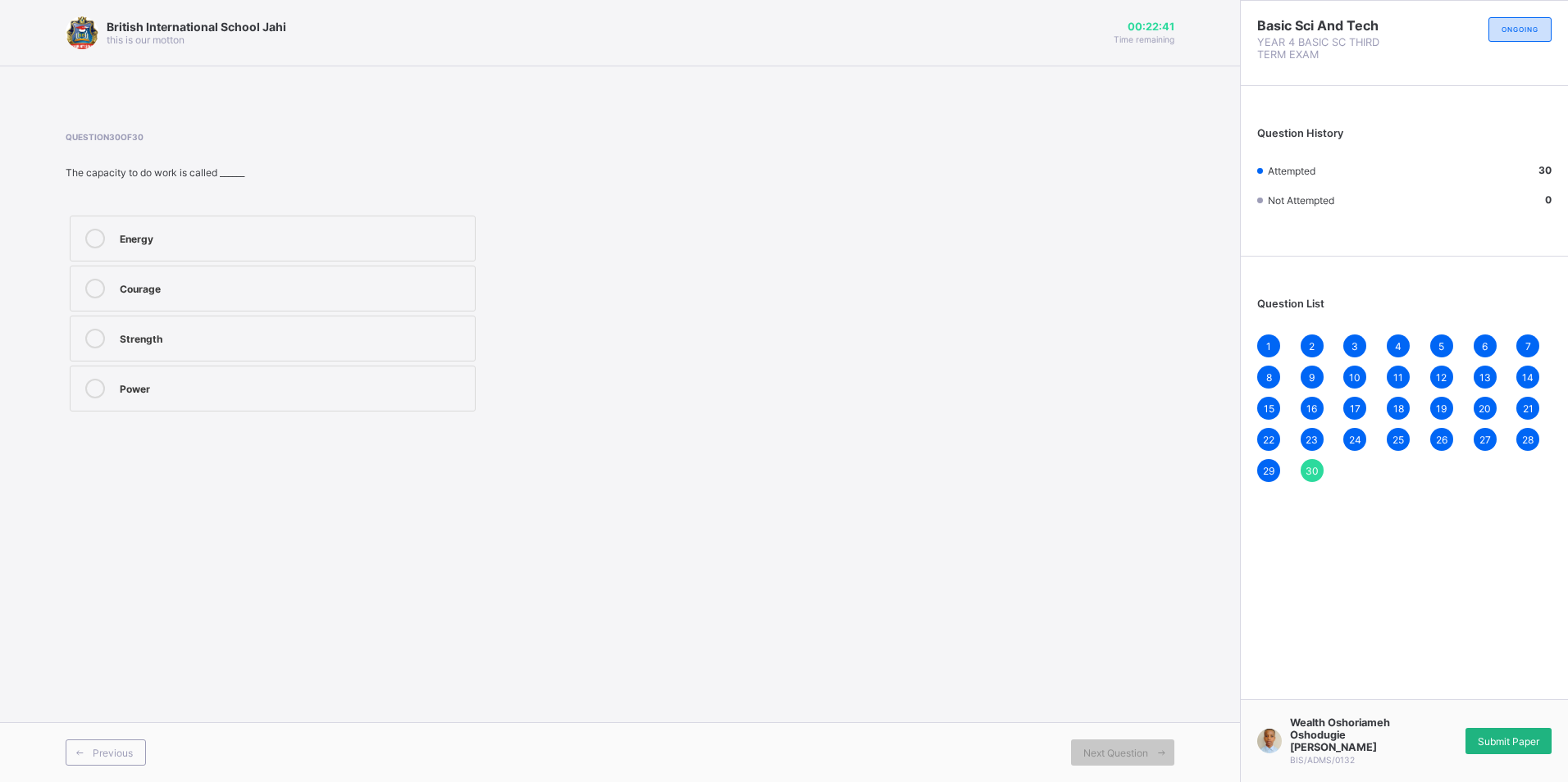 click on "Submit Paper" at bounding box center [1508, 741] 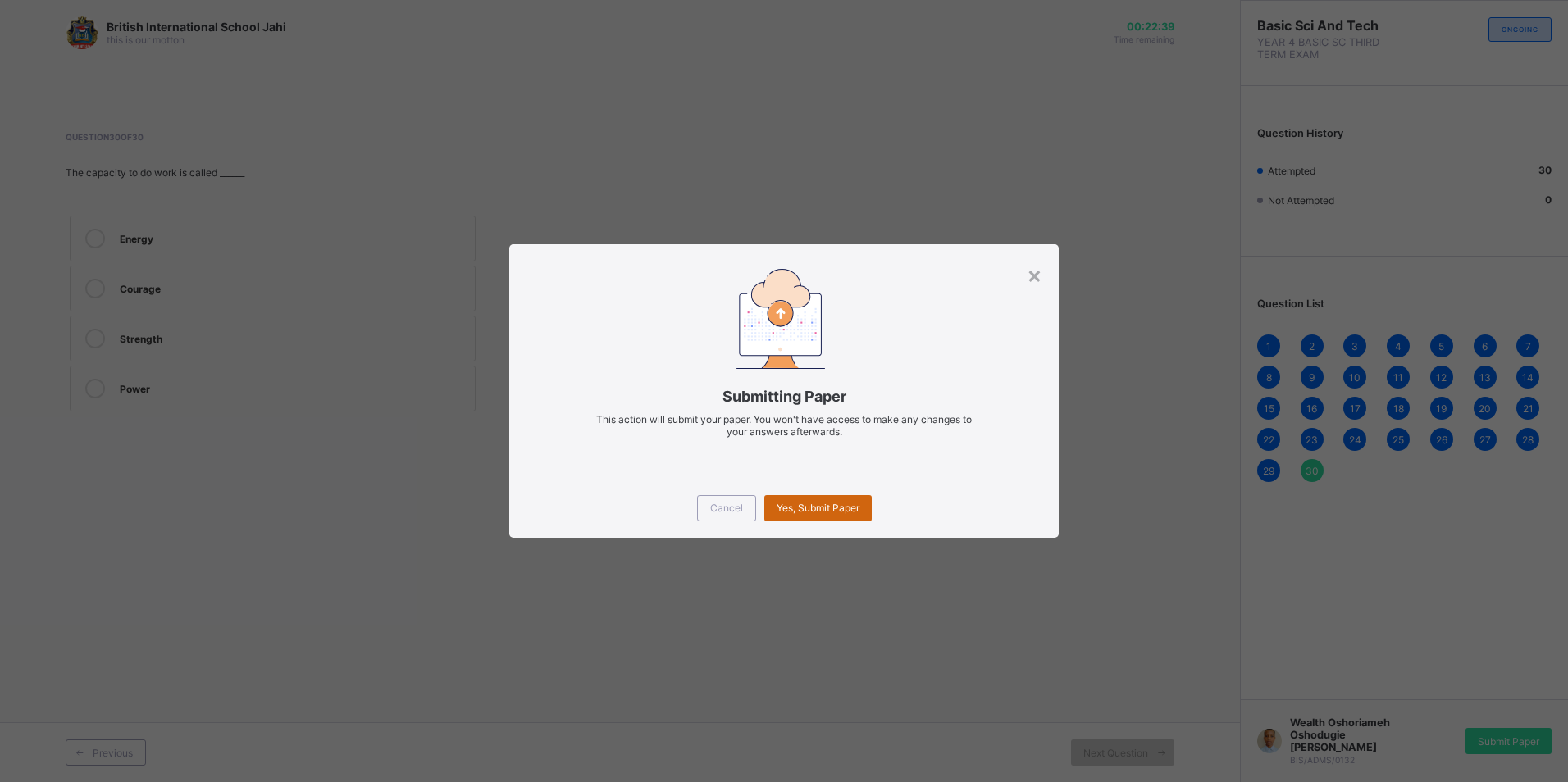 click on "Yes, Submit Paper" at bounding box center [818, 508] 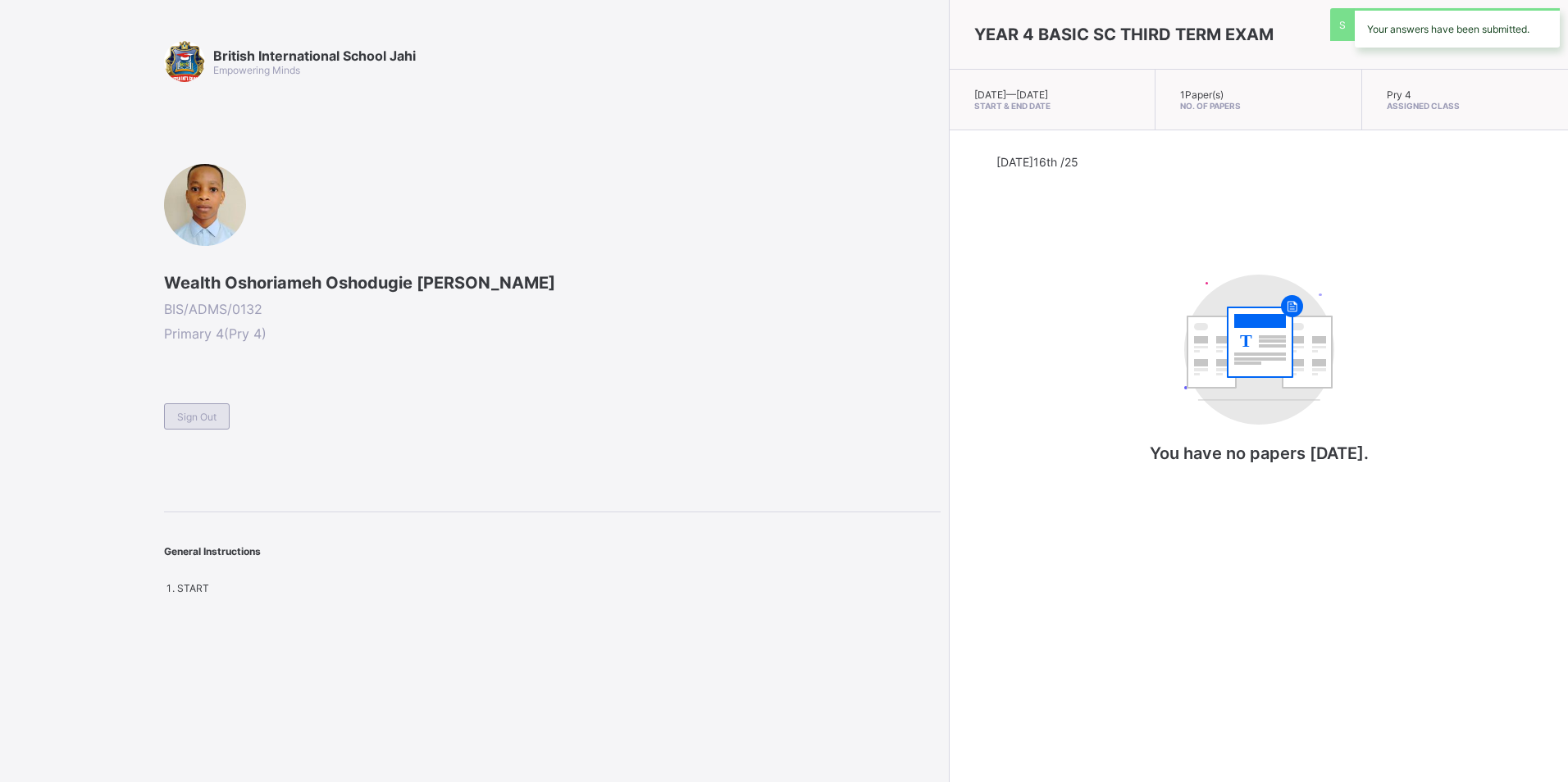 click on "Sign Out" at bounding box center (197, 416) 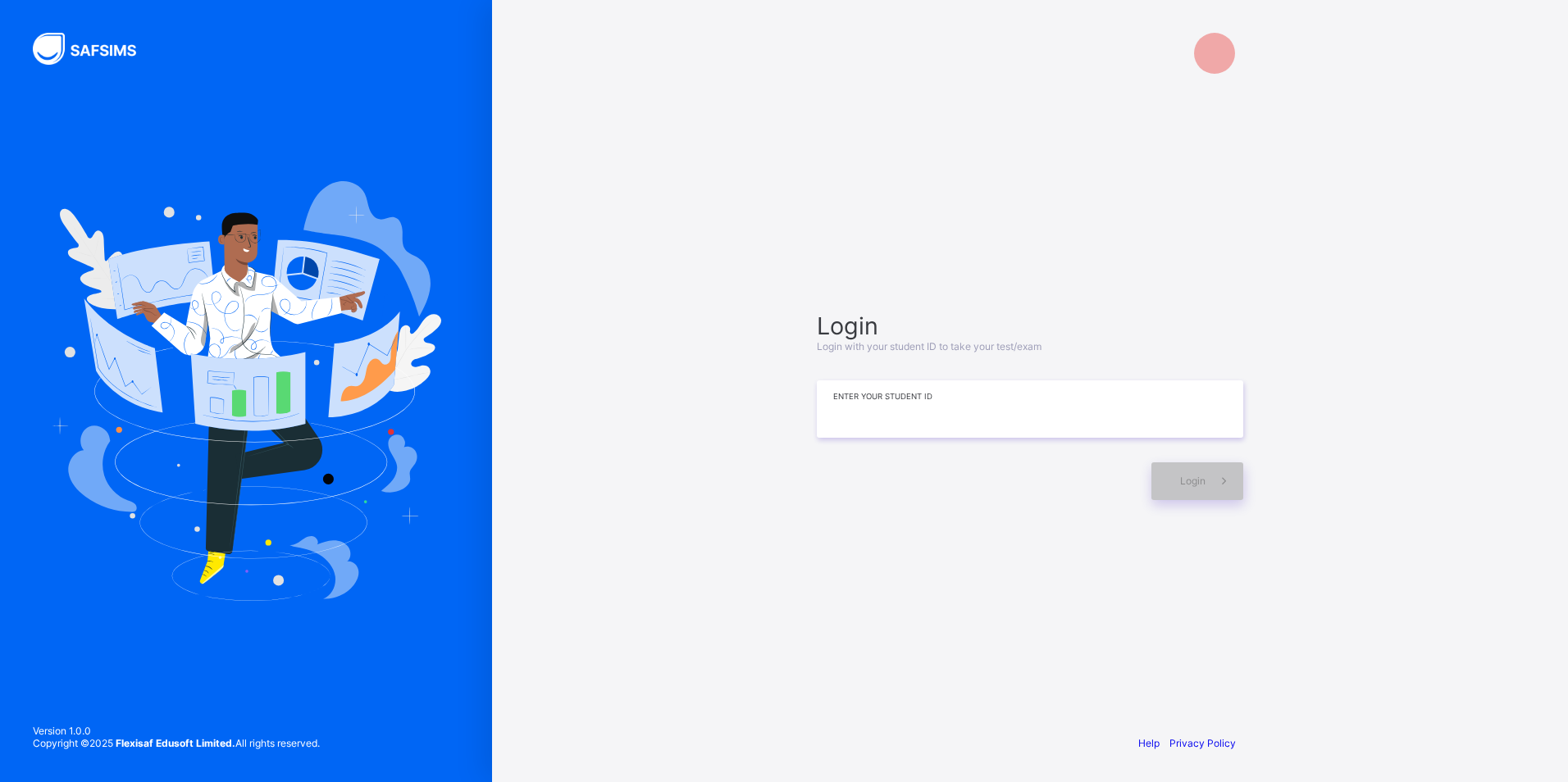click at bounding box center [1030, 409] 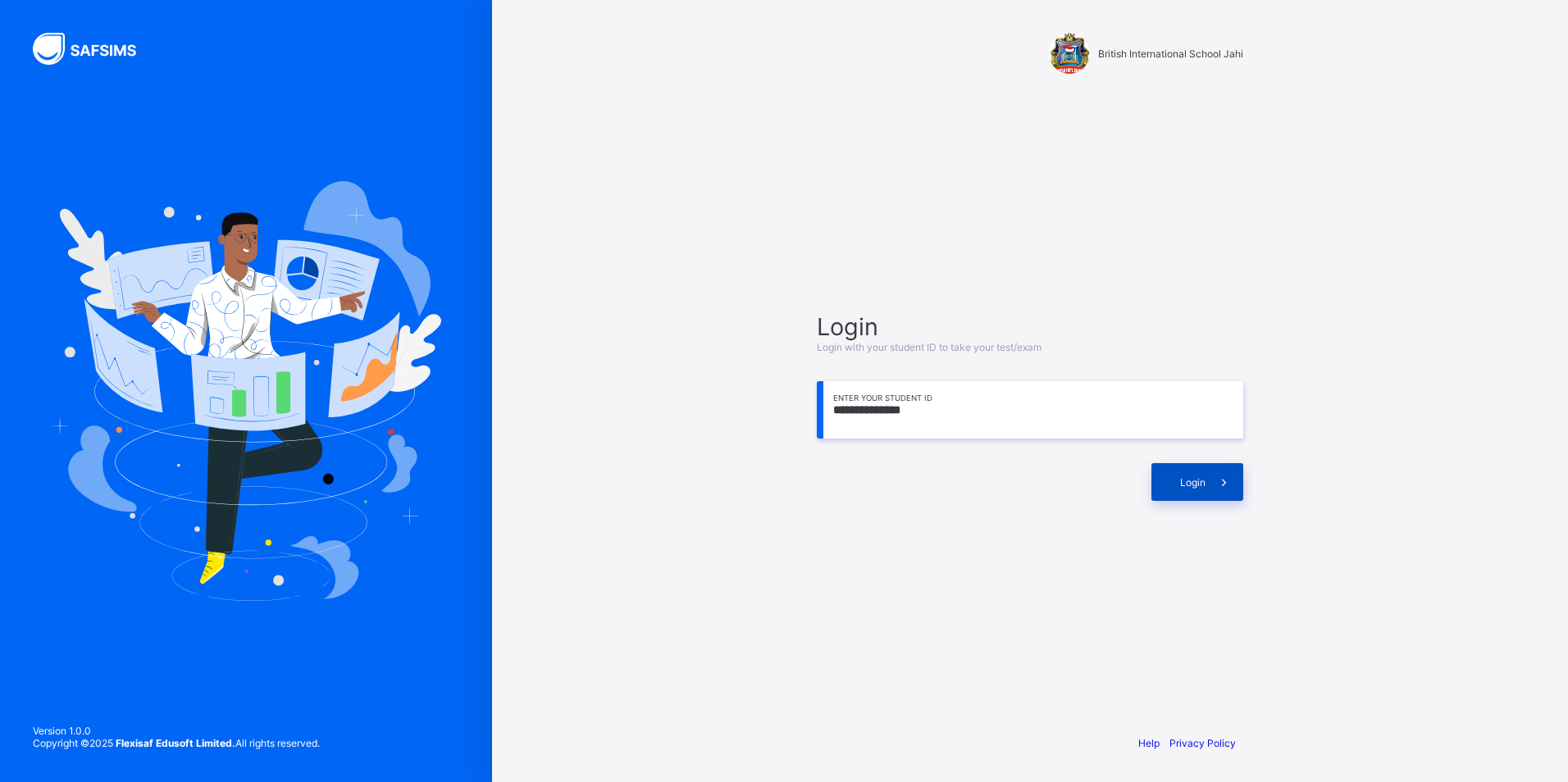 click at bounding box center (1224, 482) 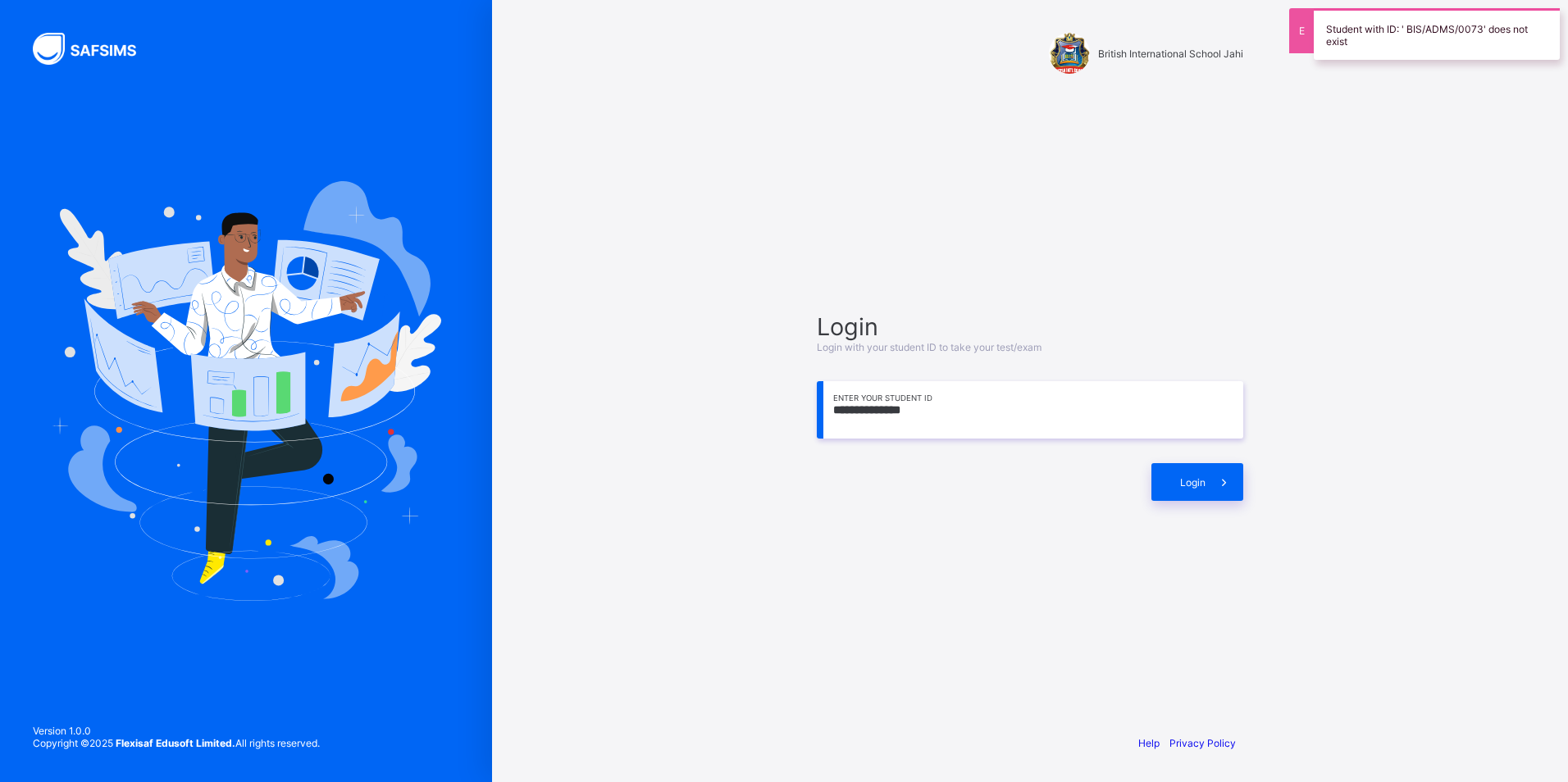 click on "**********" at bounding box center [1030, 410] 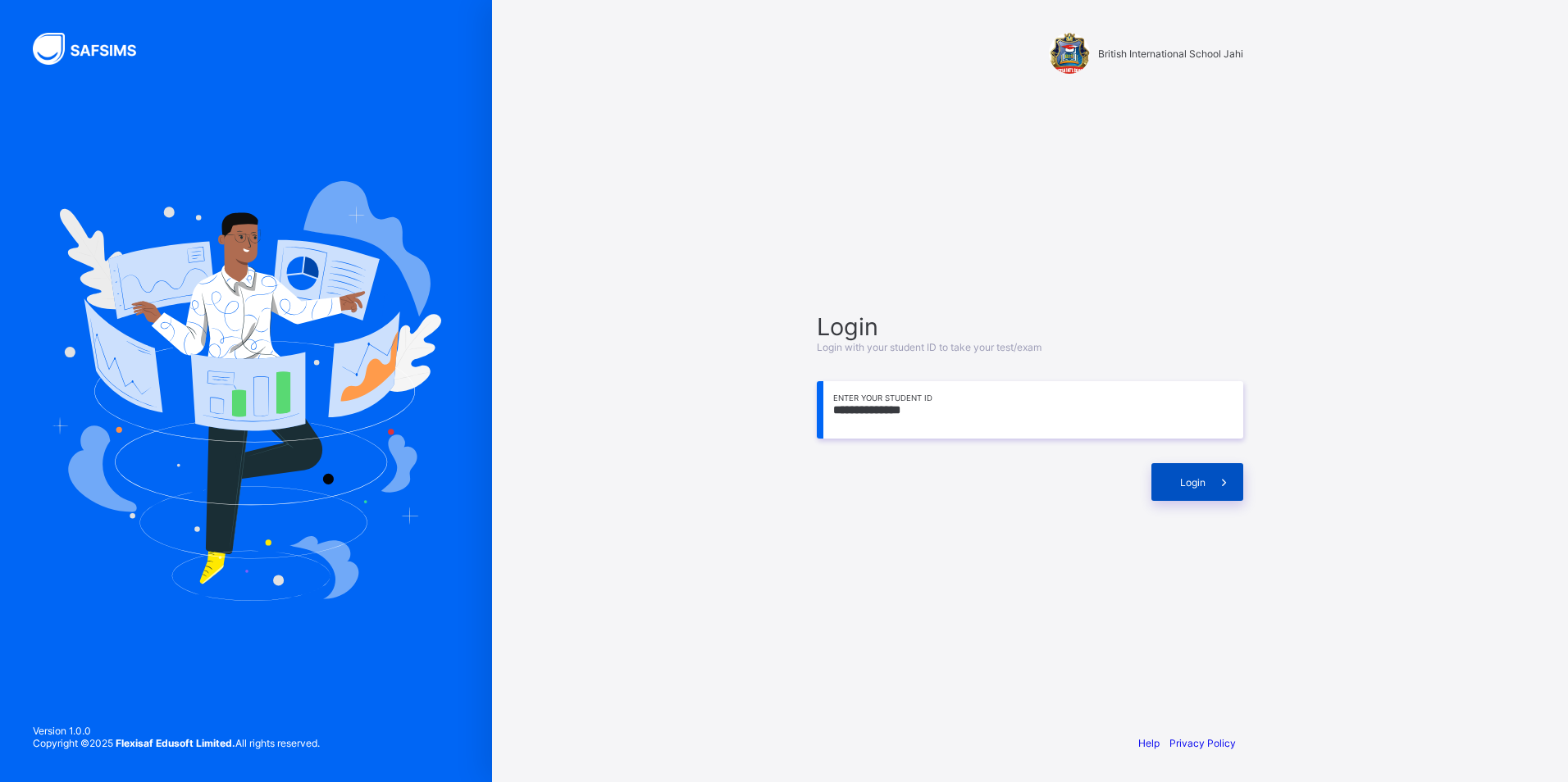 click on "Login" at bounding box center (1192, 482) 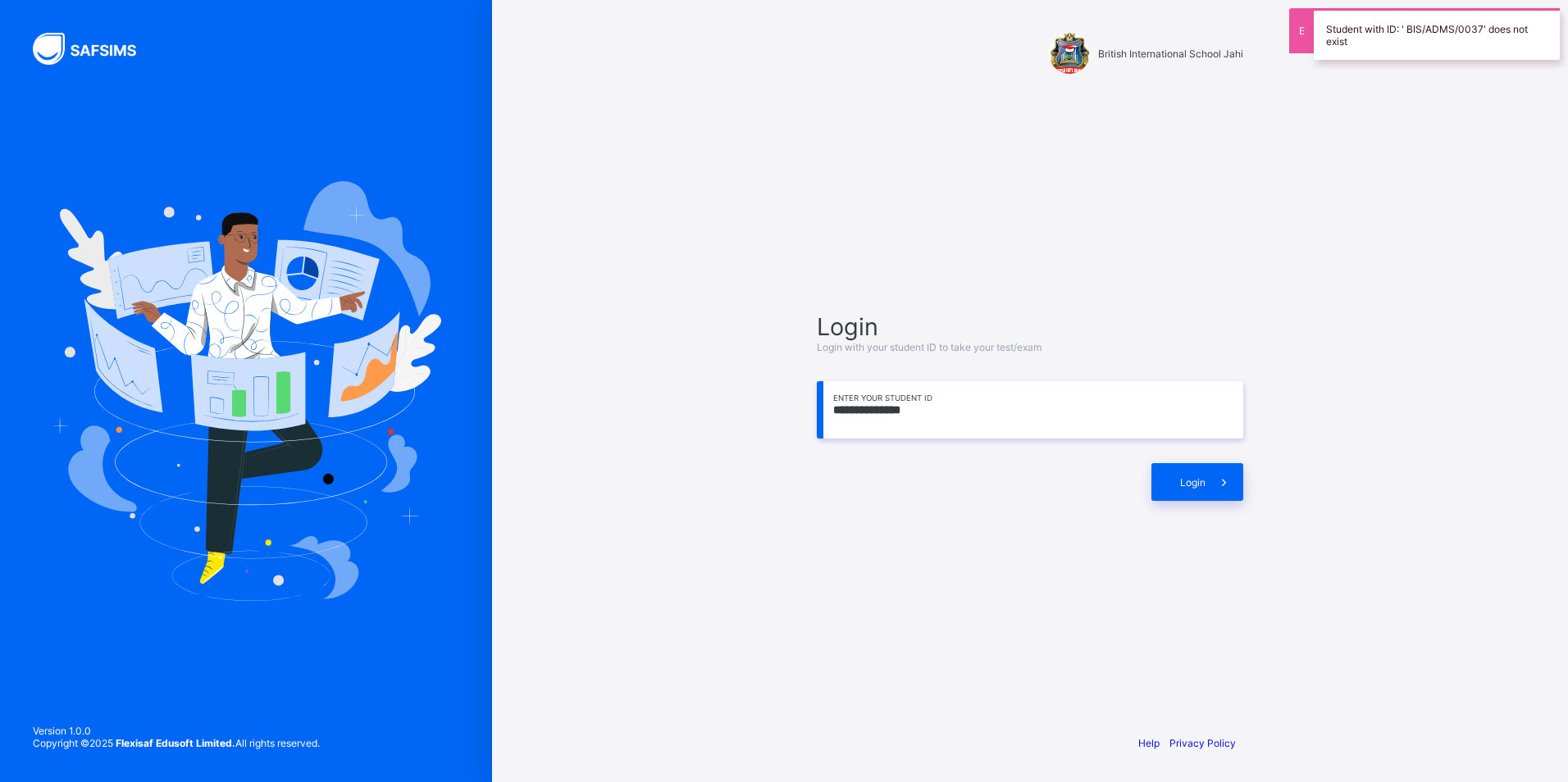 click on "**********" at bounding box center [1030, 410] 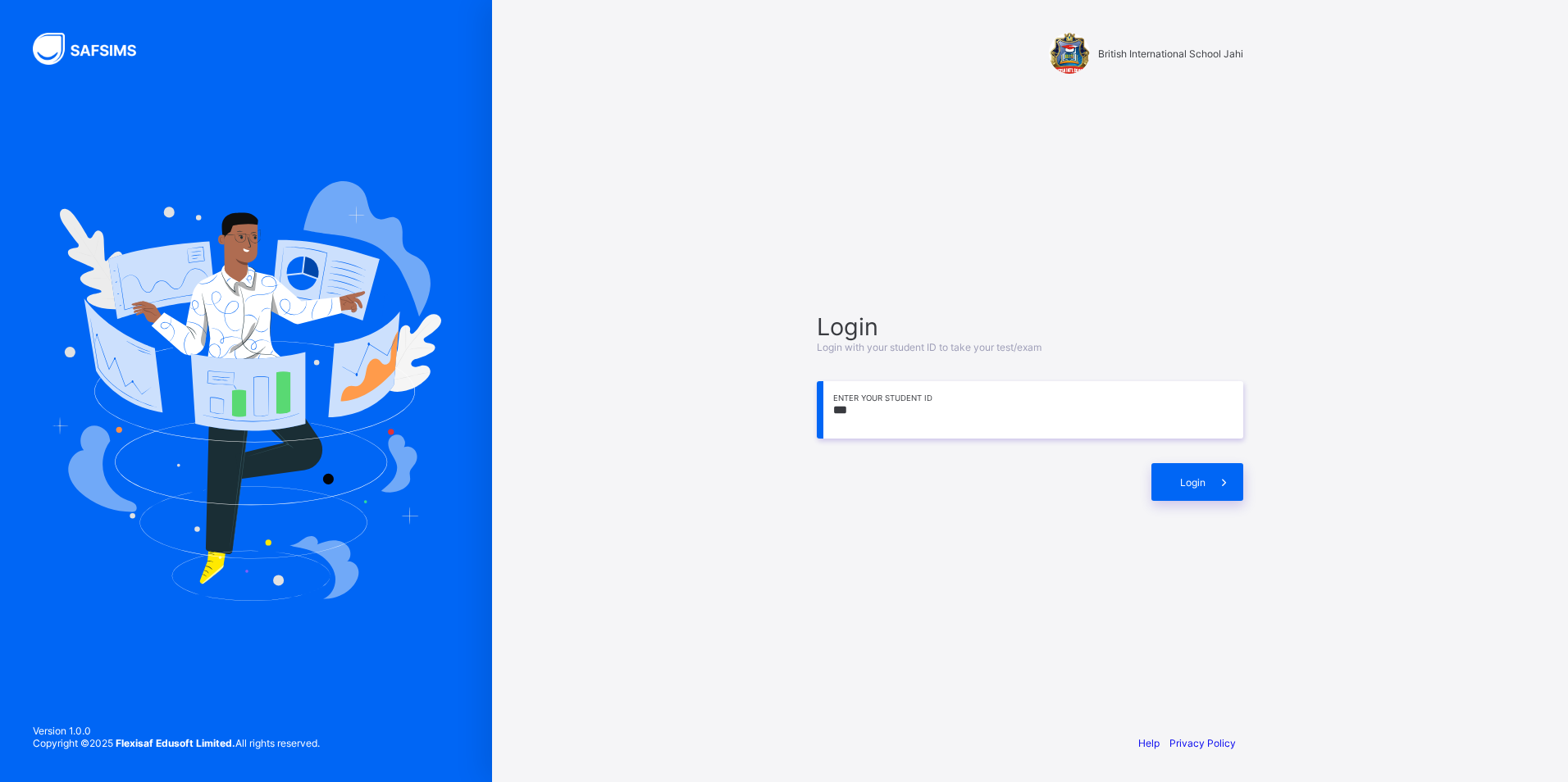 type on "*" 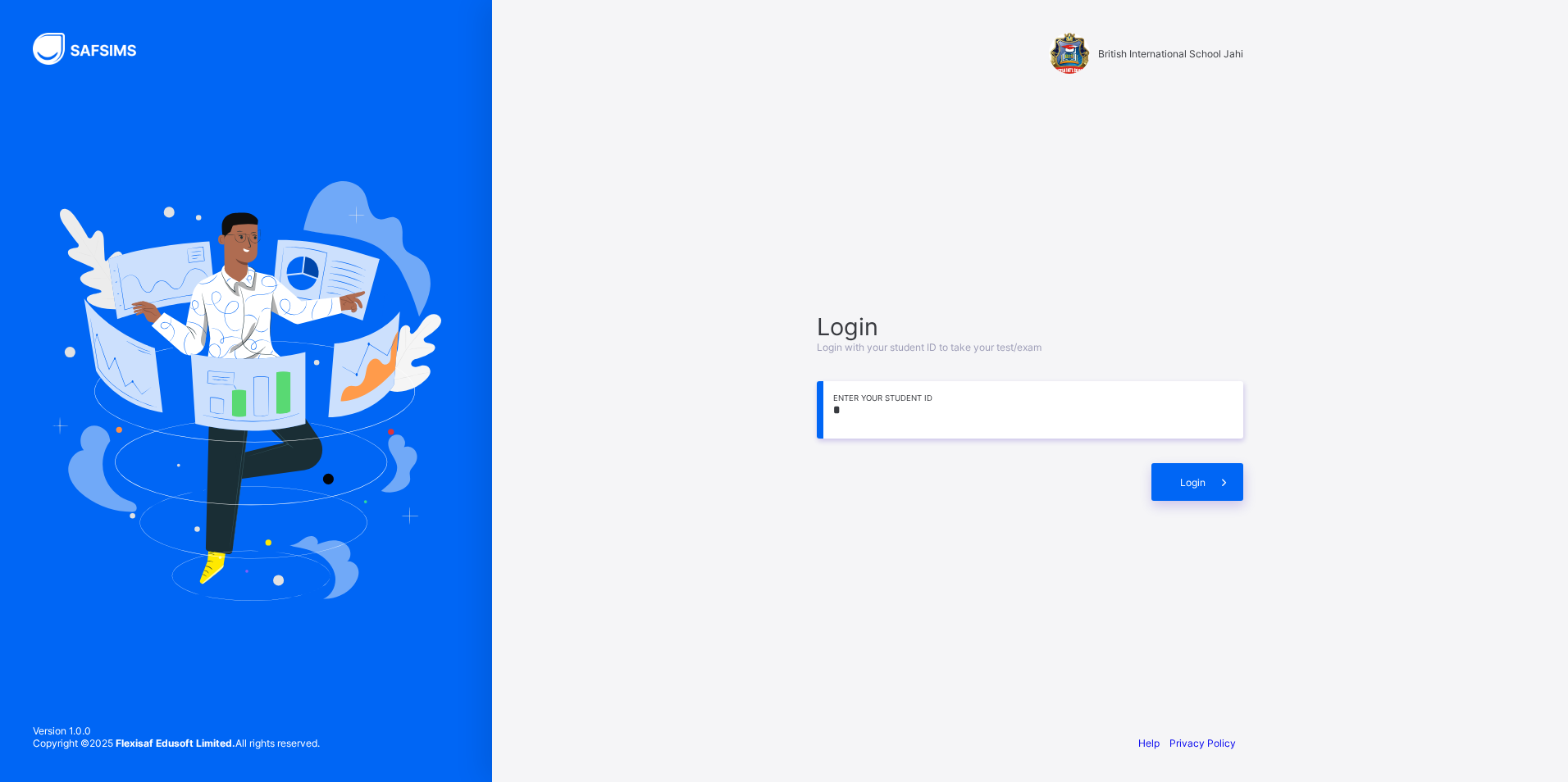 type 